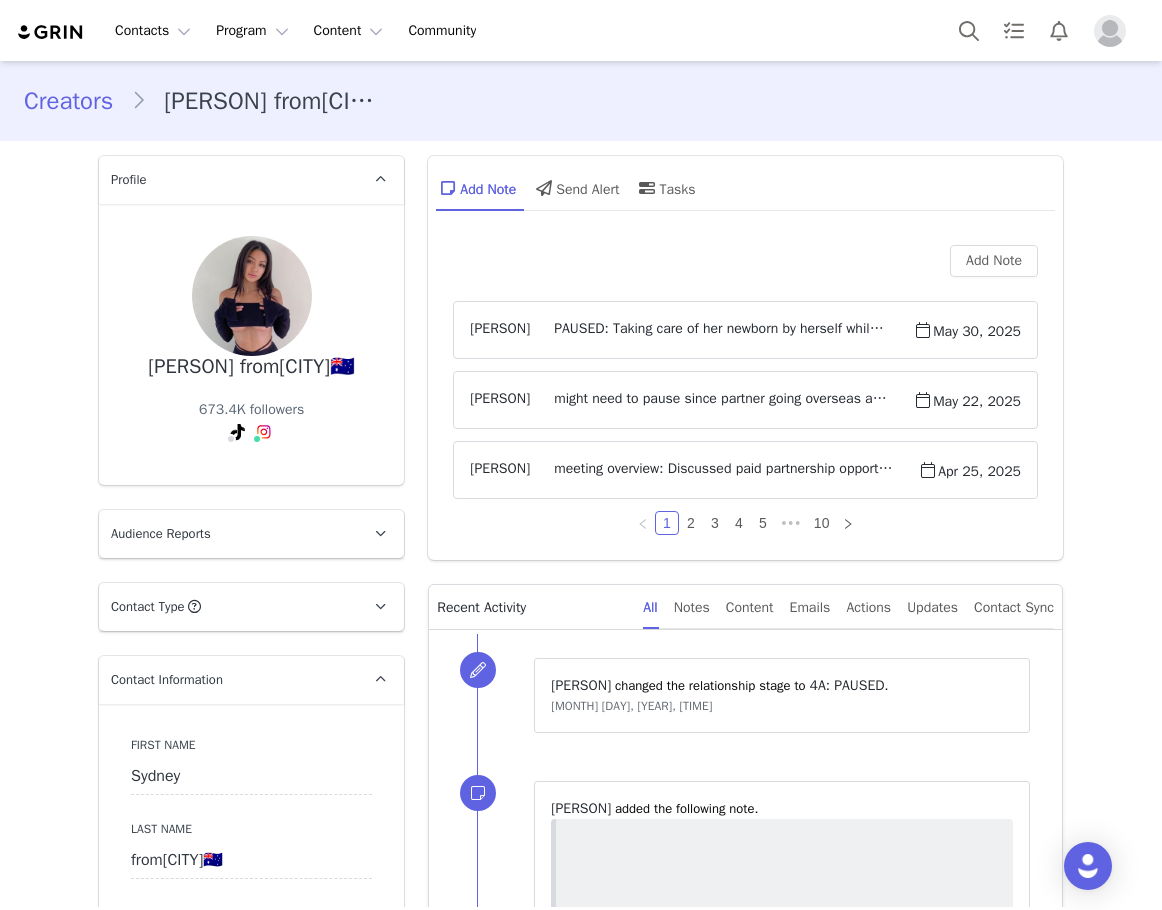 scroll, scrollTop: 0, scrollLeft: 0, axis: both 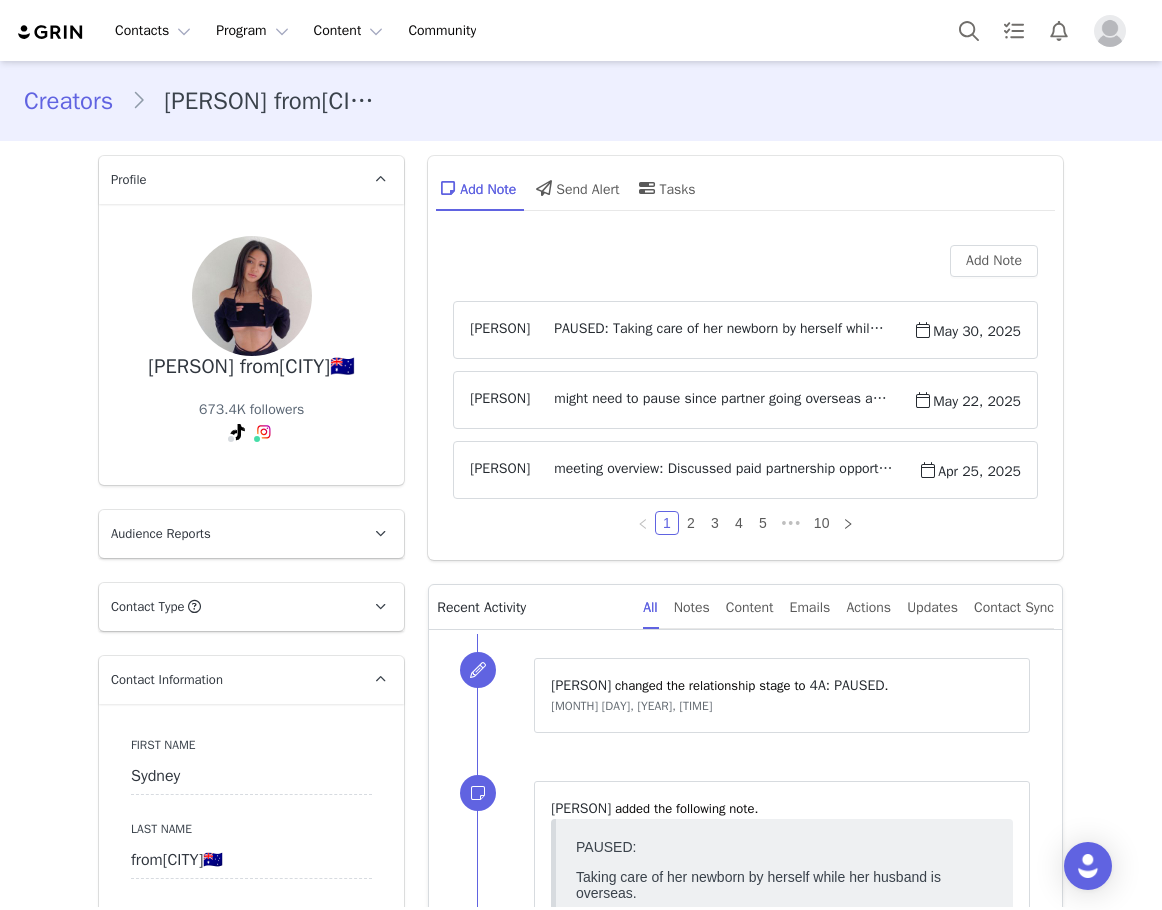 click on "PAUSED:
Taking care of her newborn by herself while her husband is overseas." at bounding box center [721, 330] 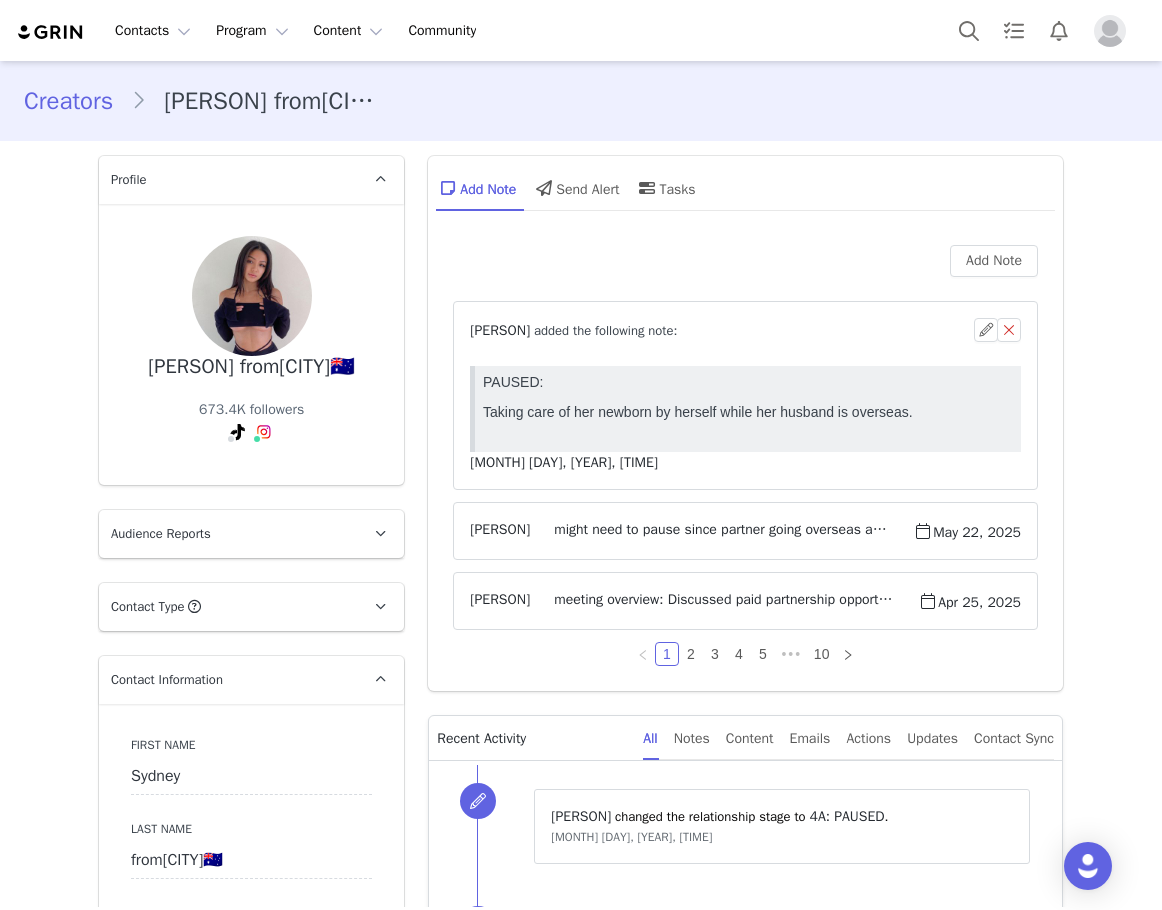 scroll, scrollTop: 0, scrollLeft: 0, axis: both 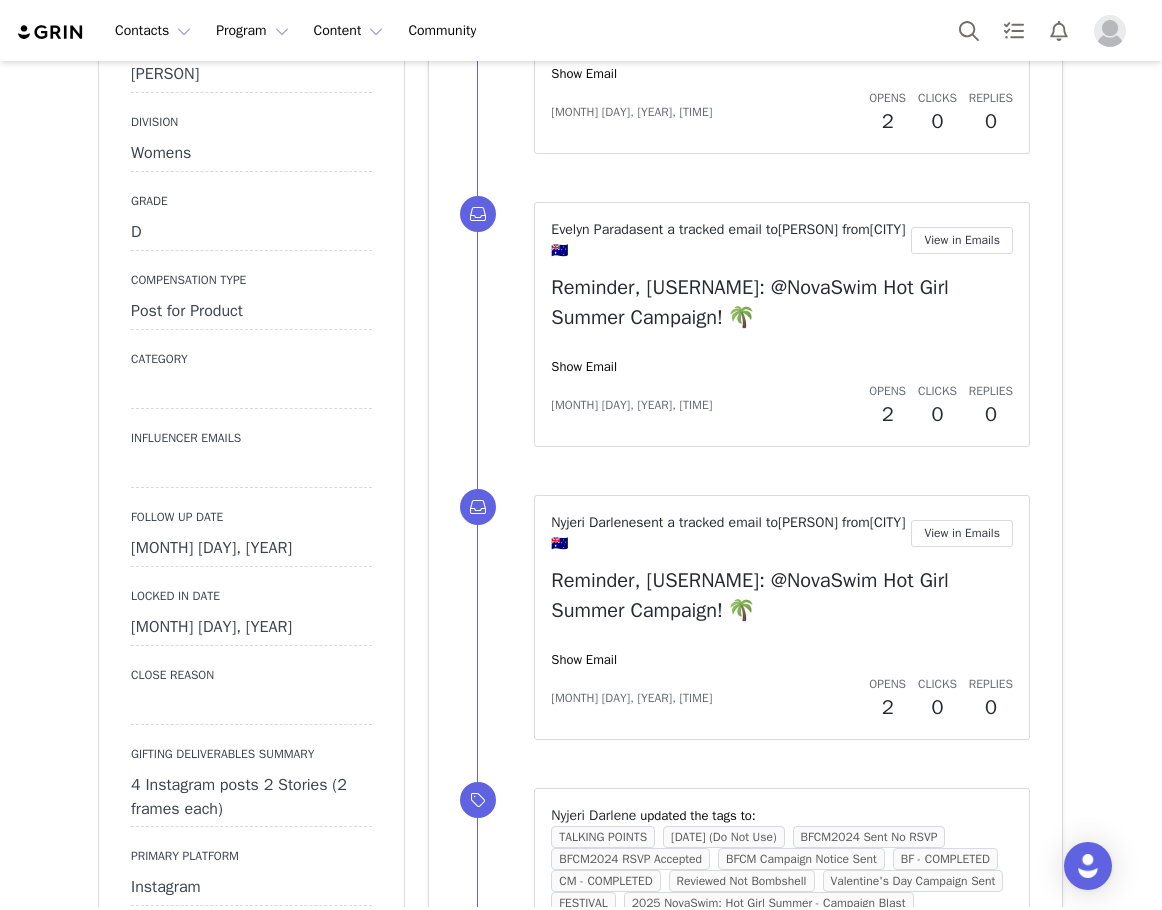 click on "July 21st, 2025" at bounding box center [251, 549] 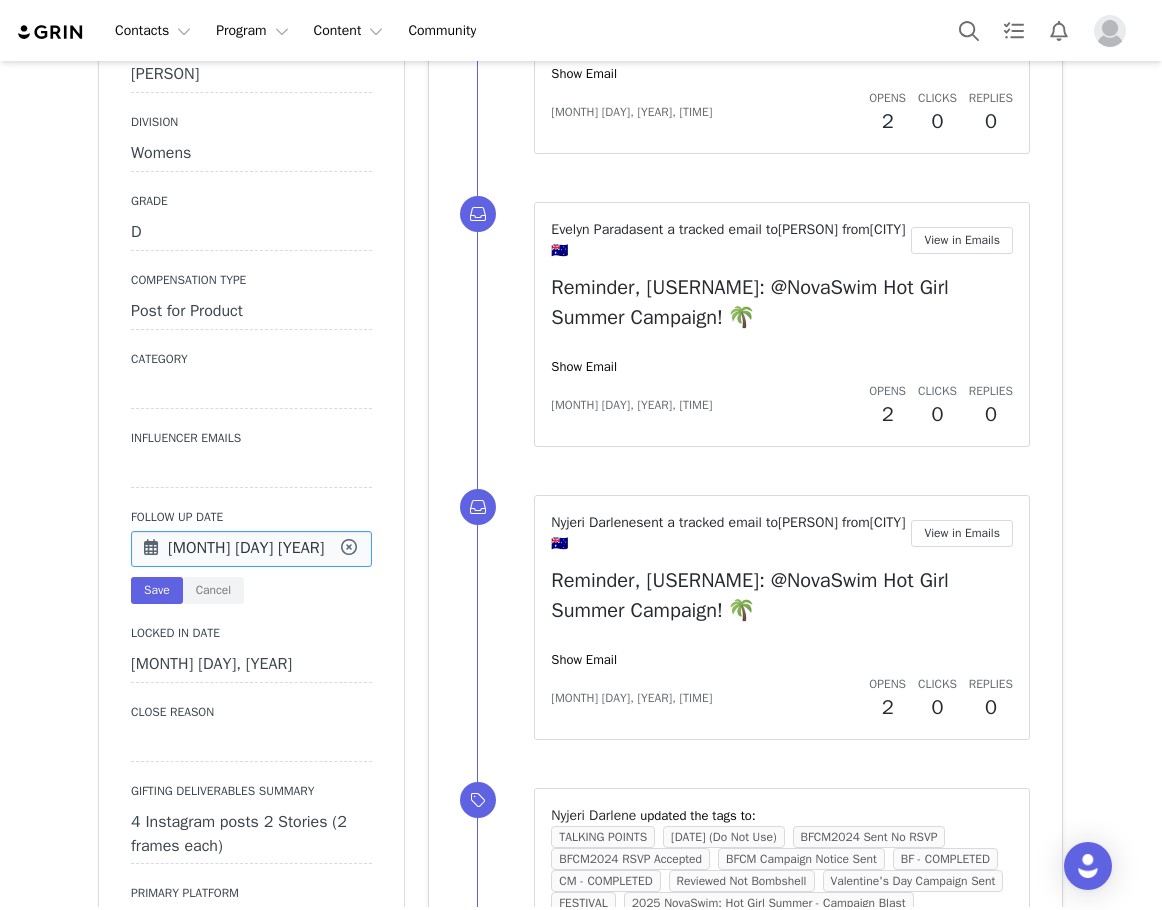 click on "Jul 21 2025" at bounding box center [251, 549] 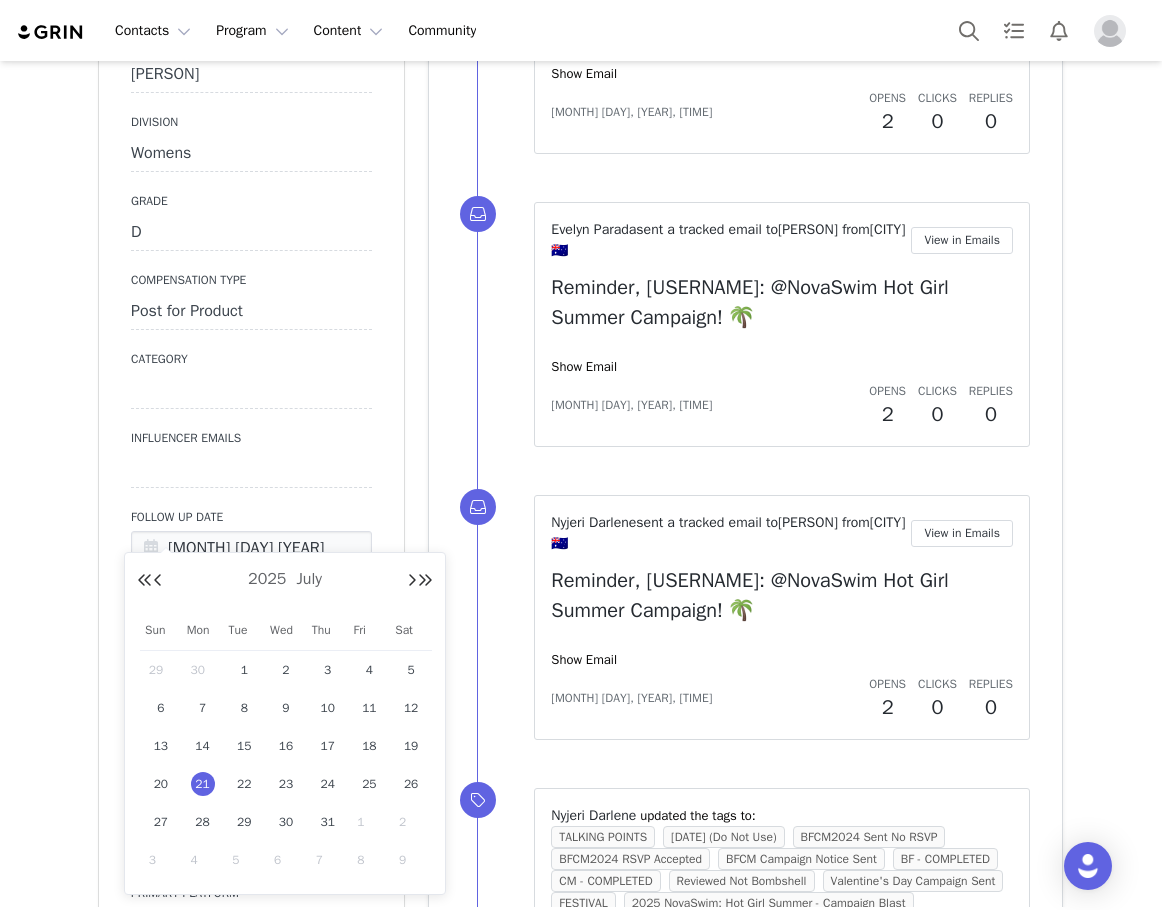 click on "1" at bounding box center [369, 822] 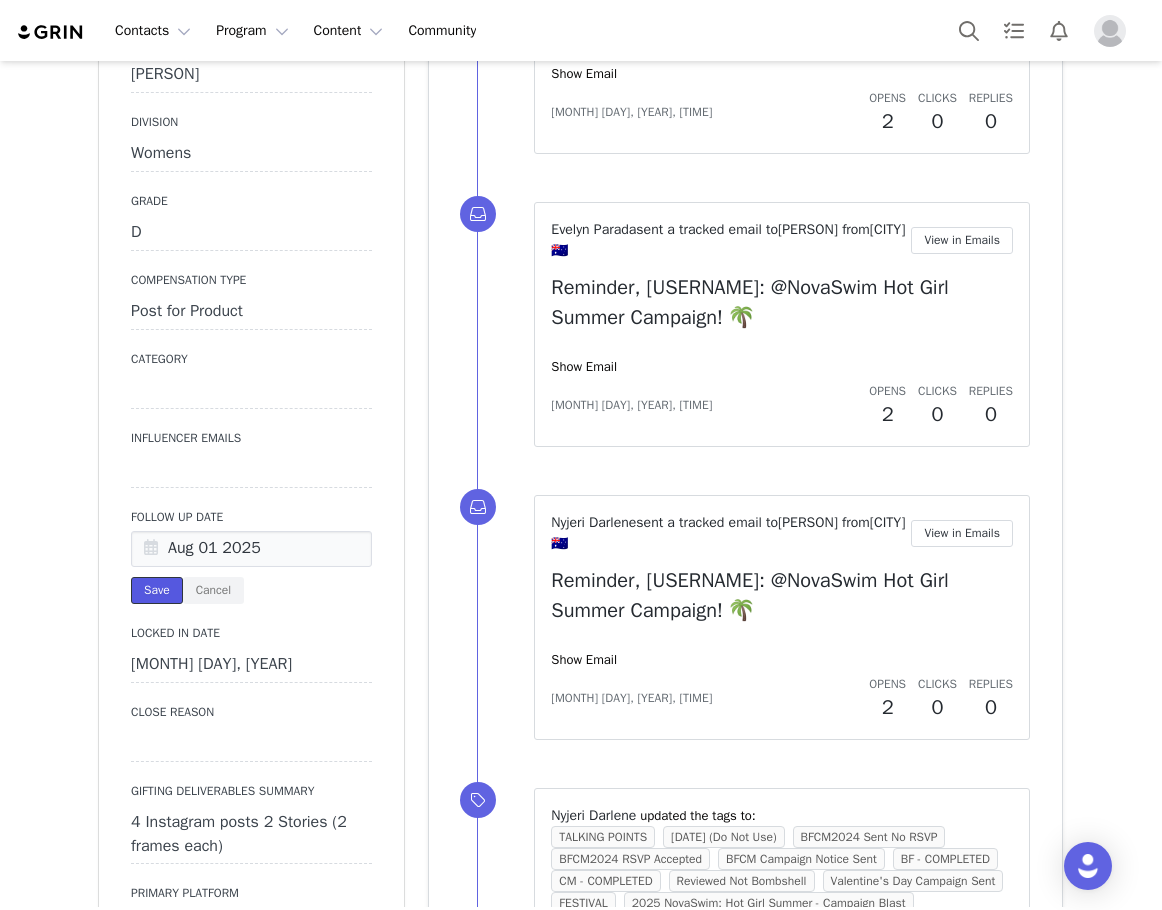 click on "Save" at bounding box center (157, 590) 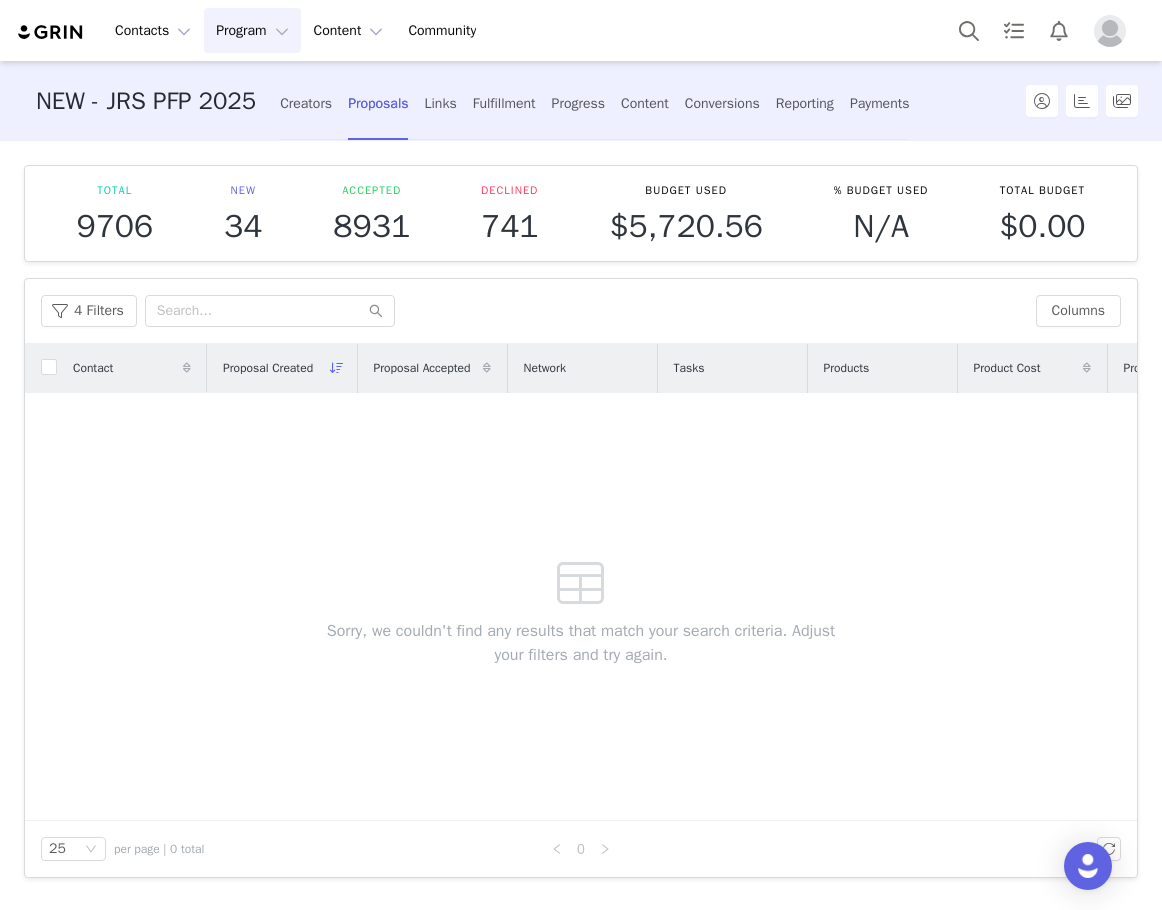 scroll, scrollTop: 0, scrollLeft: 0, axis: both 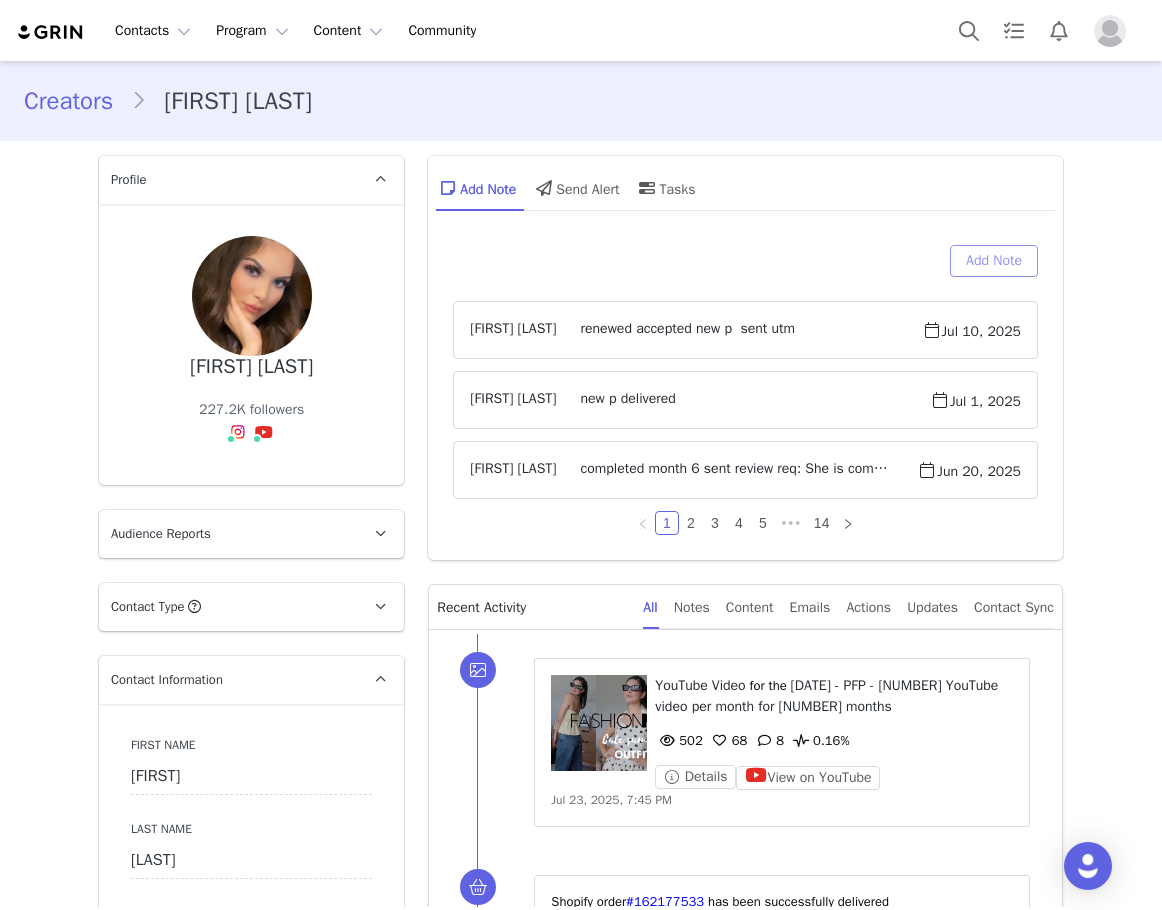 click on "Add Note" at bounding box center [994, 261] 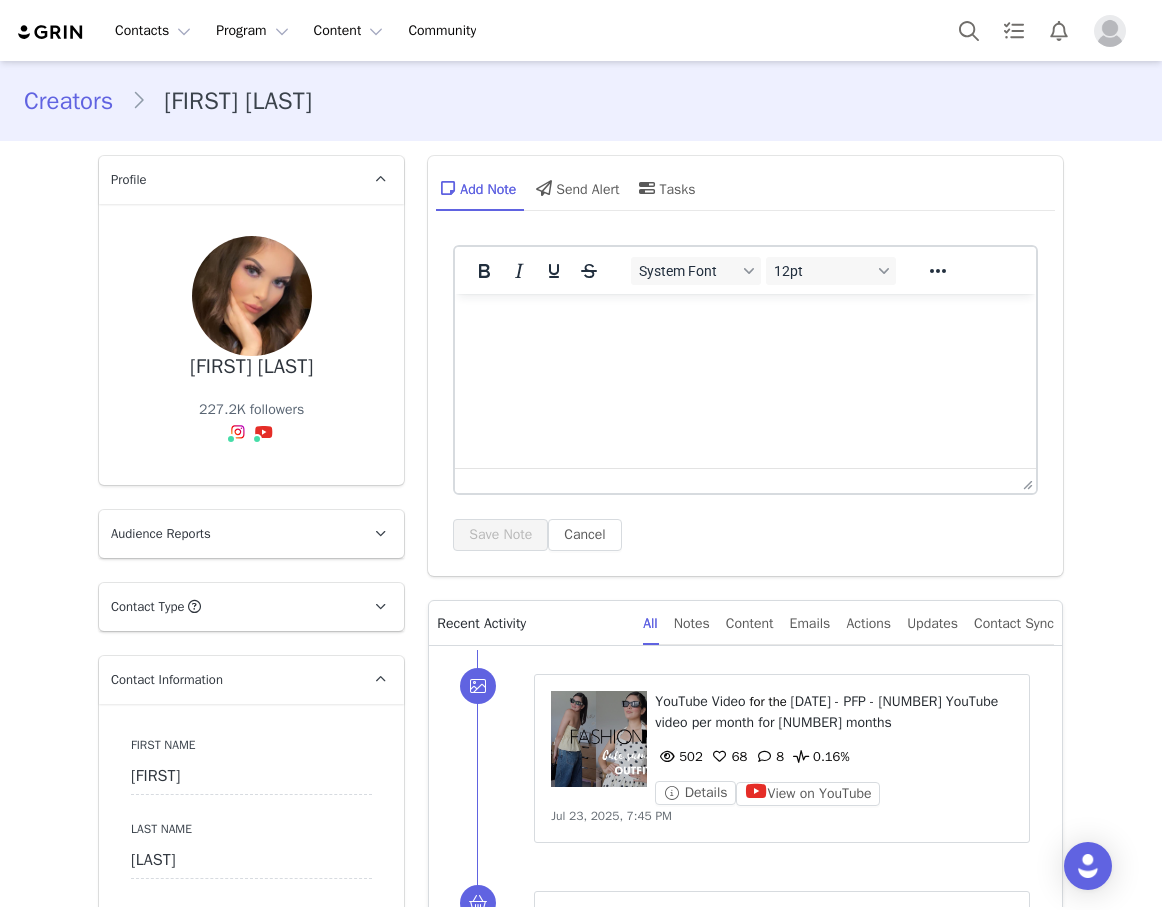 scroll, scrollTop: 0, scrollLeft: 0, axis: both 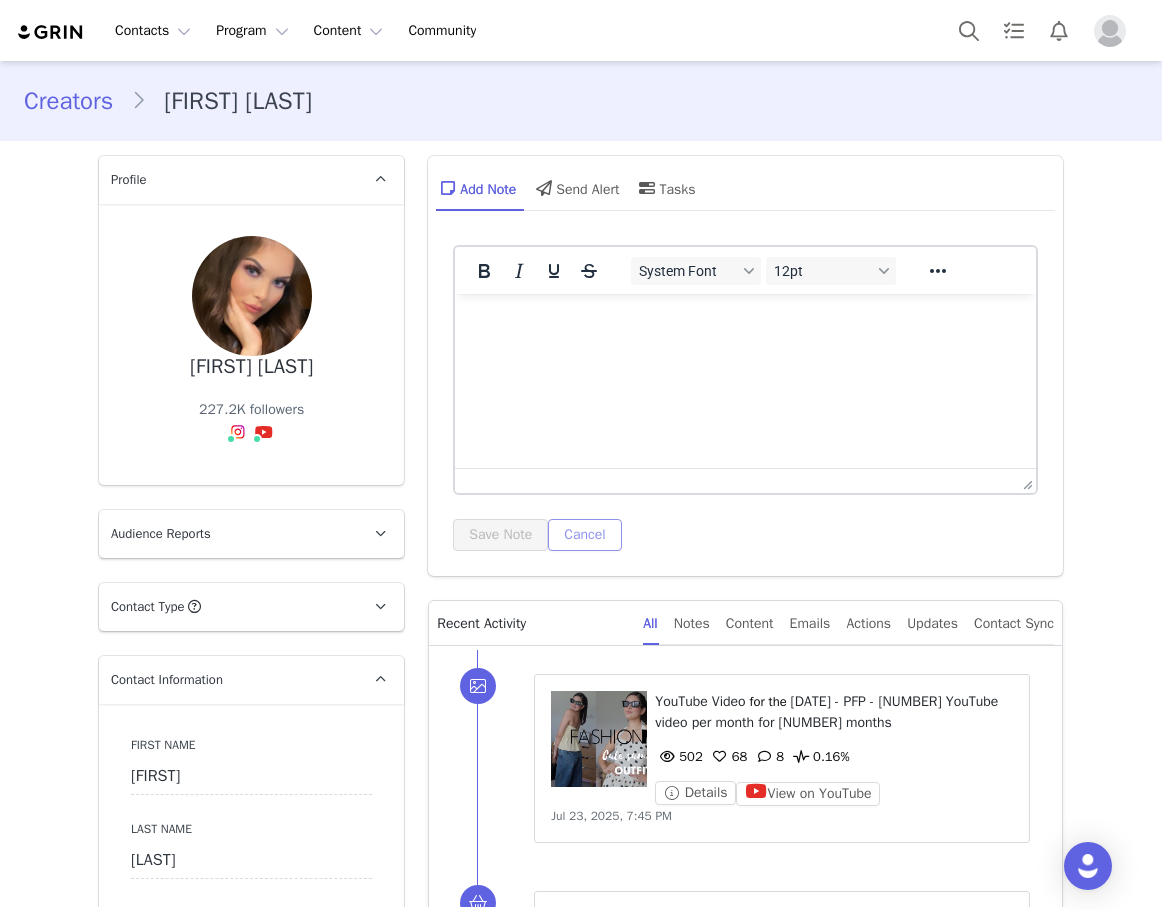 click on "Cancel" at bounding box center (584, 535) 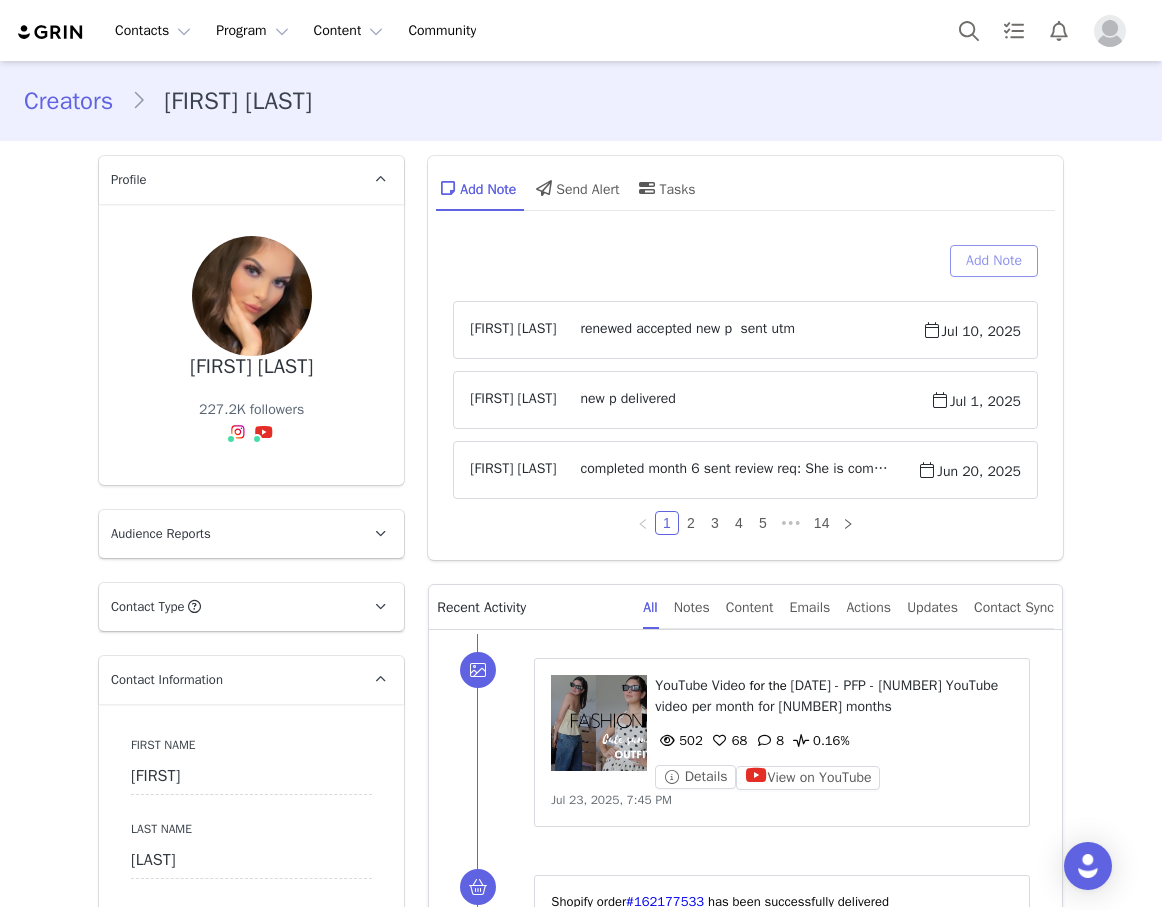 click on "Add Note" at bounding box center [994, 261] 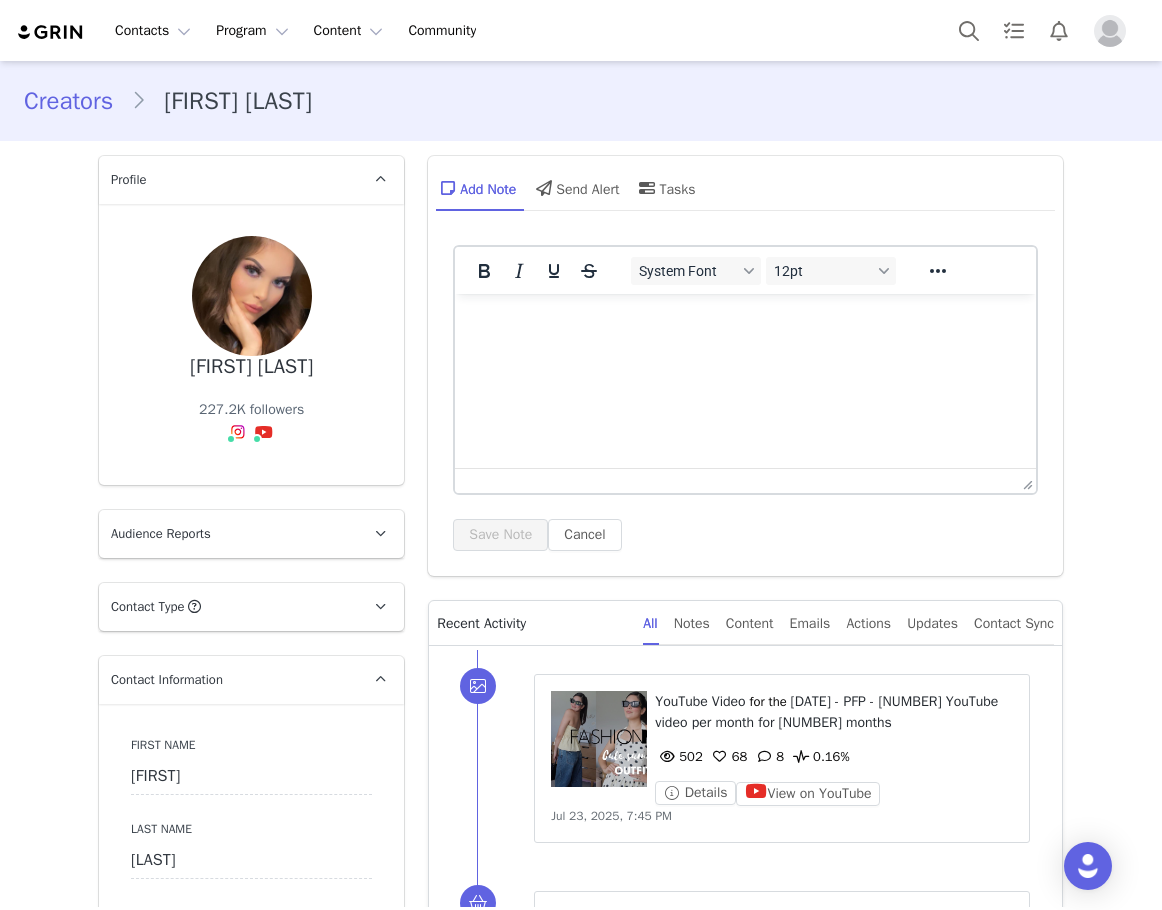 scroll, scrollTop: 0, scrollLeft: 0, axis: both 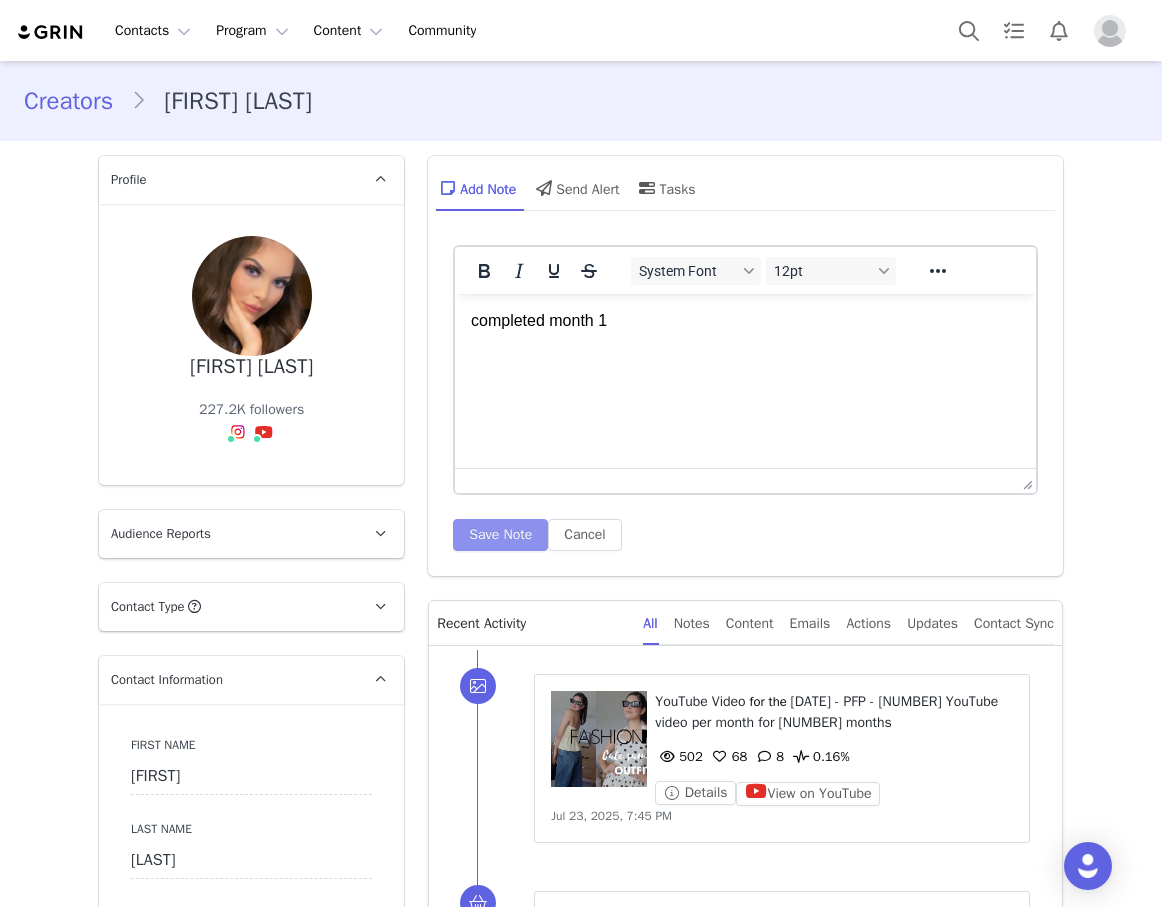 click on "Save Note" at bounding box center [500, 535] 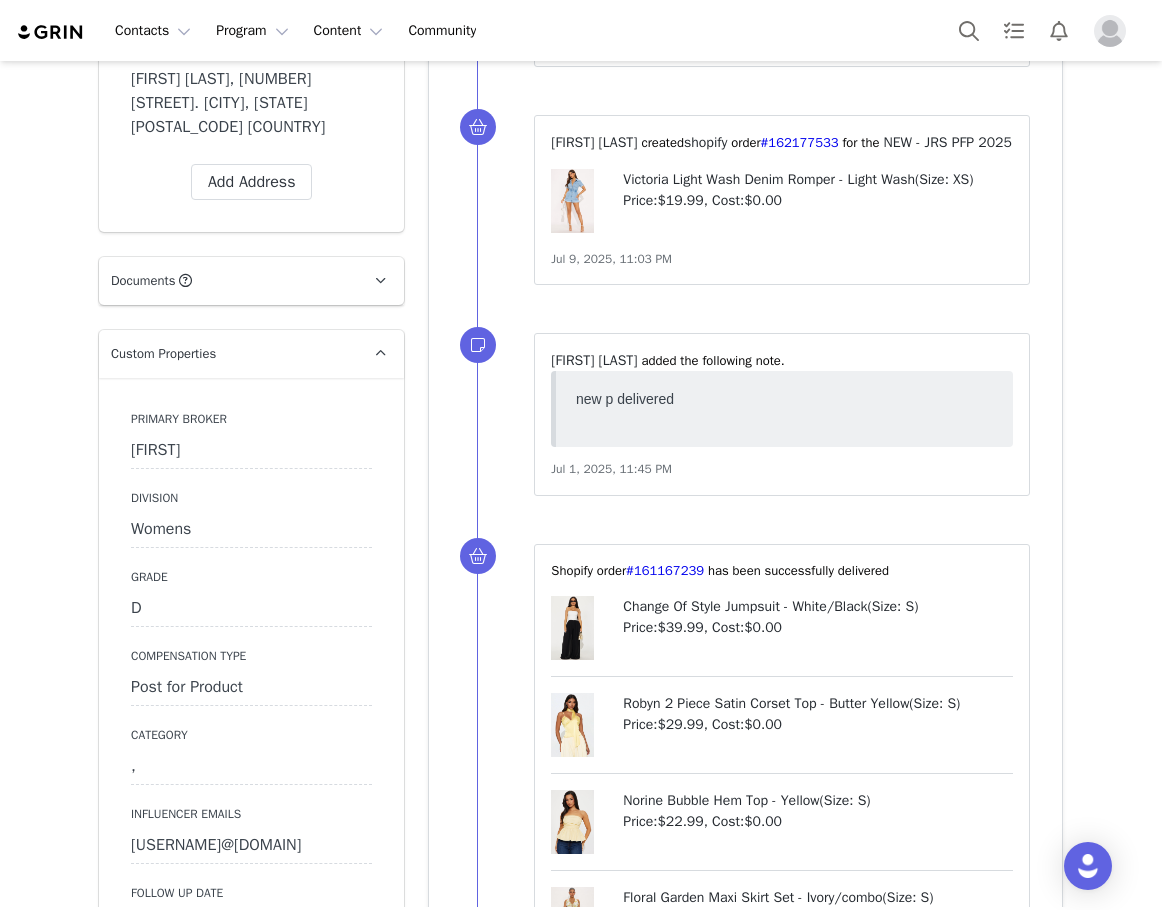 scroll, scrollTop: 1800, scrollLeft: 0, axis: vertical 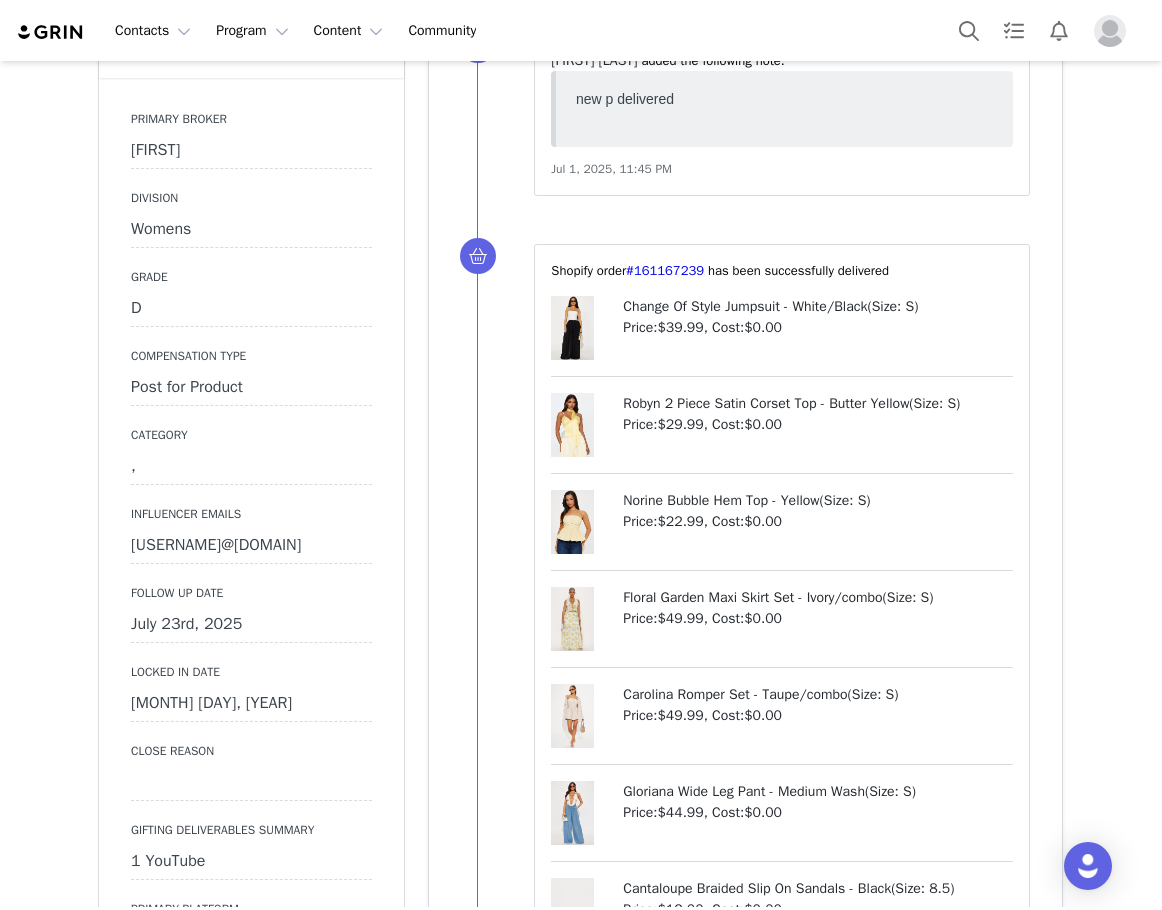 click on "July 23rd, 2025" at bounding box center (251, 625) 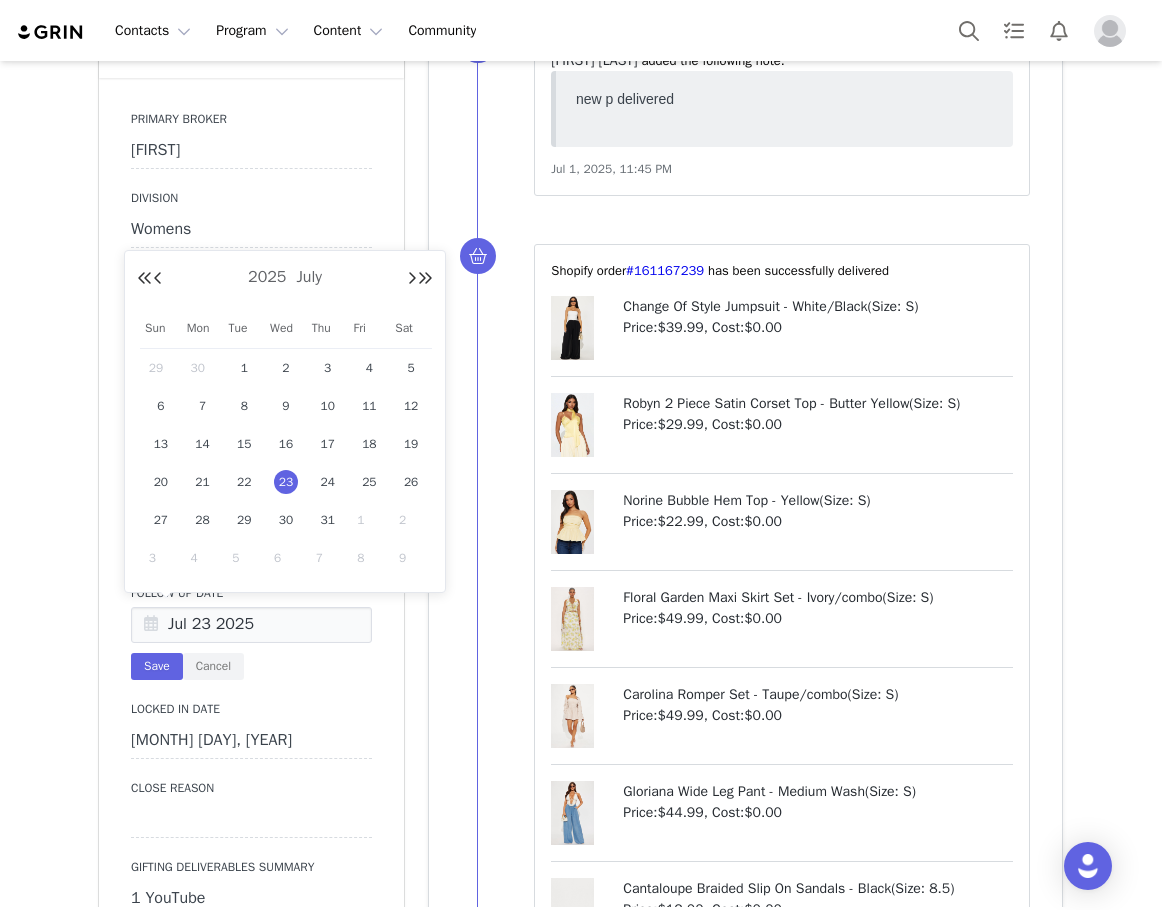 click on "1" at bounding box center (369, 520) 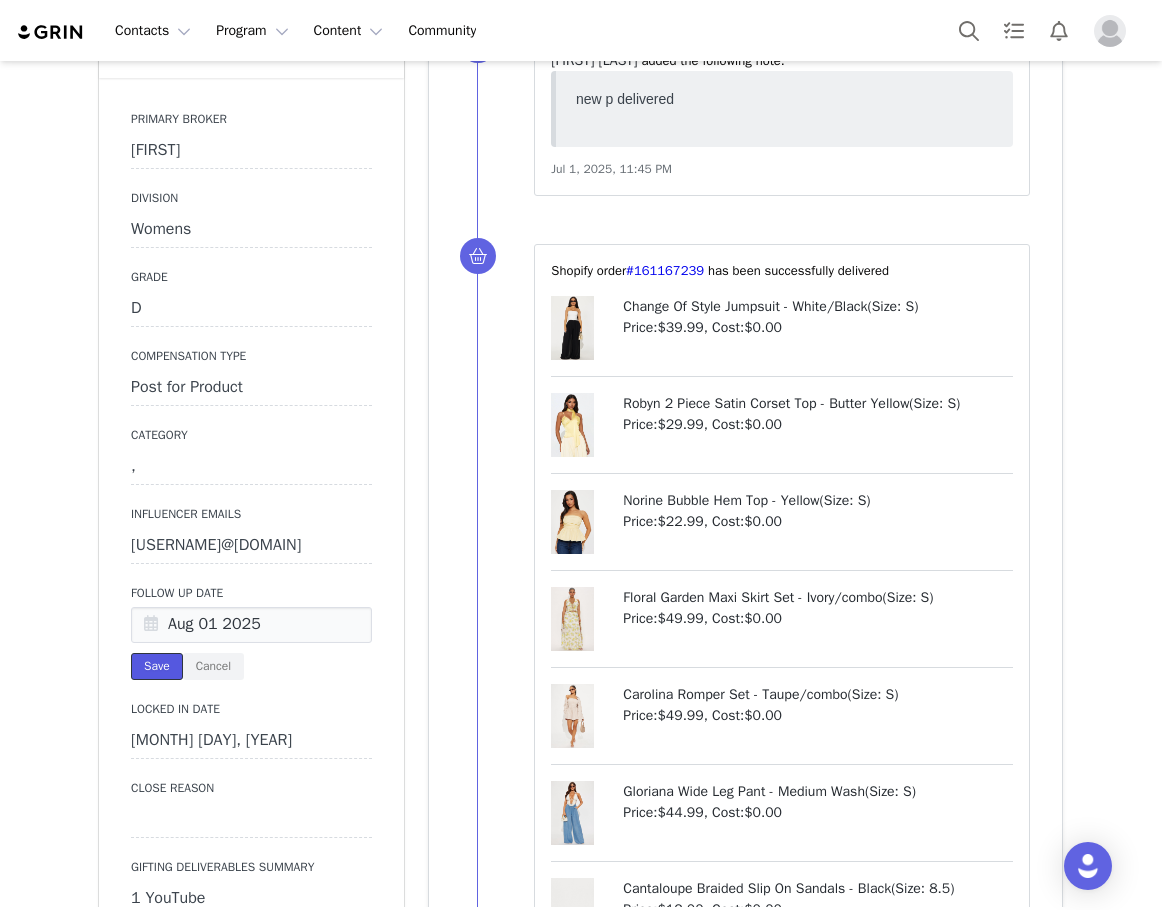 click on "Save" at bounding box center [157, 666] 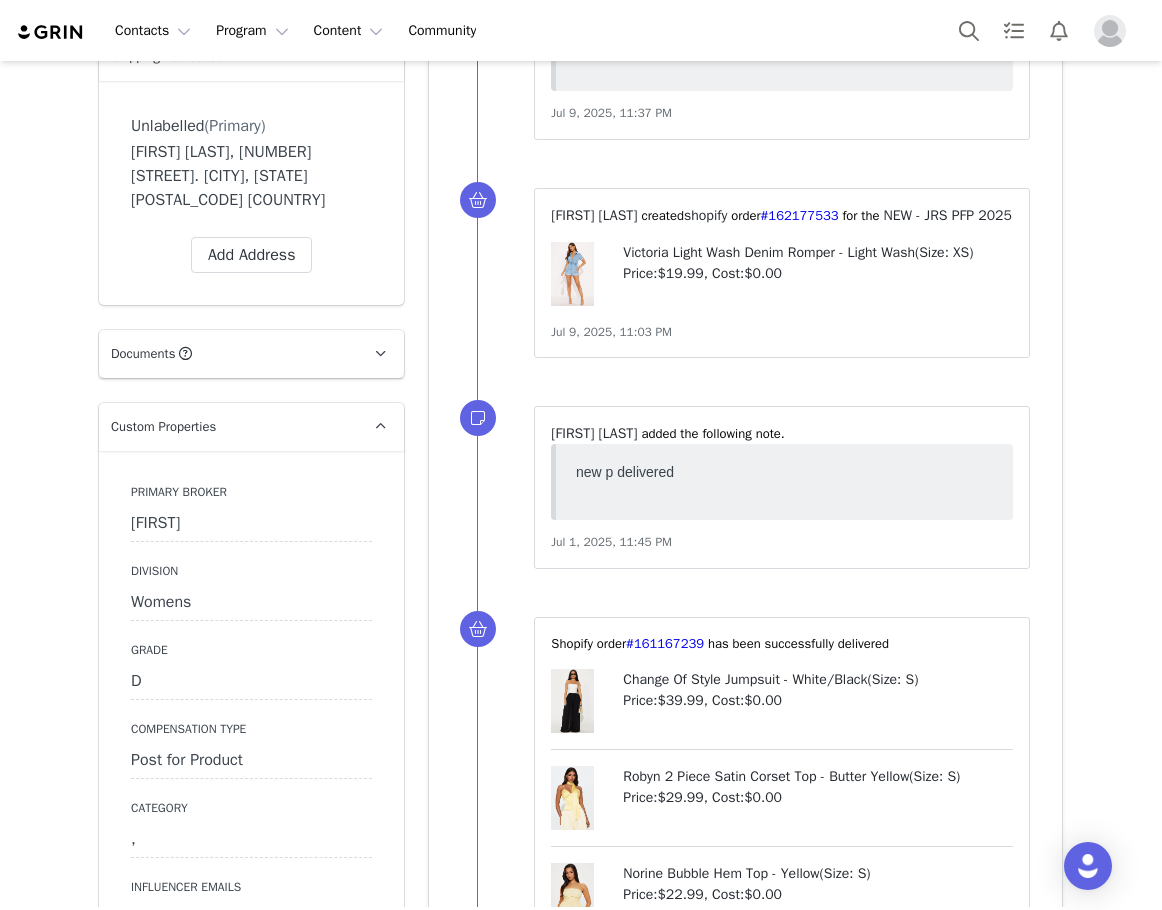 scroll, scrollTop: 1600, scrollLeft: 0, axis: vertical 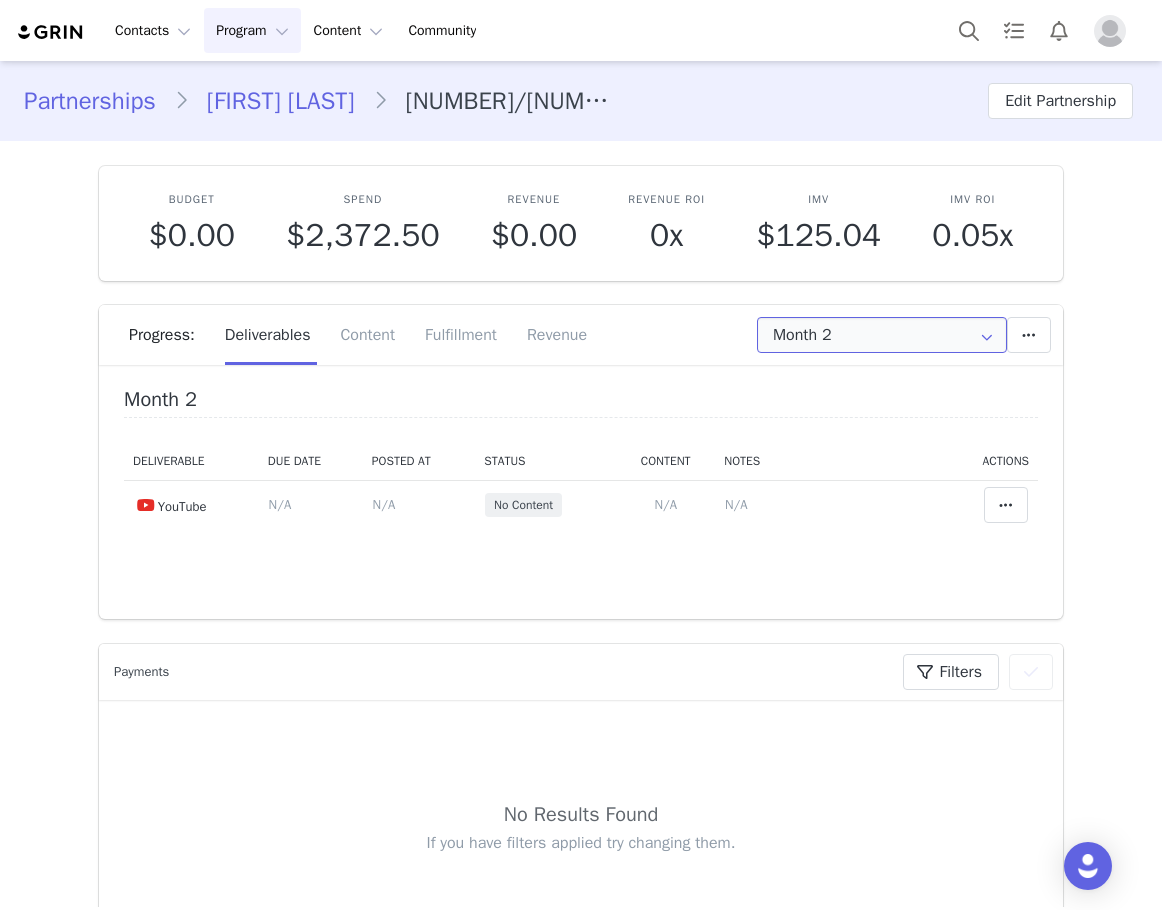 click on "Month 2" at bounding box center [882, 335] 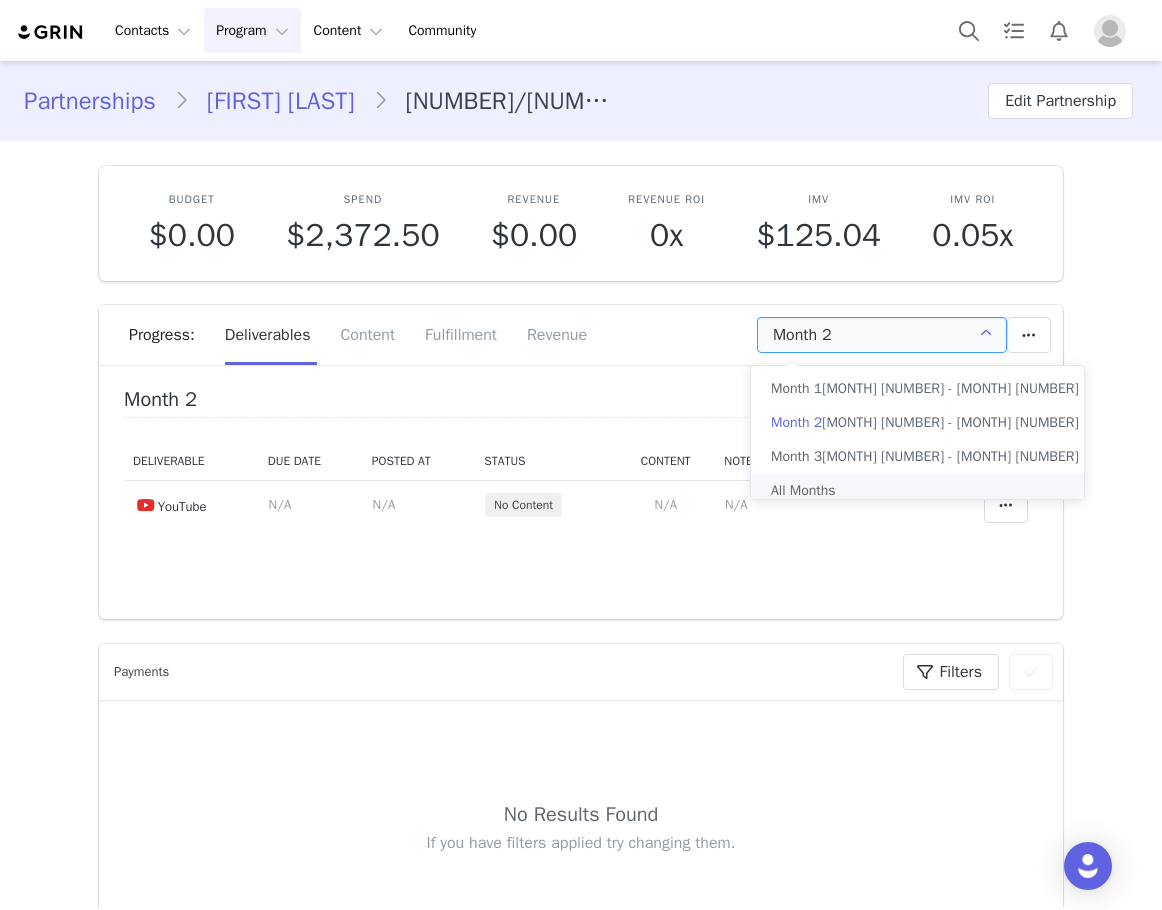 click on "All Months" at bounding box center [925, 491] 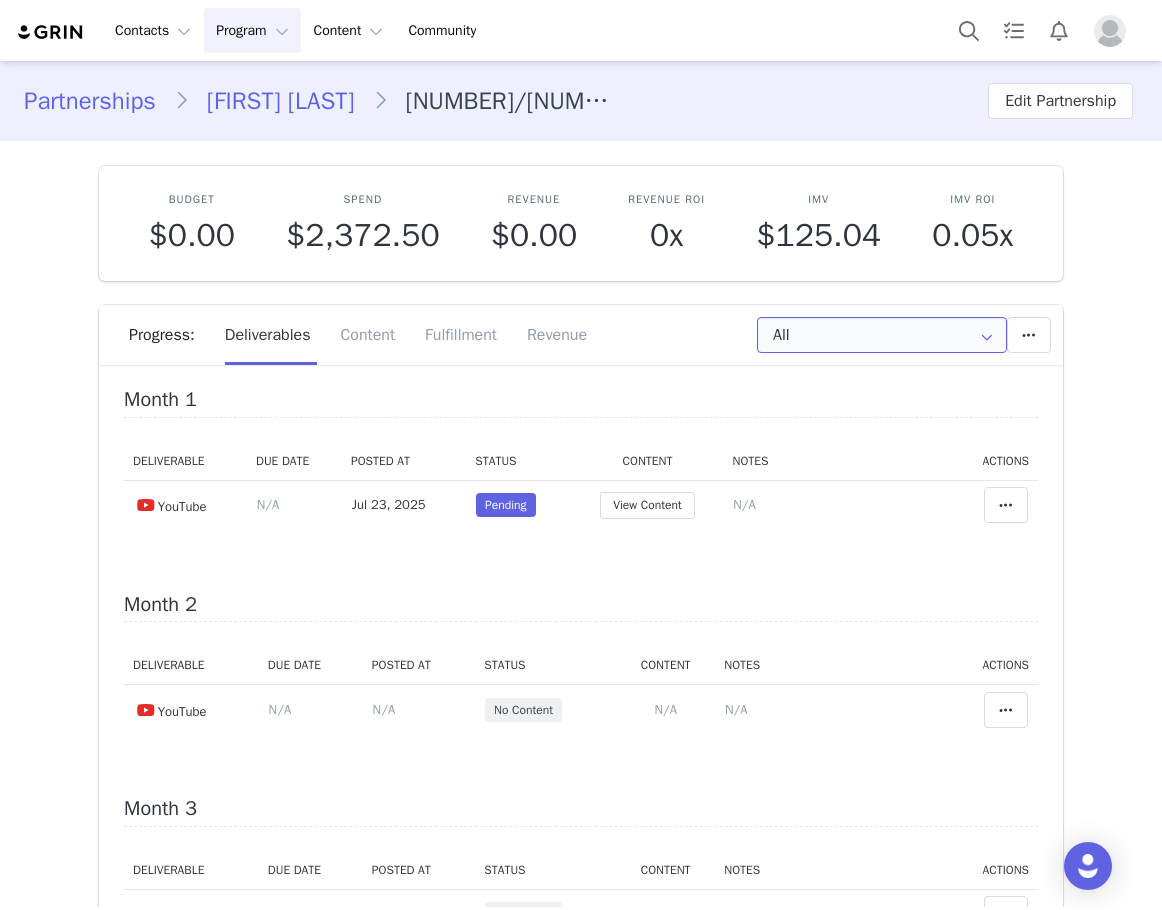 scroll, scrollTop: 100, scrollLeft: 0, axis: vertical 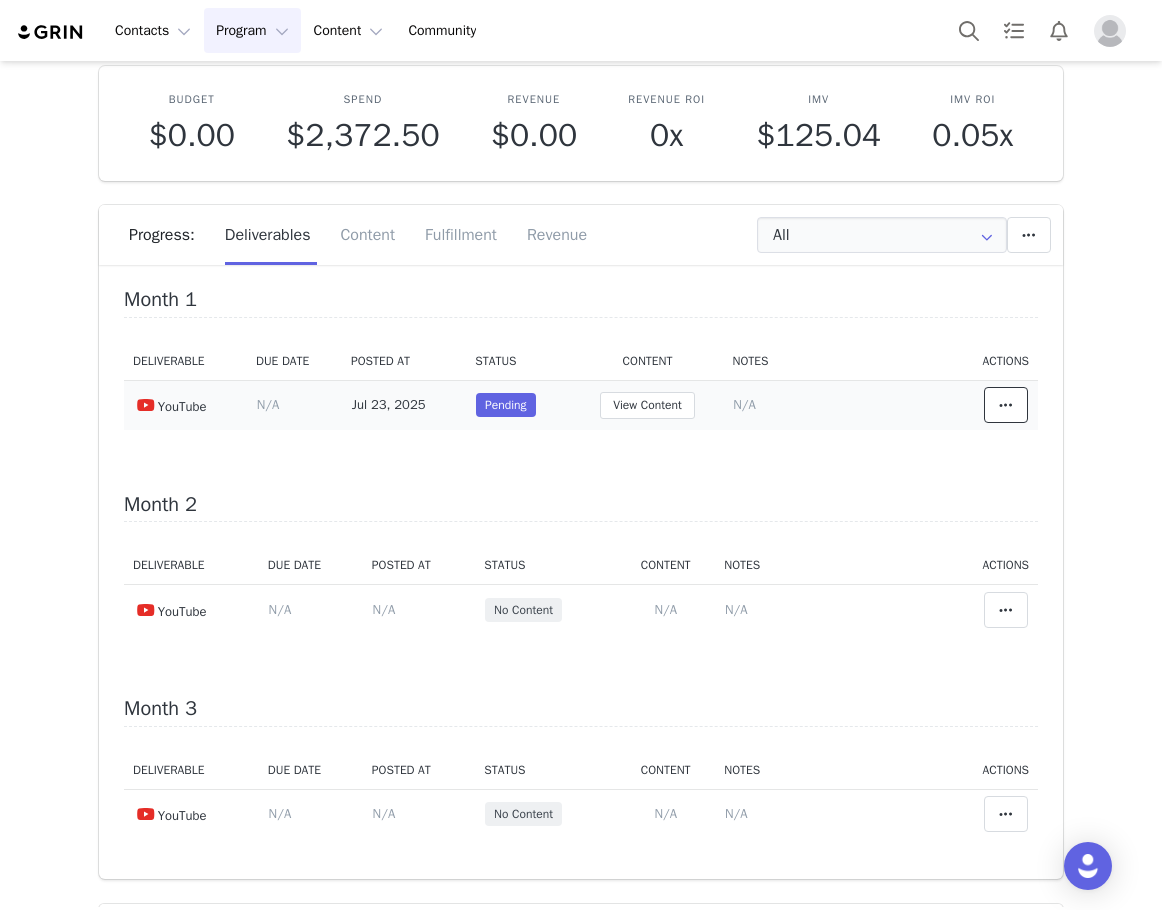 click at bounding box center (1006, 405) 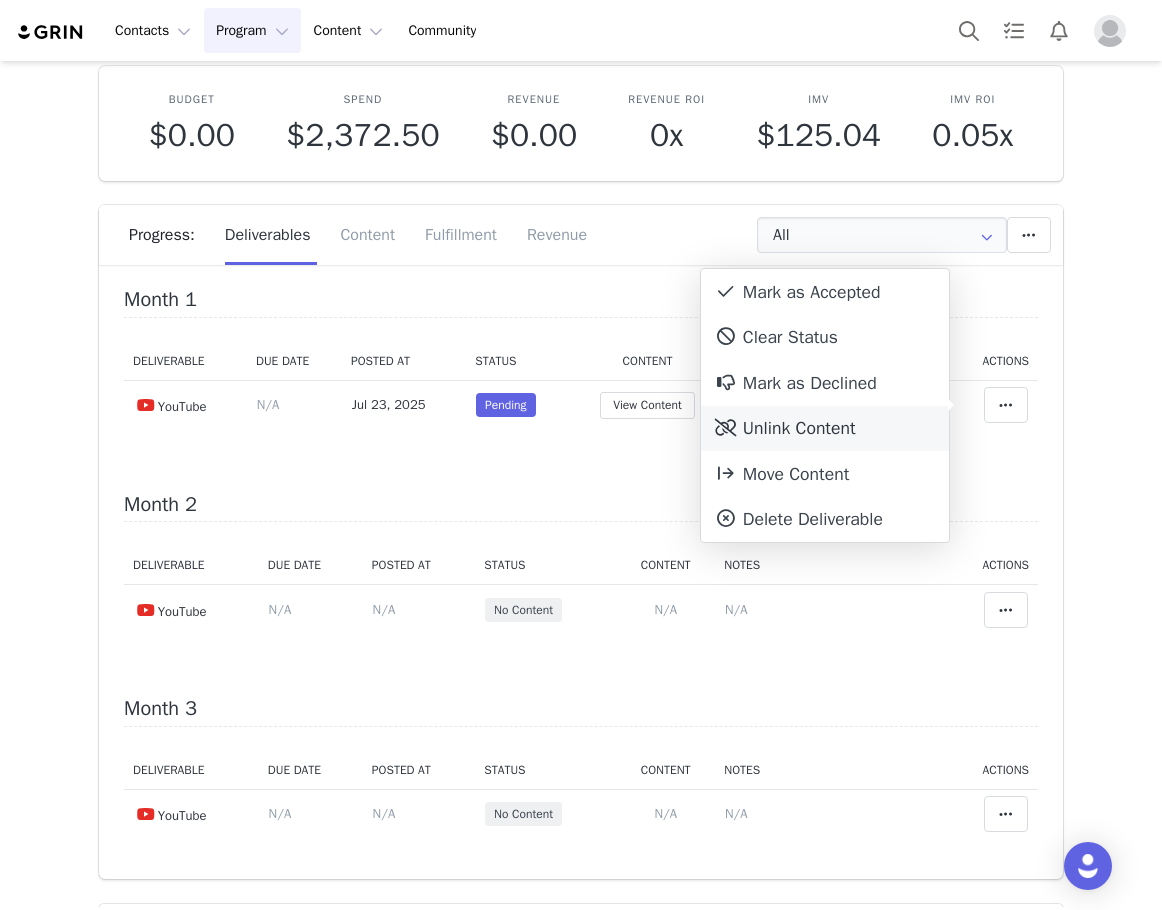 click on "Unlink Content" at bounding box center (825, 429) 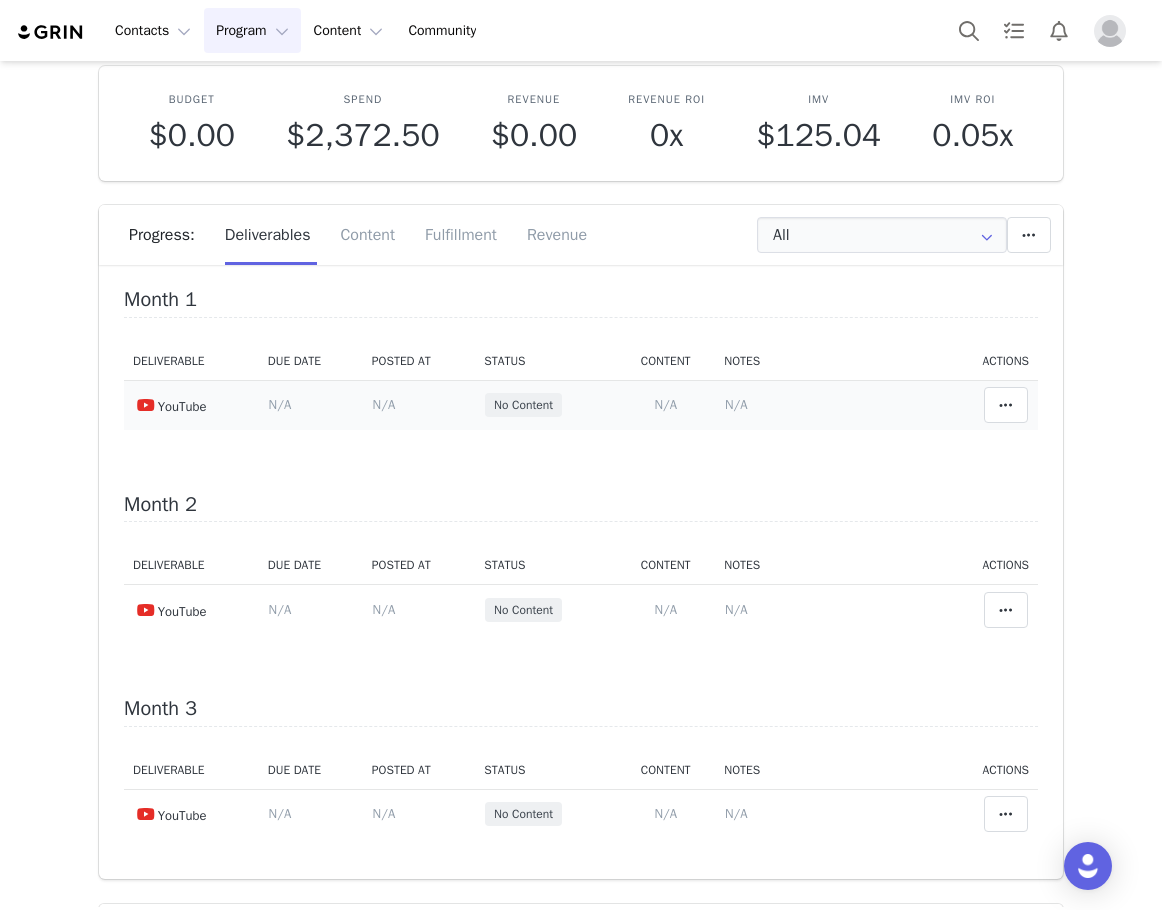 click on "N/A" at bounding box center (736, 404) 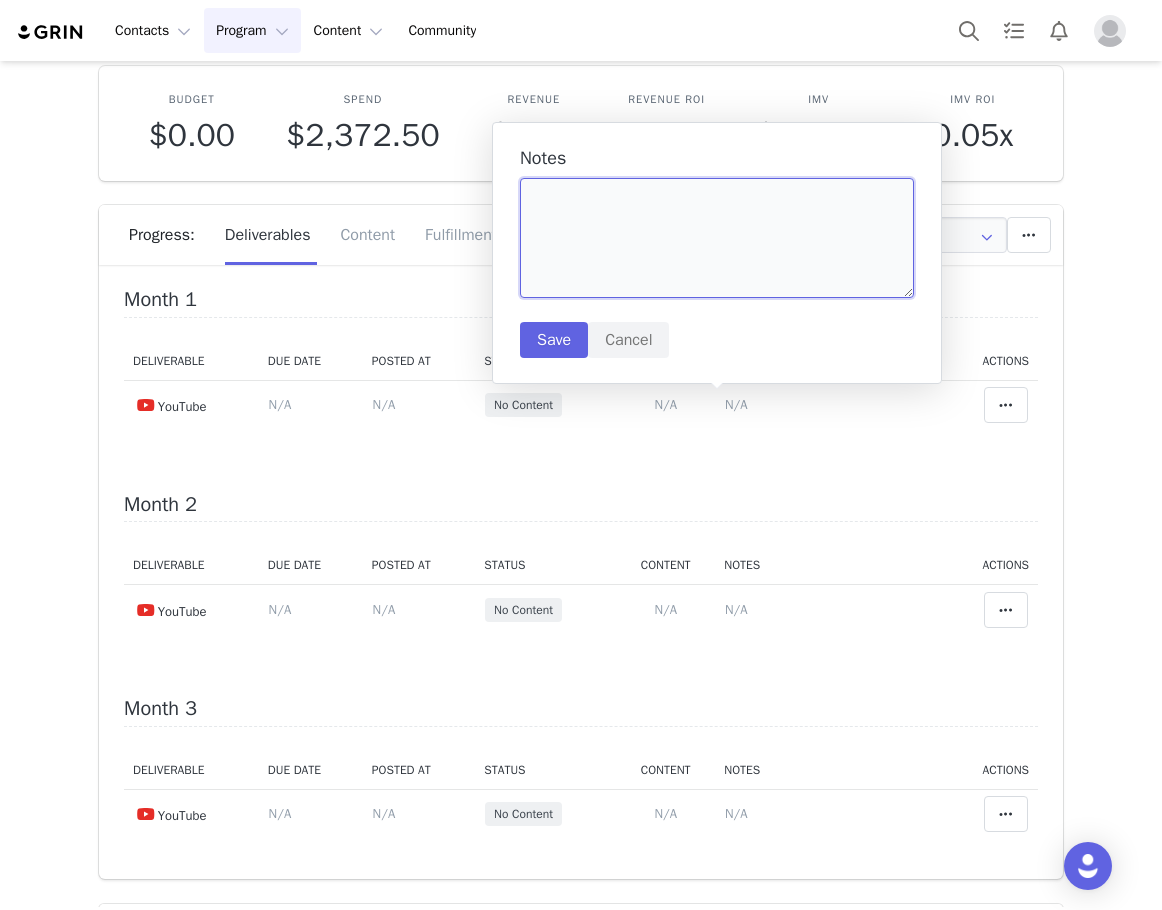 click at bounding box center (717, 238) 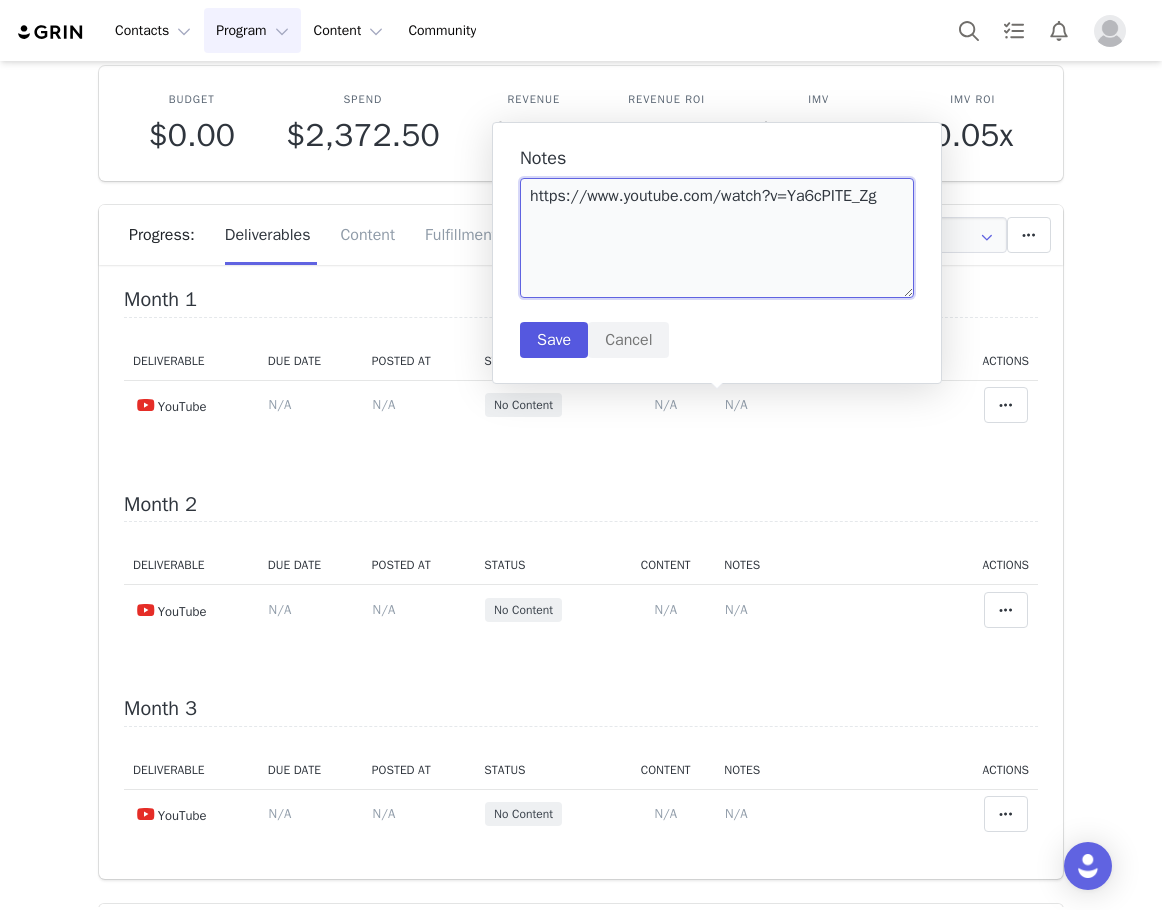 type on "https://www.youtube.com/watch?v=Ya6cPITE_Zg" 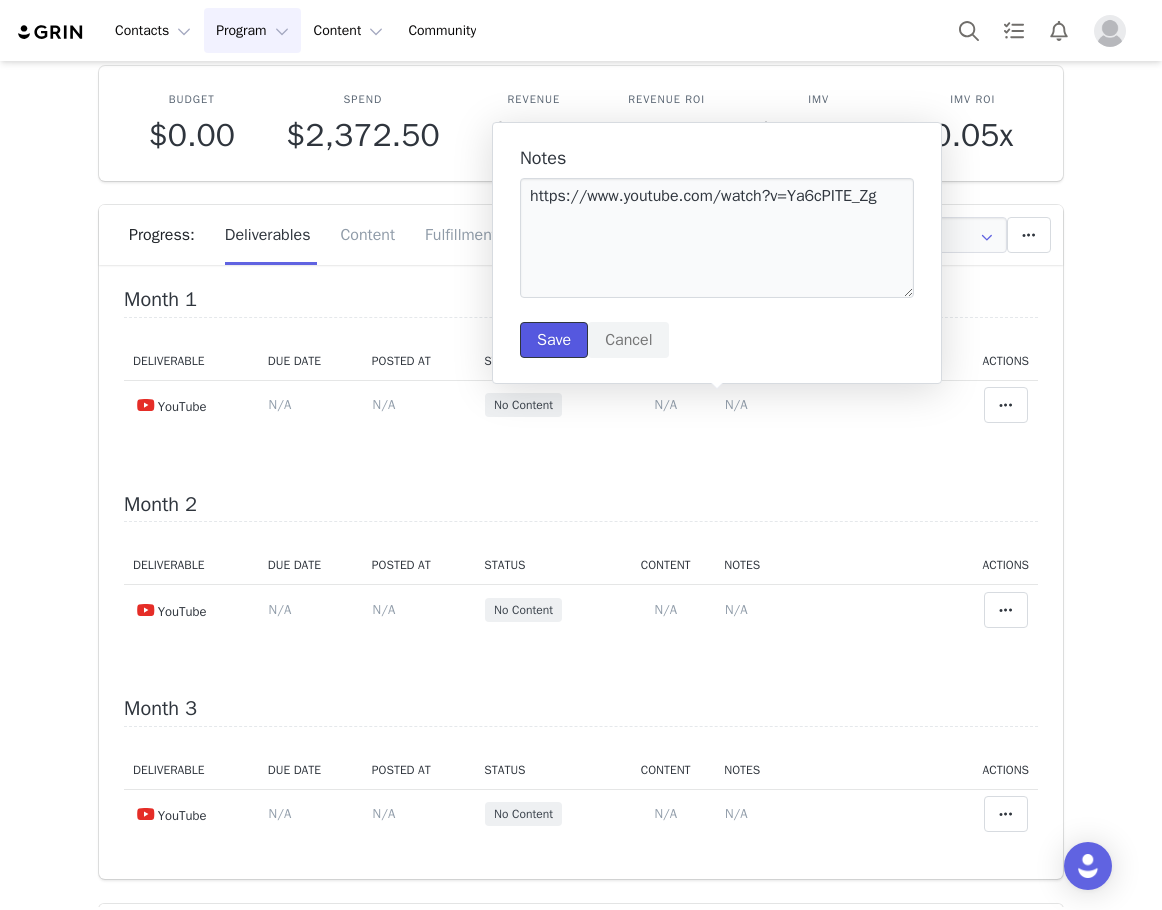 click on "Save" at bounding box center (554, 340) 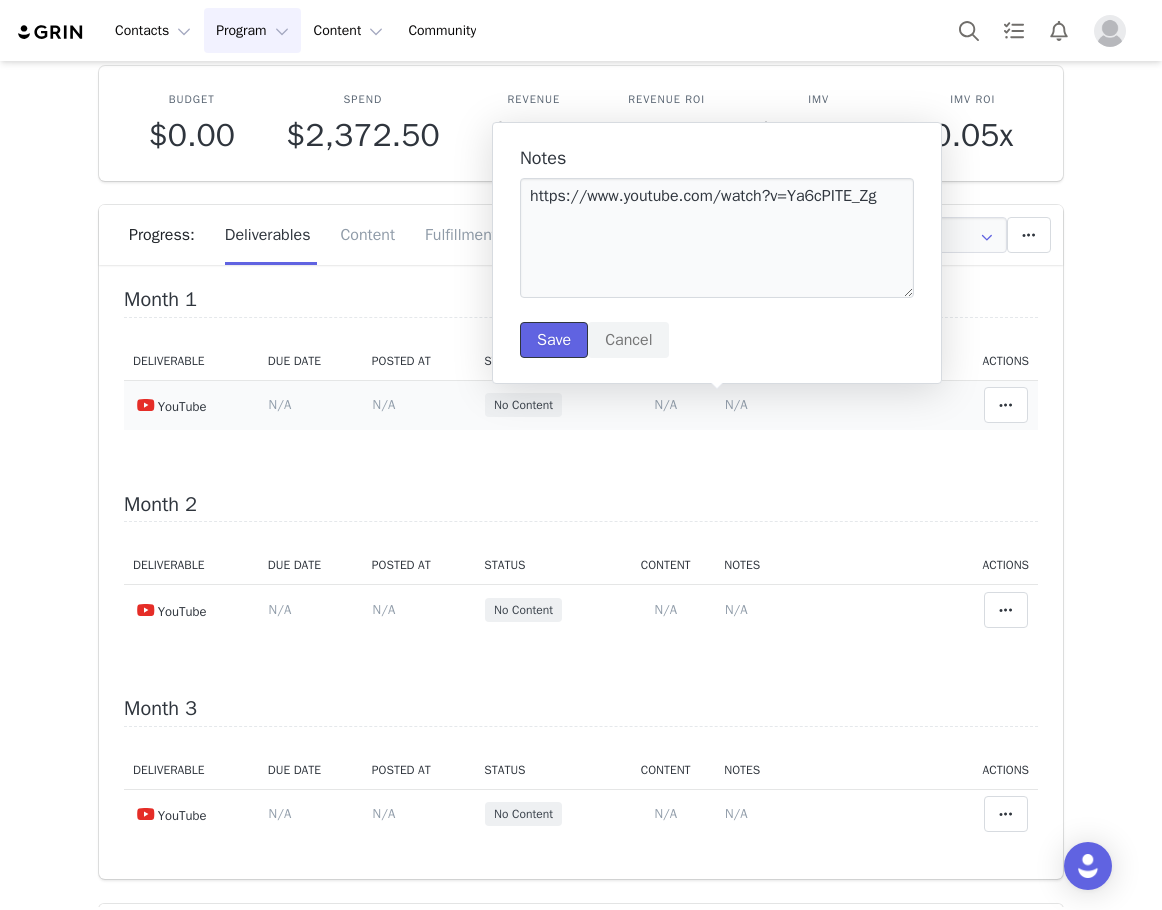 type 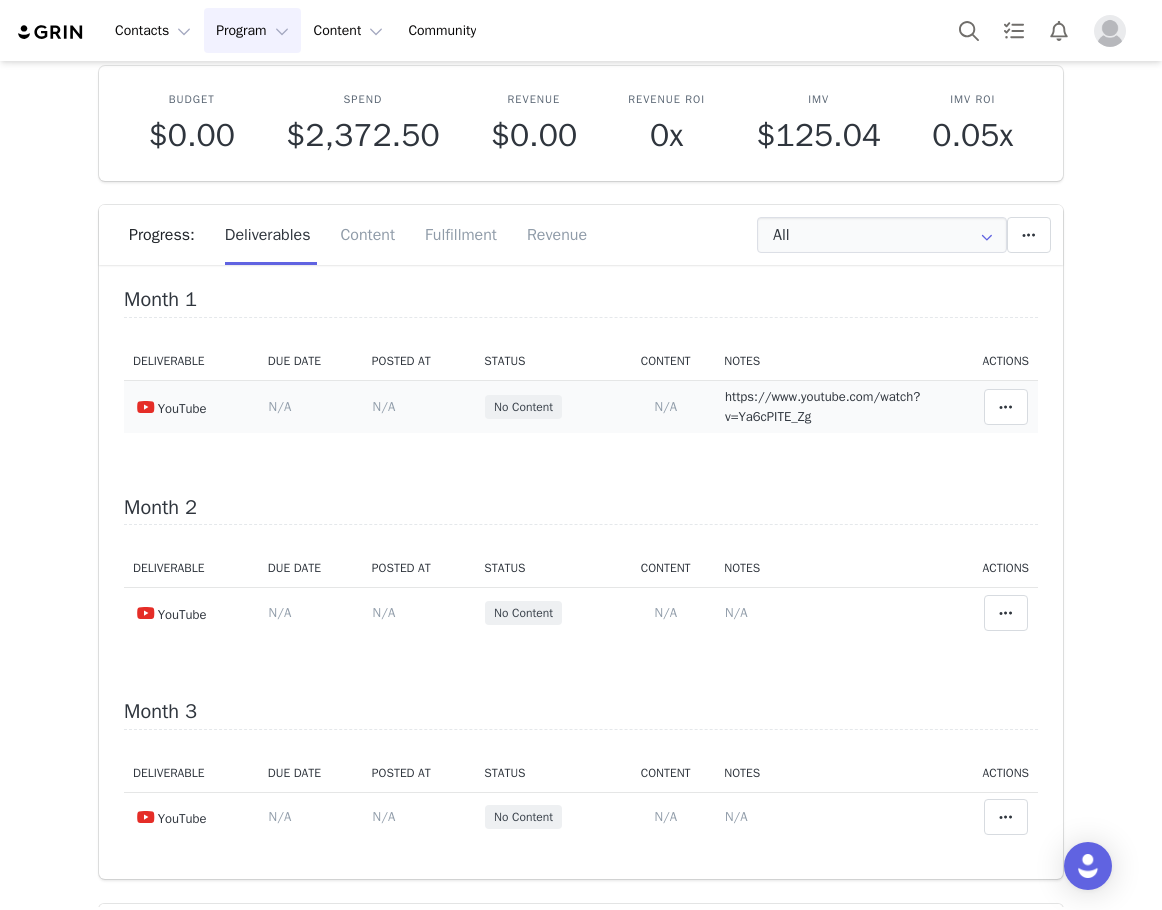click on "N/A" at bounding box center (384, 406) 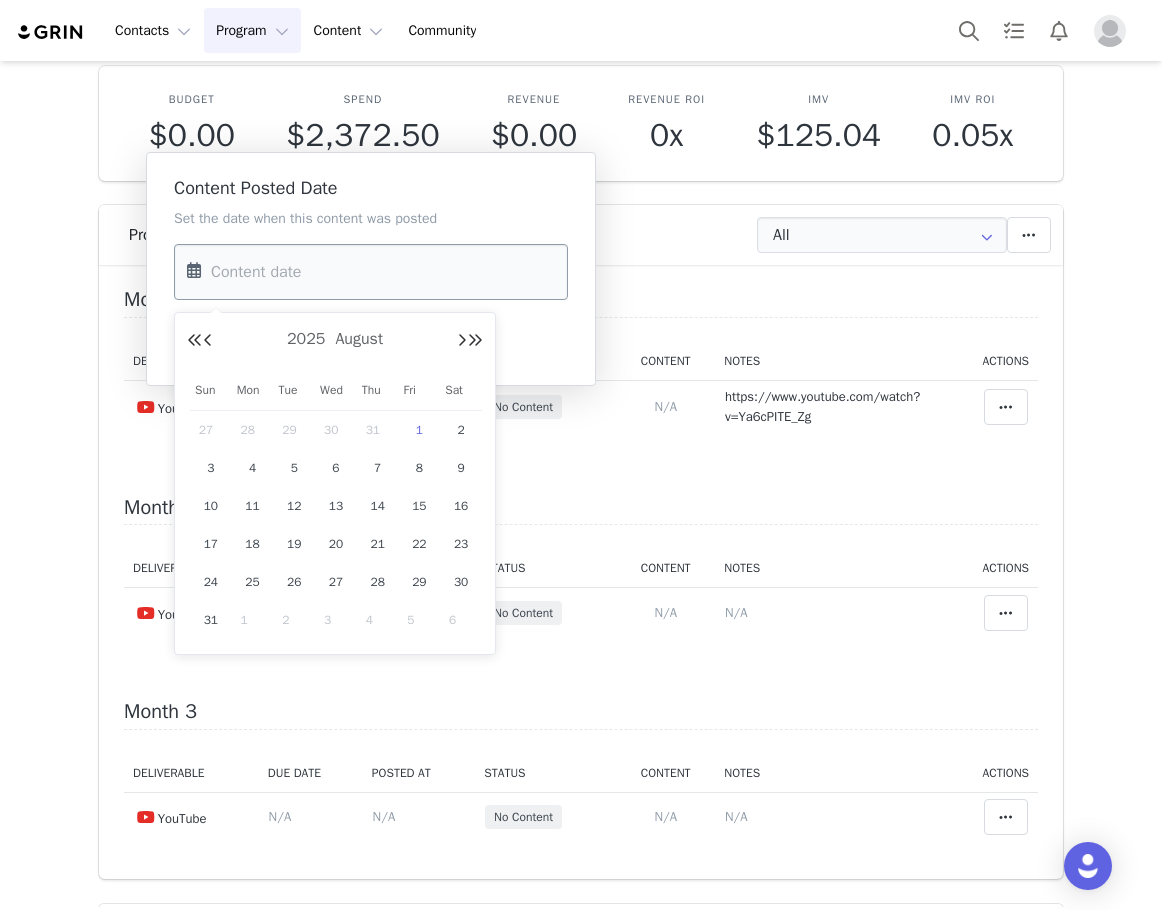 click at bounding box center (371, 272) 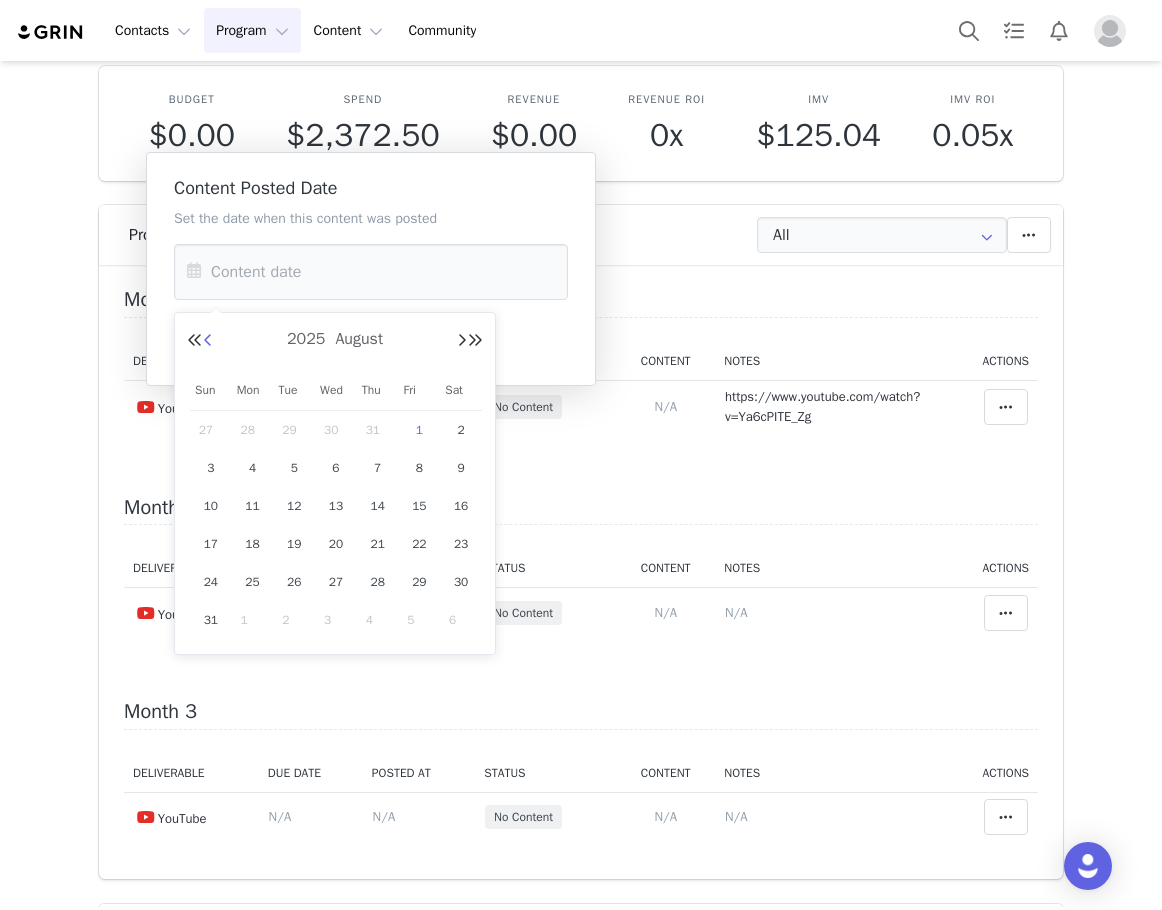 click at bounding box center (208, 341) 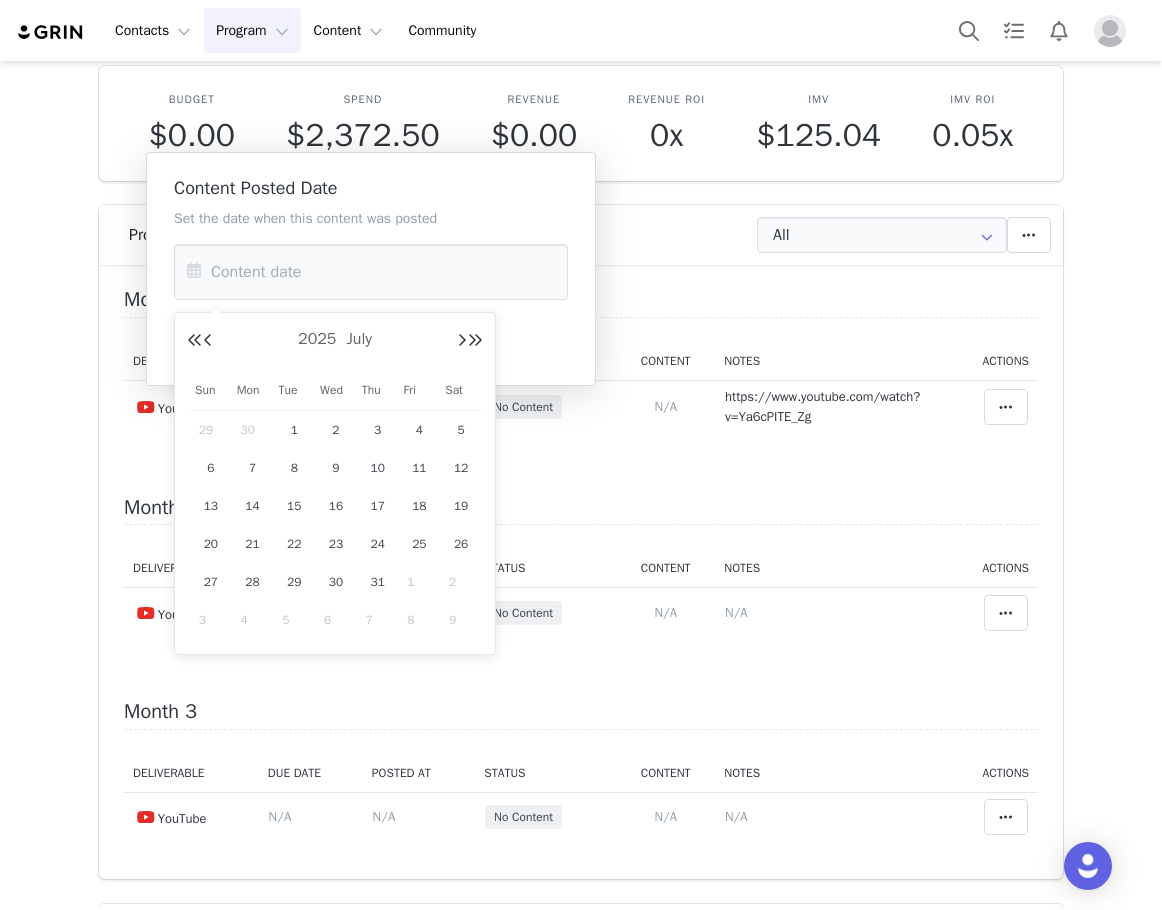 click on "30" at bounding box center [336, 582] 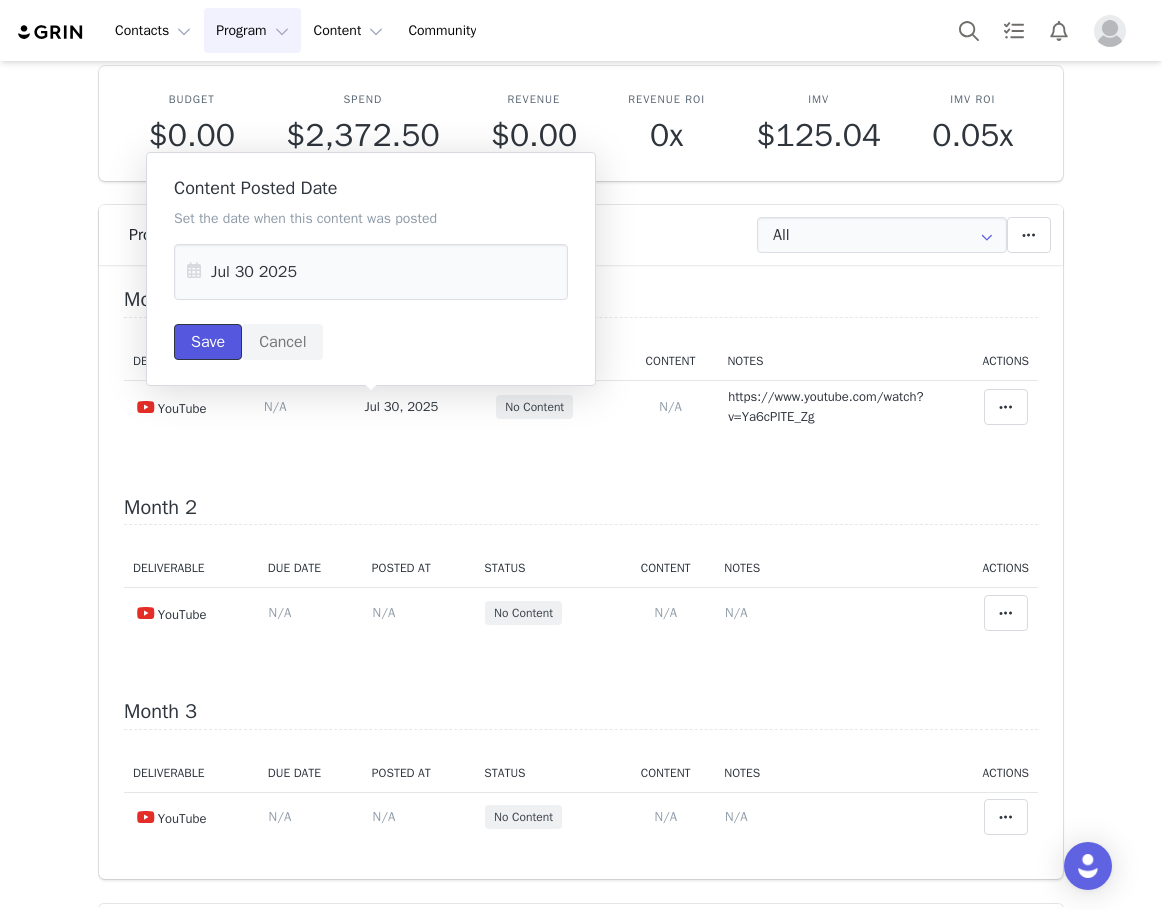 click on "Save" at bounding box center [208, 342] 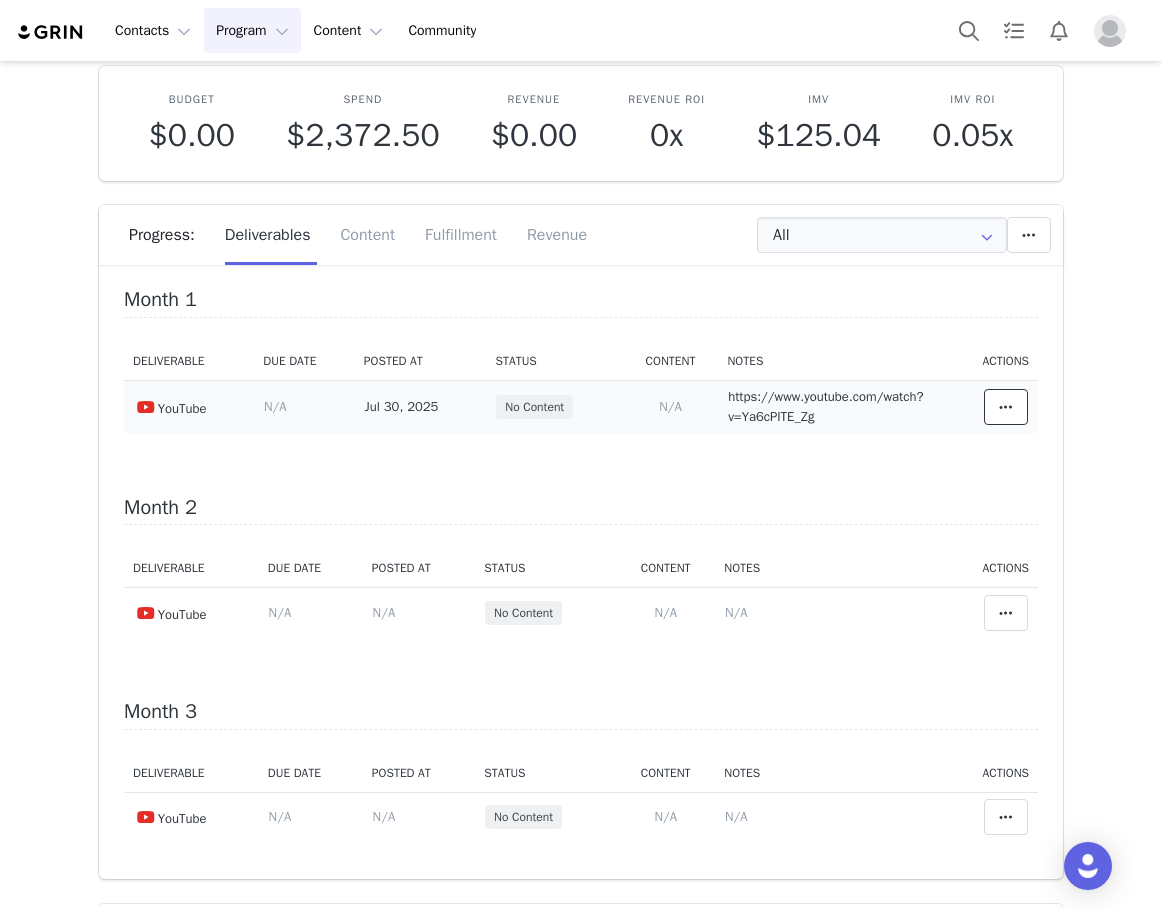 click at bounding box center [1006, 407] 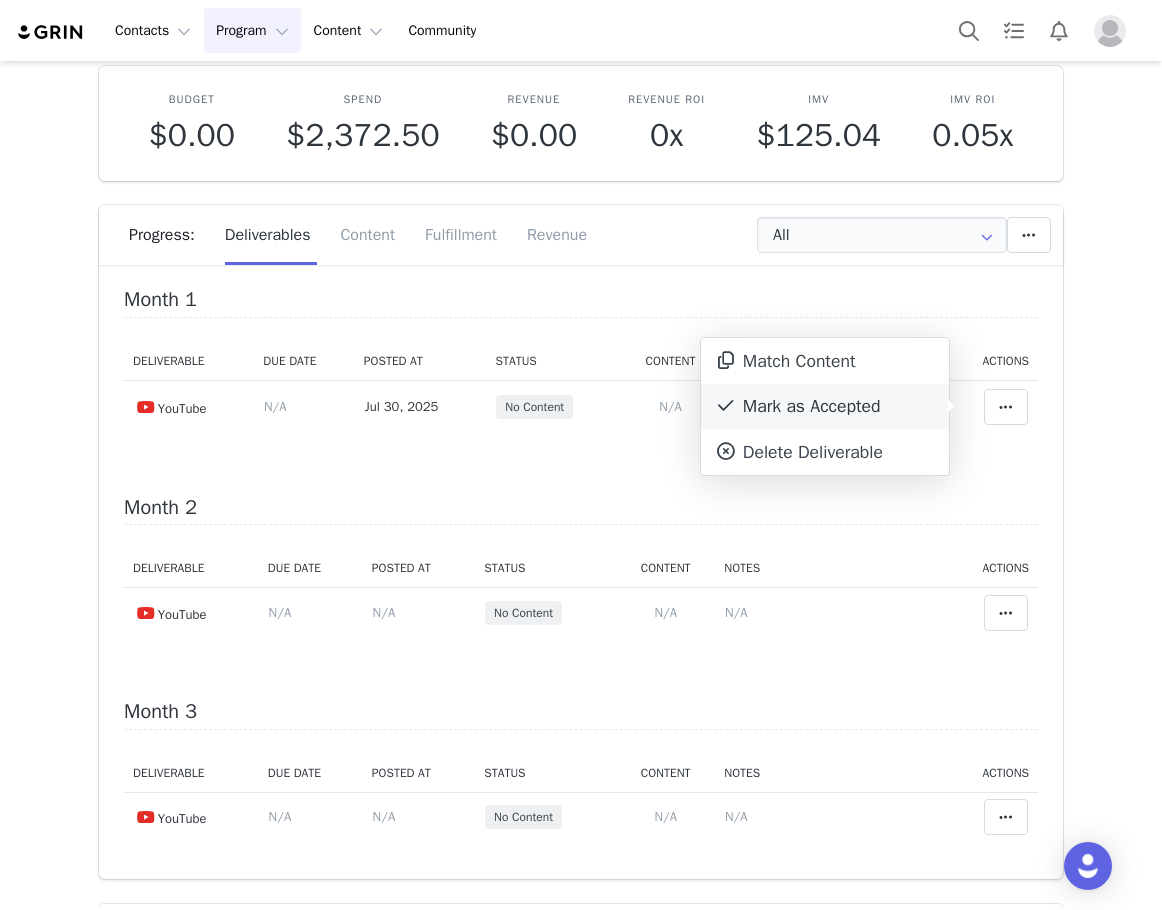 click on "Mark as Accepted" at bounding box center [825, 407] 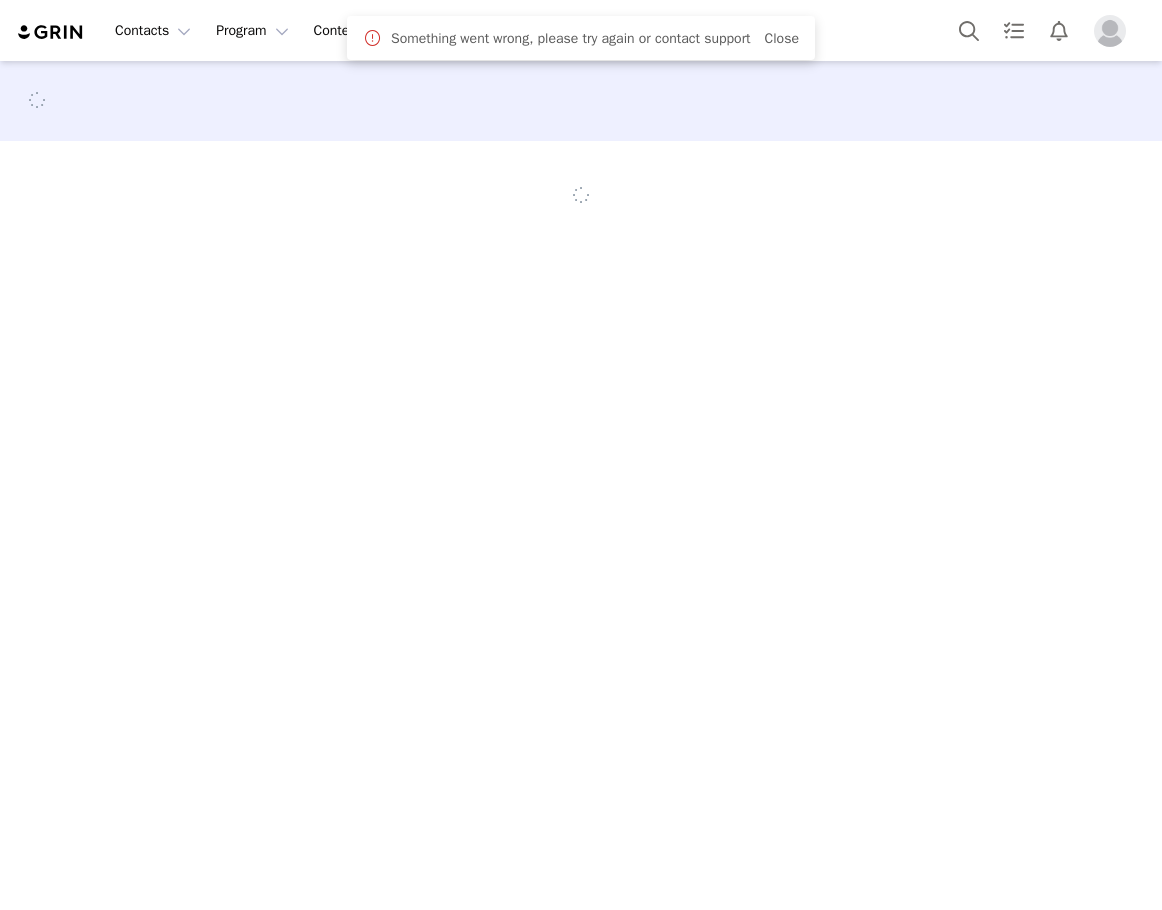 scroll, scrollTop: 0, scrollLeft: 0, axis: both 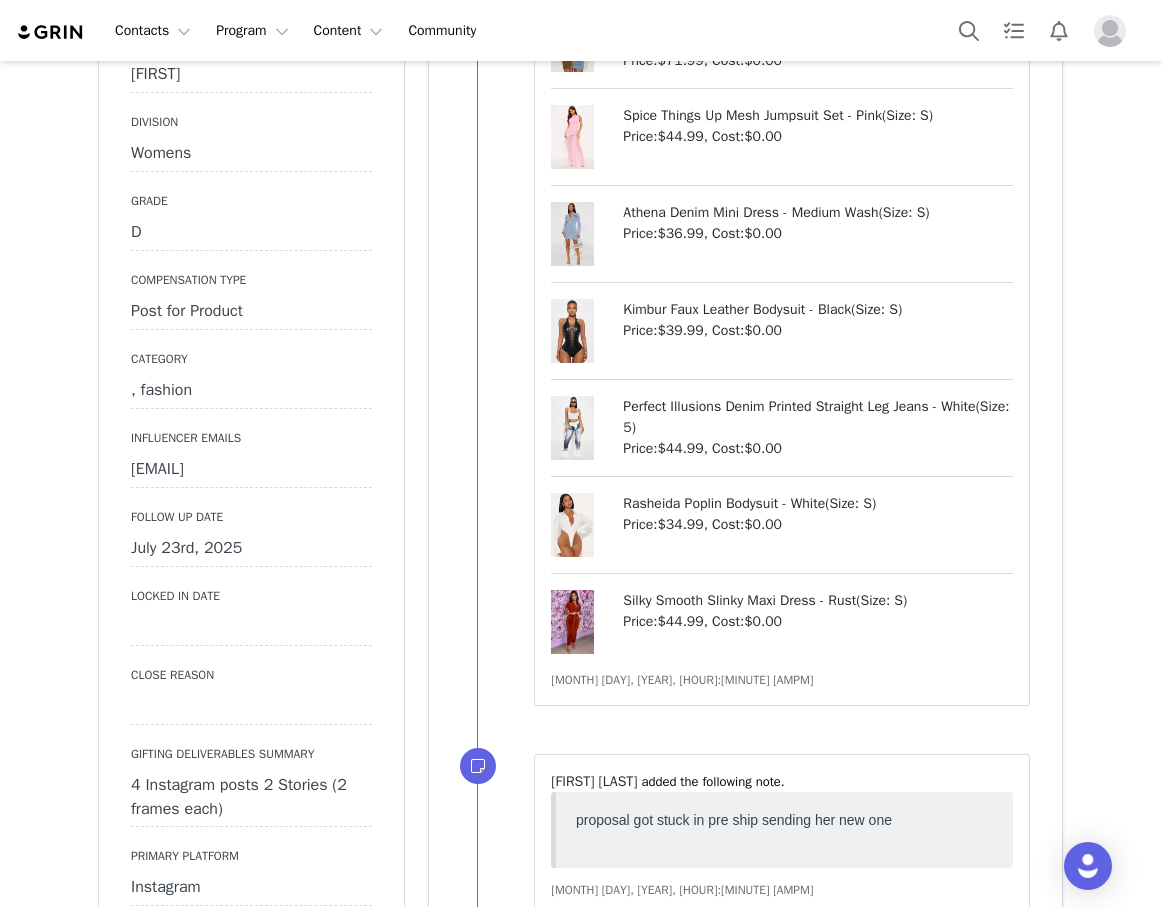 click on "July 23rd, 2025" at bounding box center [251, 549] 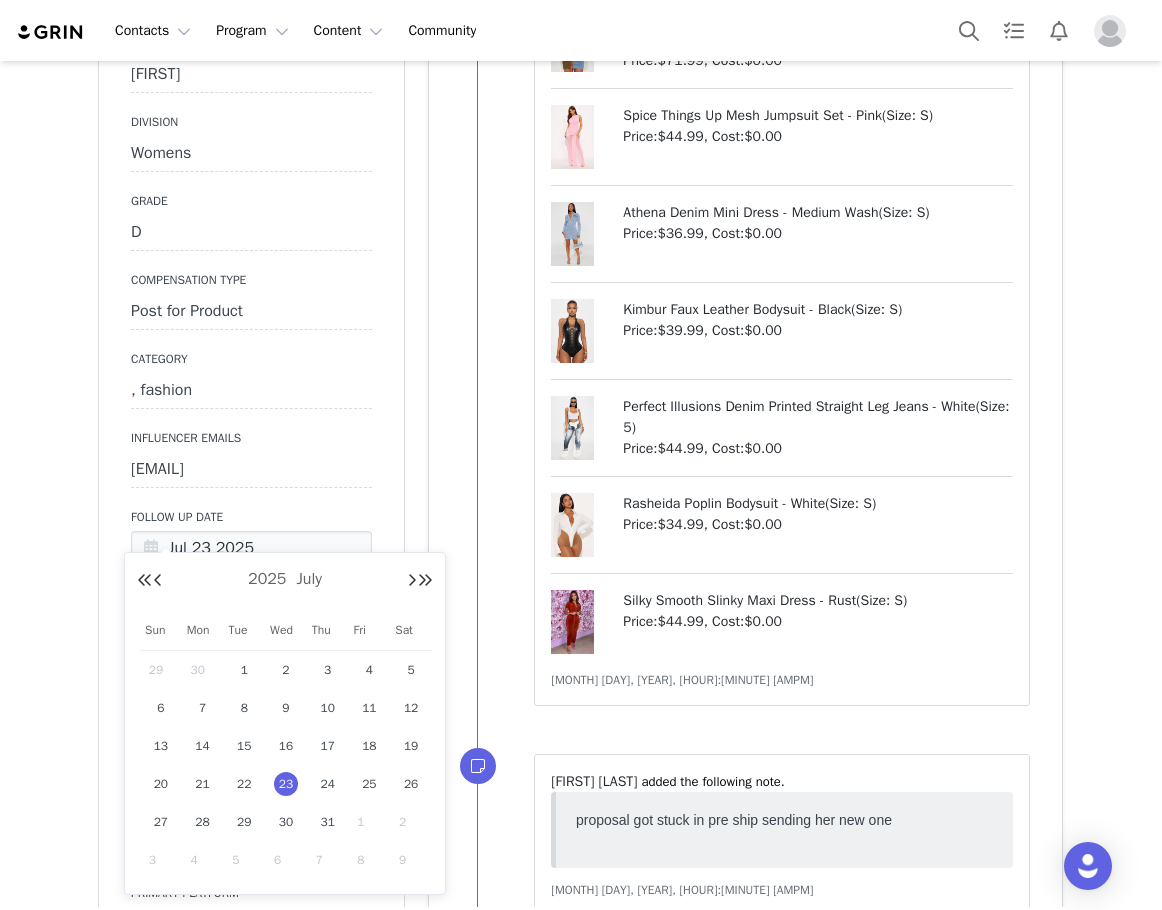 click on "1" at bounding box center [369, 822] 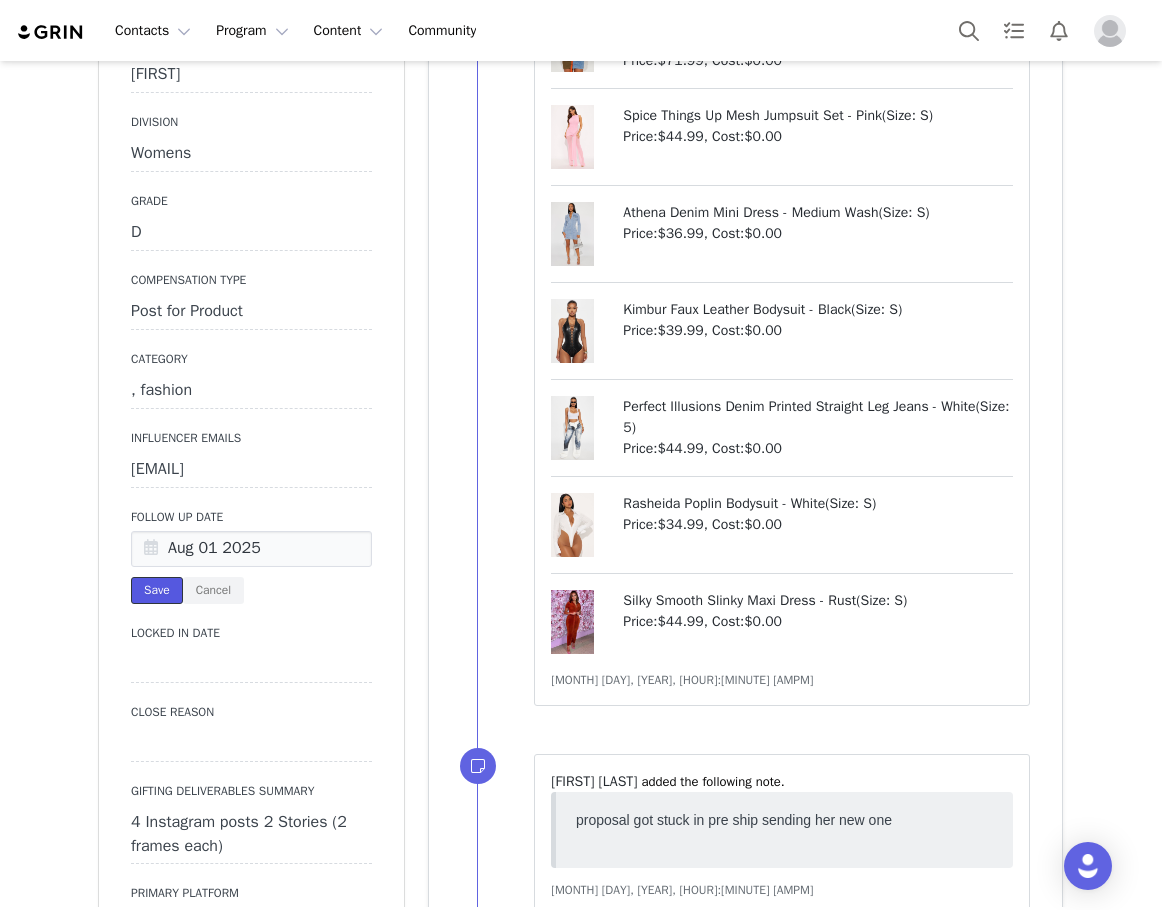 click on "Save" at bounding box center (157, 590) 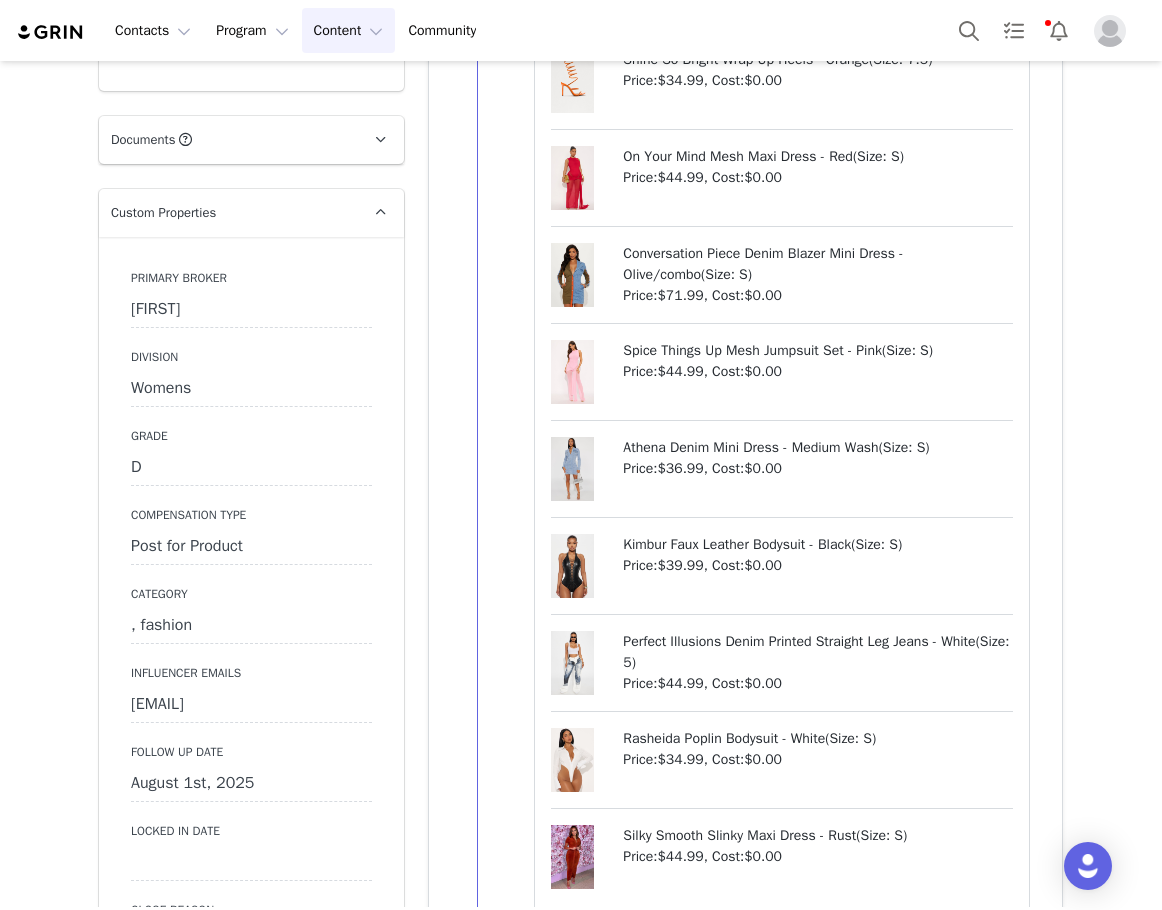 scroll, scrollTop: 1700, scrollLeft: 0, axis: vertical 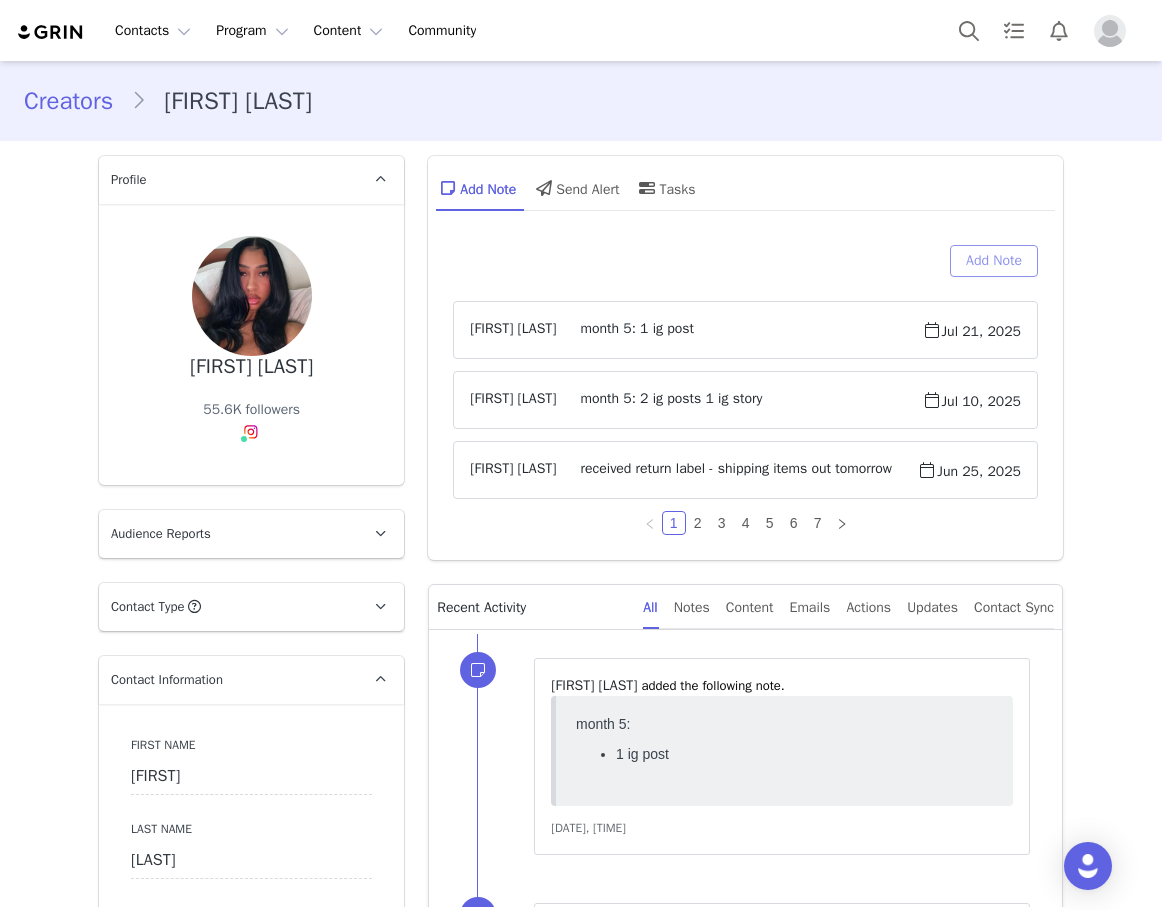 click on "Add Note" at bounding box center [994, 261] 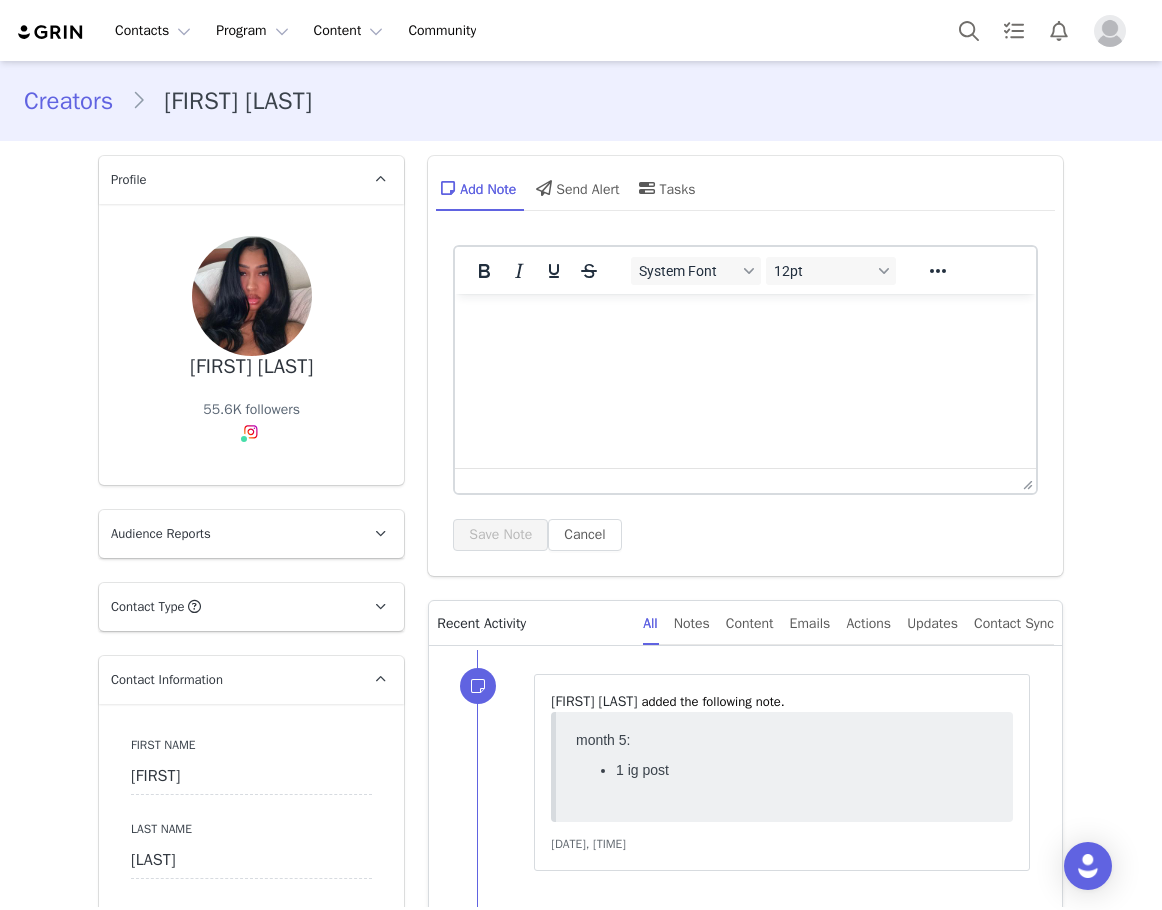 scroll, scrollTop: 0, scrollLeft: 0, axis: both 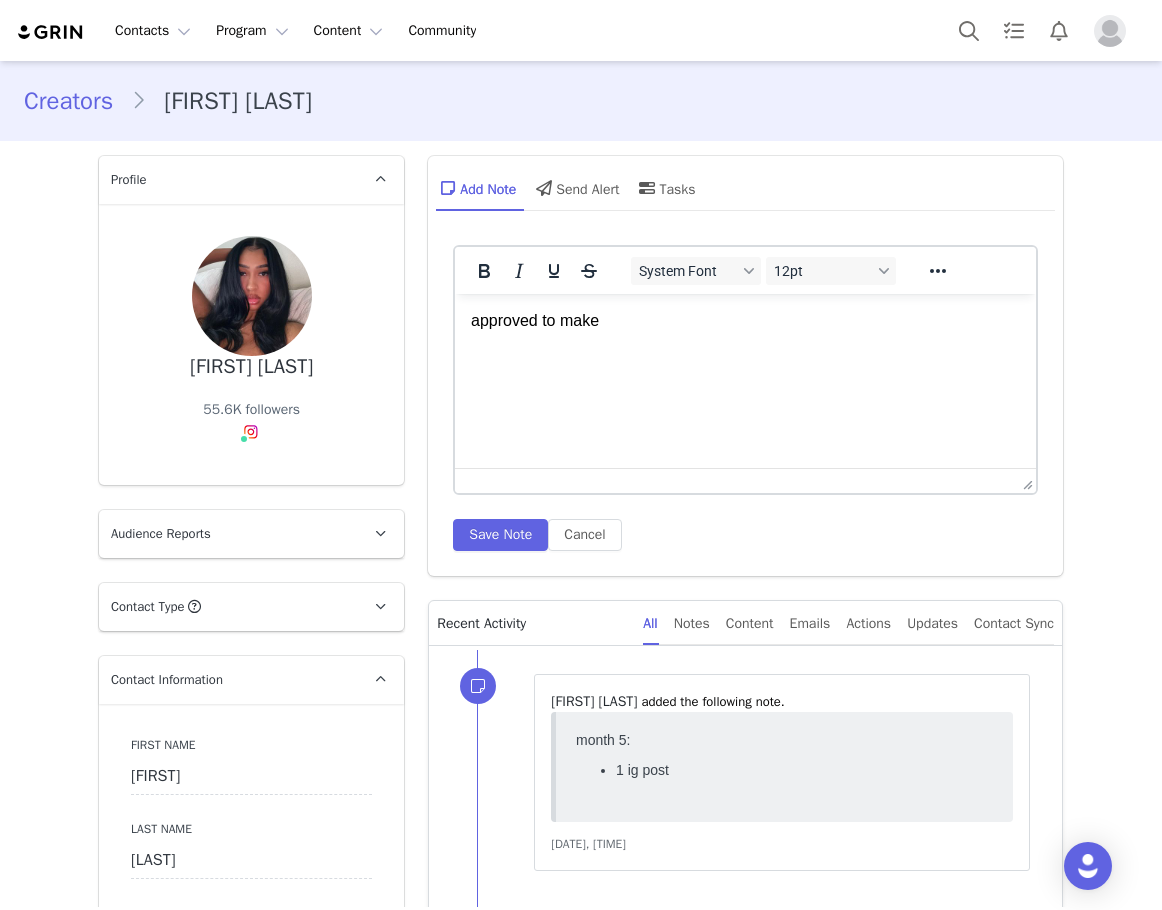 click on "System Font 12pt To open the popup, press Shift+Enter To open the popup, press Shift+Enter To open the popup, press Shift+Enter To open the popup, press Shift+Enter Save Note Cancel" at bounding box center (745, 405) 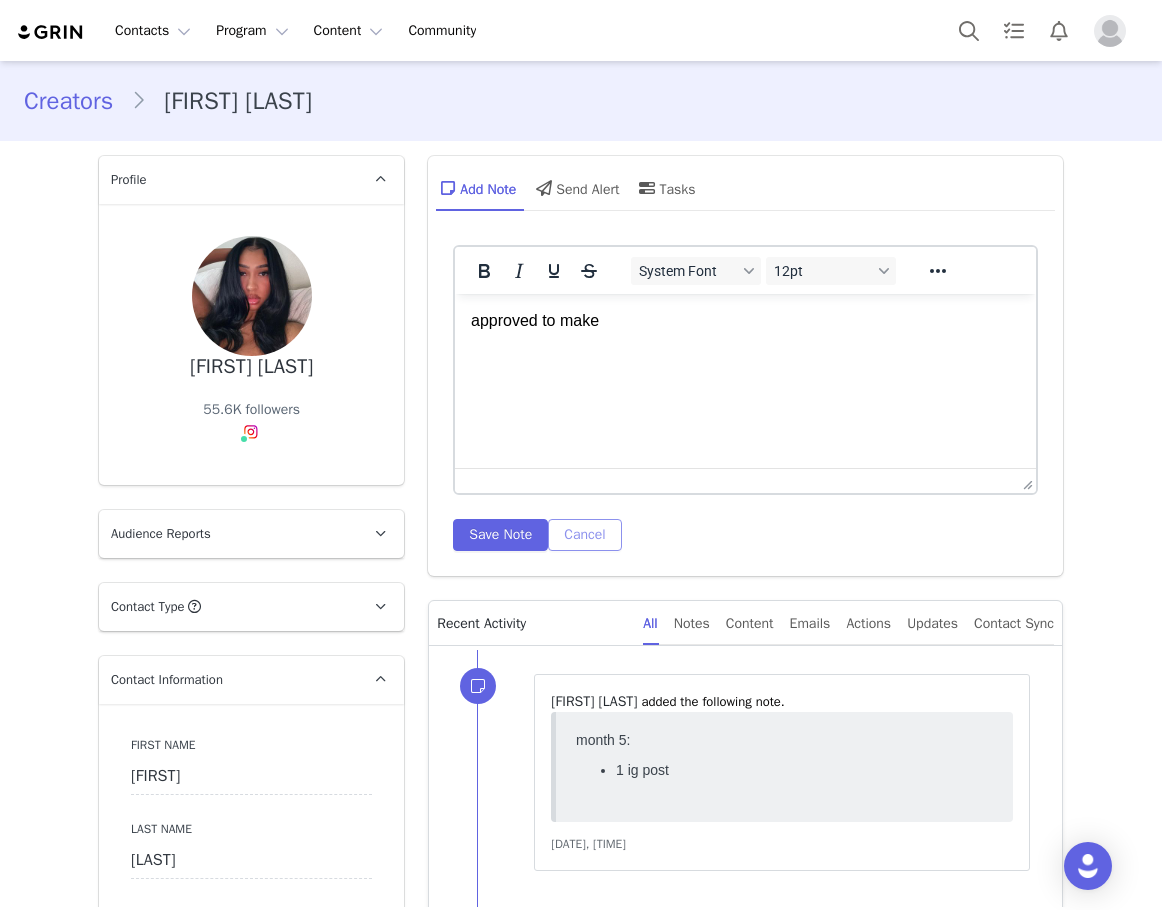 click on "Cancel" at bounding box center [584, 535] 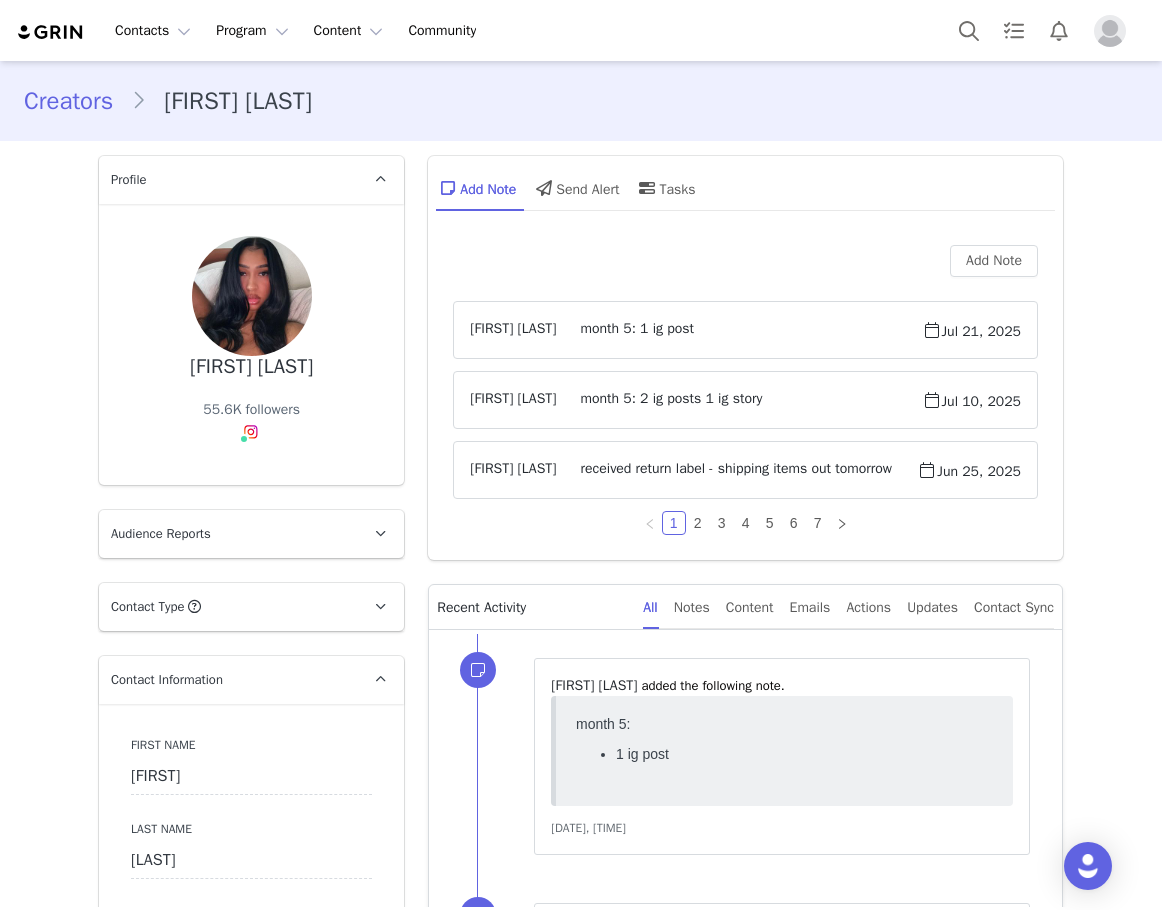 click on "received return label - shipping items out tomorrow" at bounding box center [737, 470] 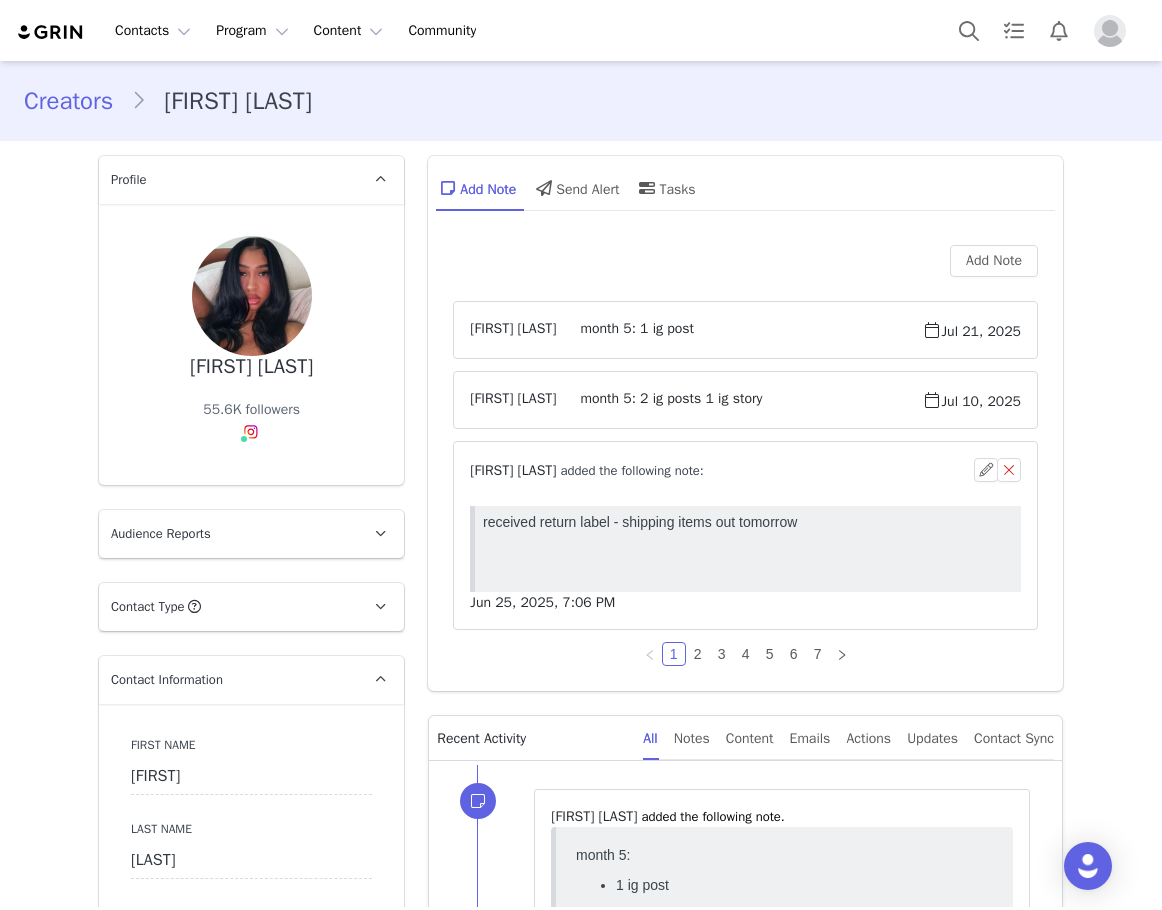 scroll, scrollTop: 0, scrollLeft: 0, axis: both 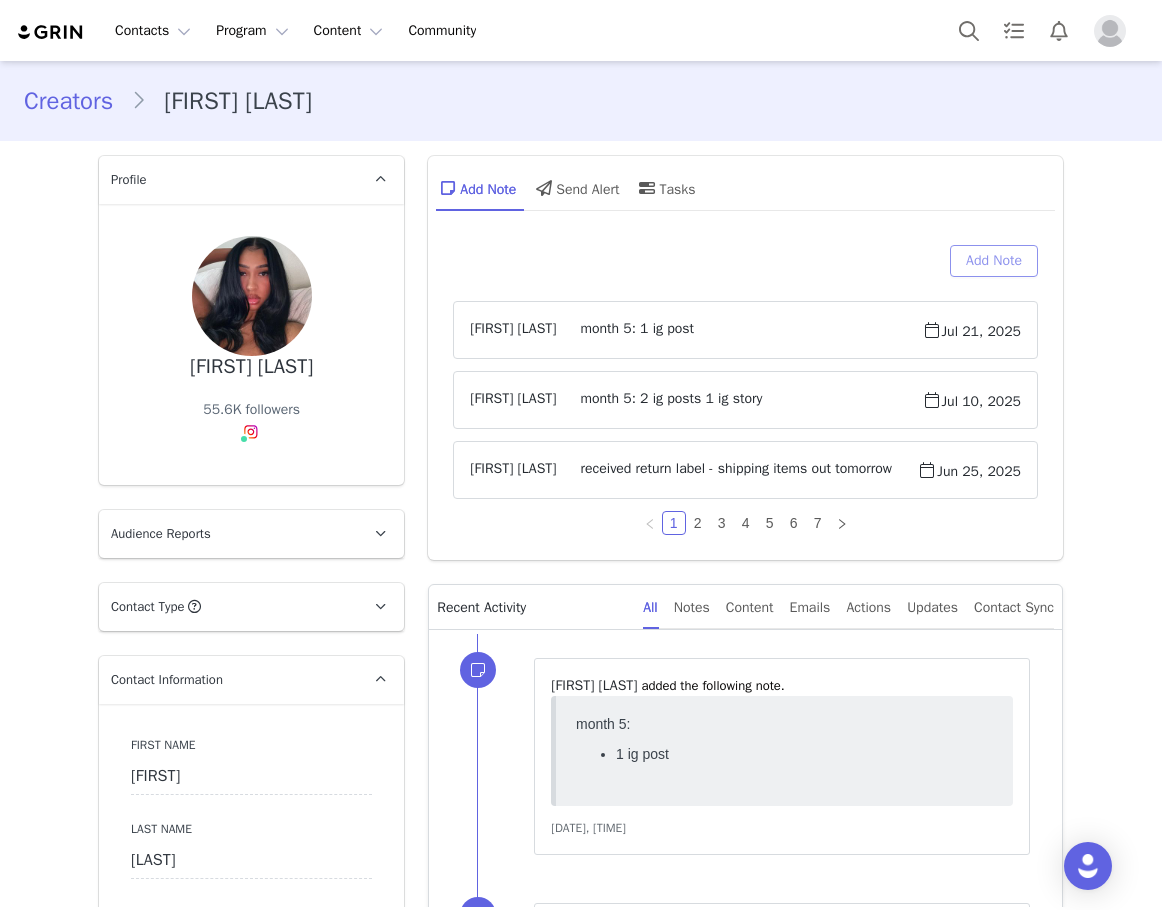 click on "Add Note" at bounding box center (994, 261) 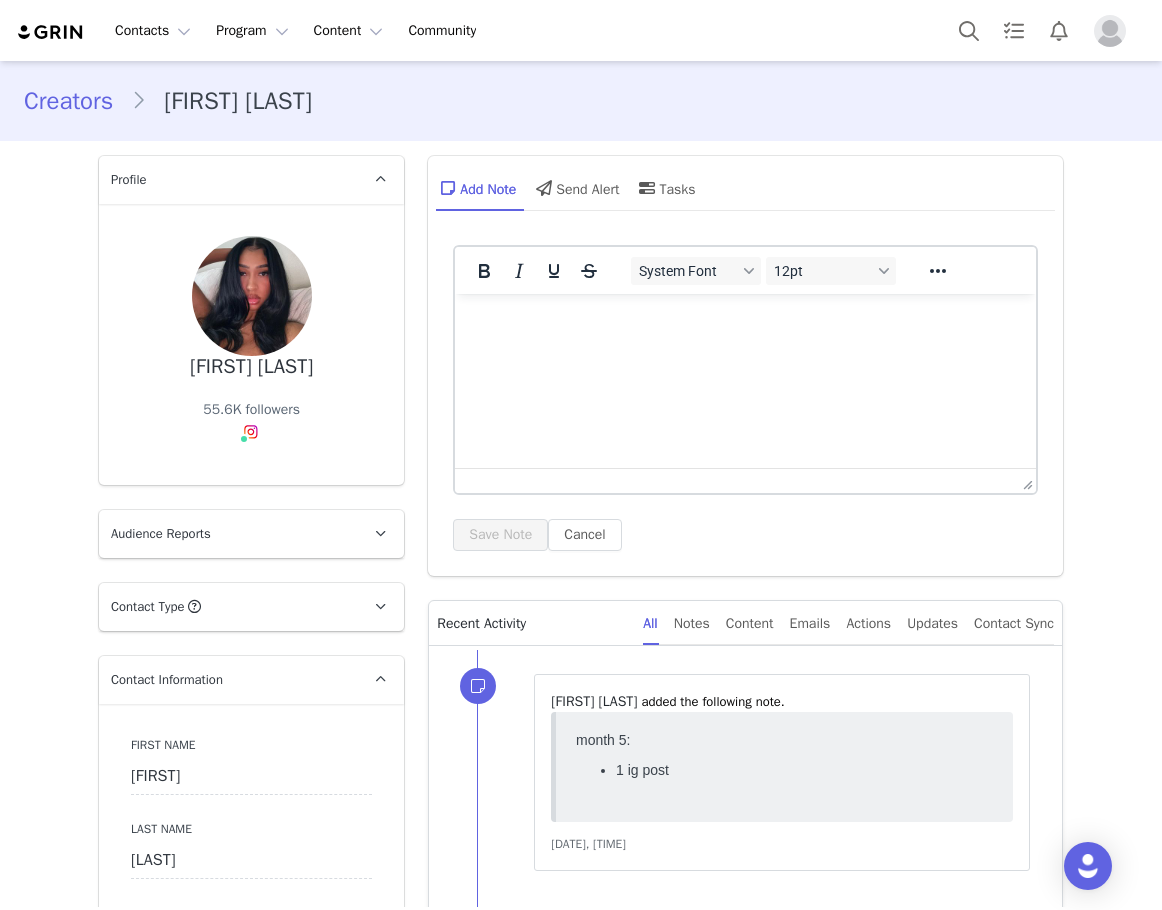 scroll, scrollTop: 0, scrollLeft: 0, axis: both 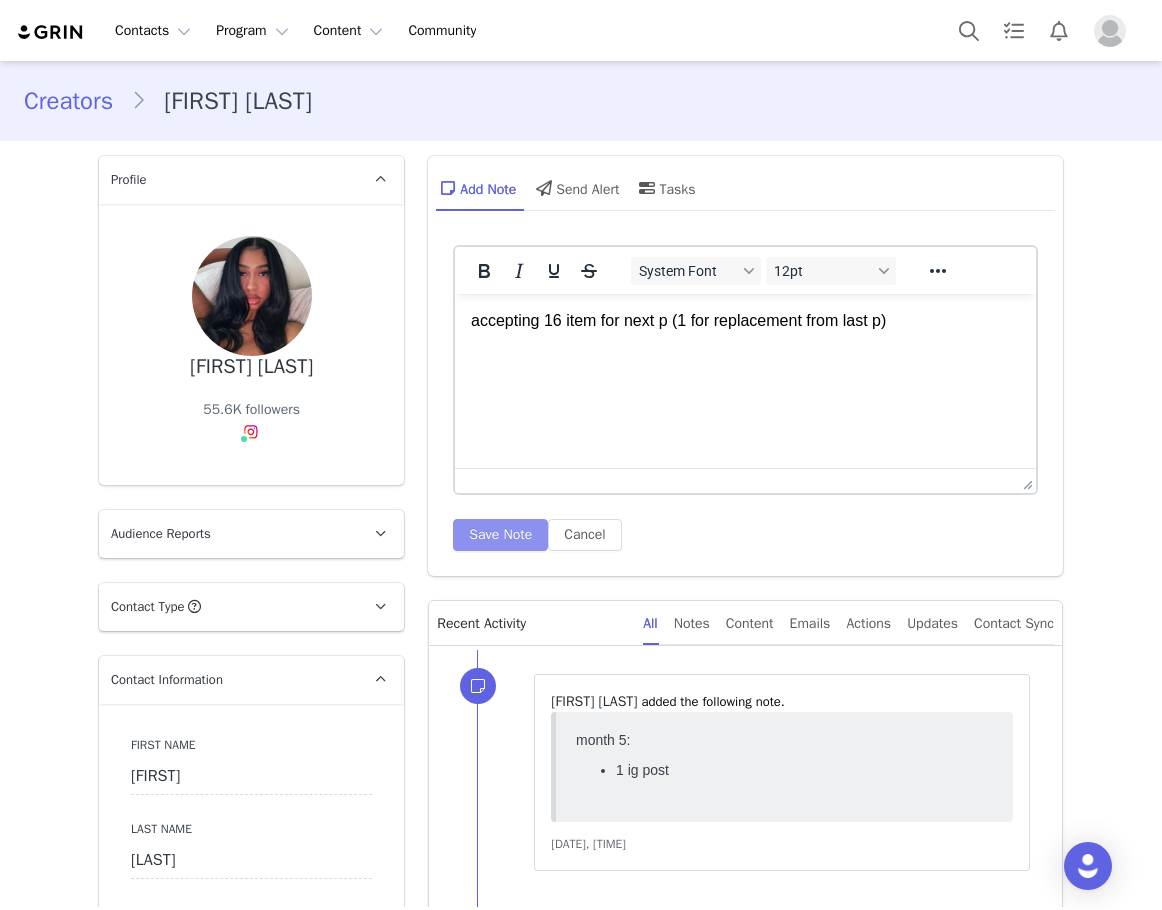 click on "Save Note" at bounding box center [500, 535] 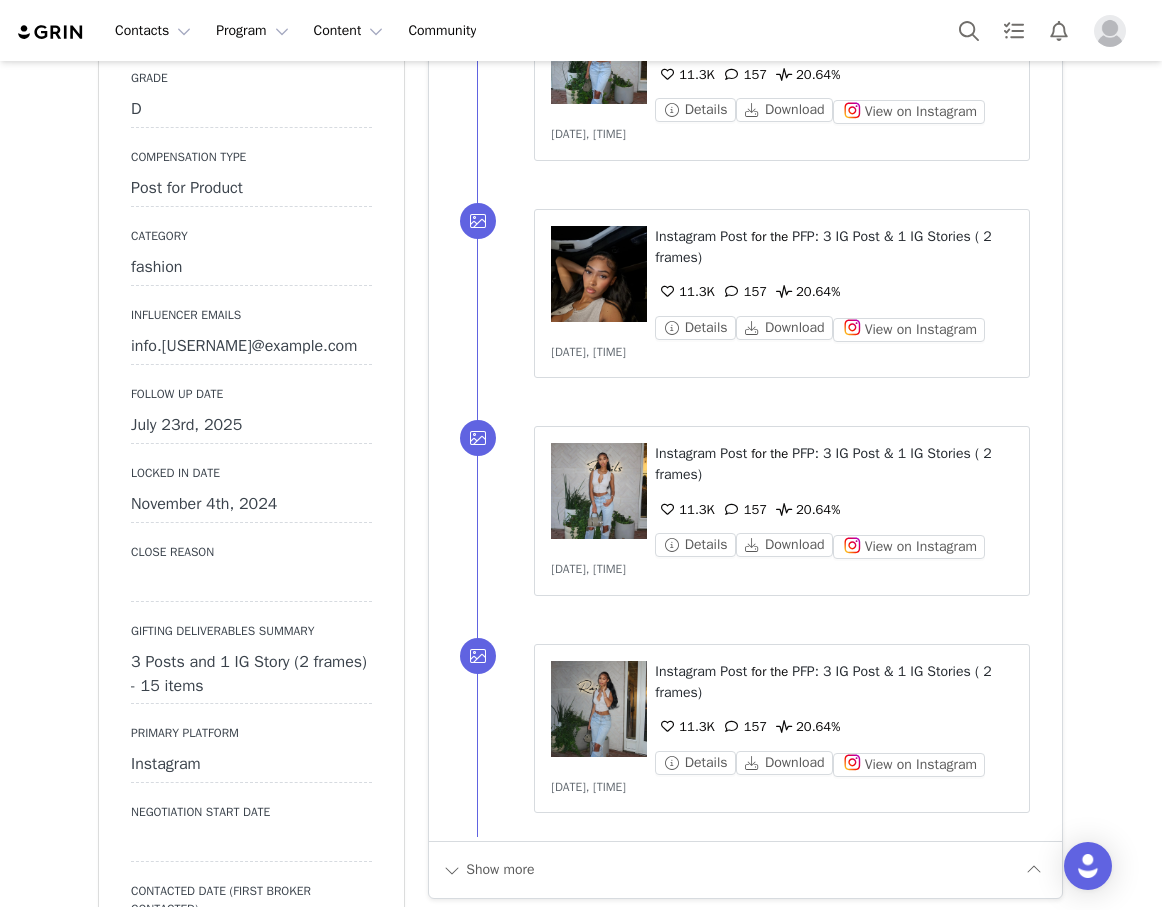 scroll, scrollTop: 2100, scrollLeft: 0, axis: vertical 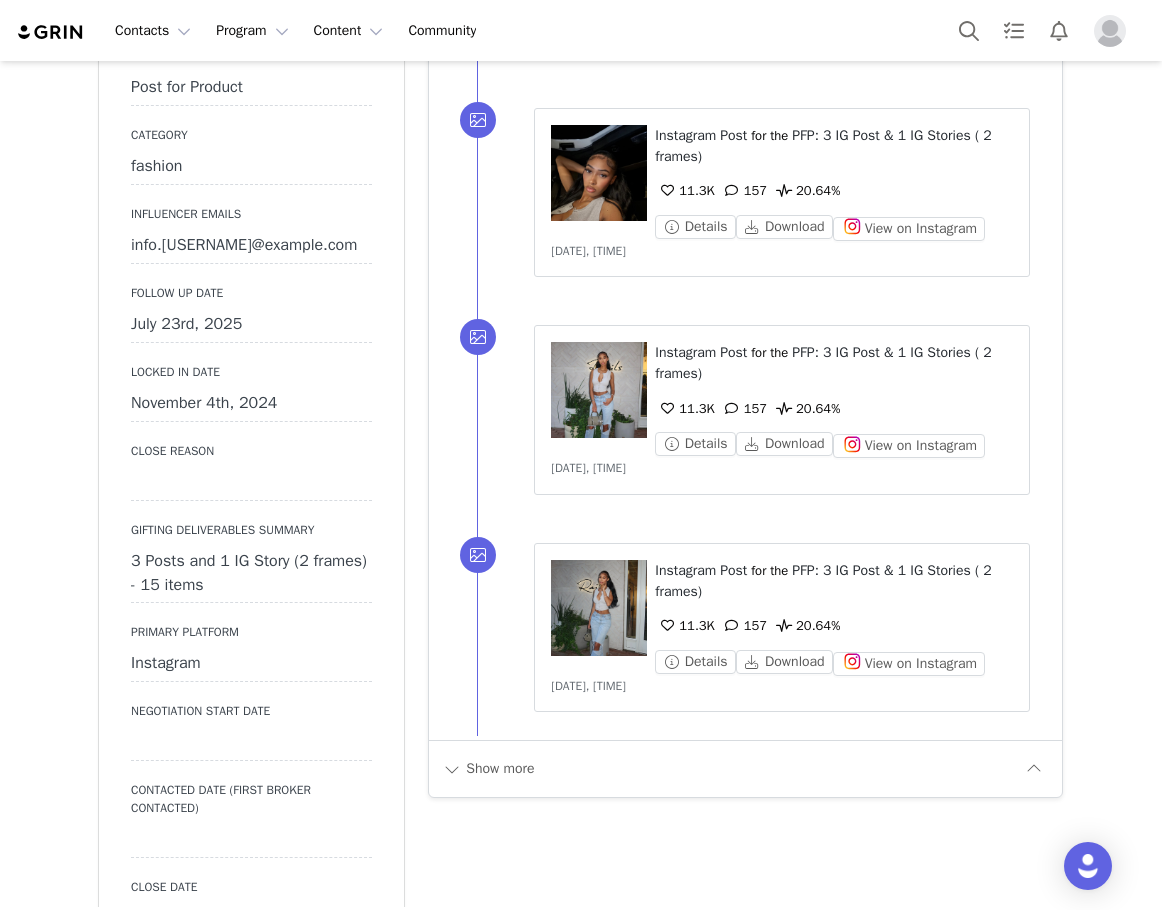 click on "July 23rd, 2025" at bounding box center [251, 325] 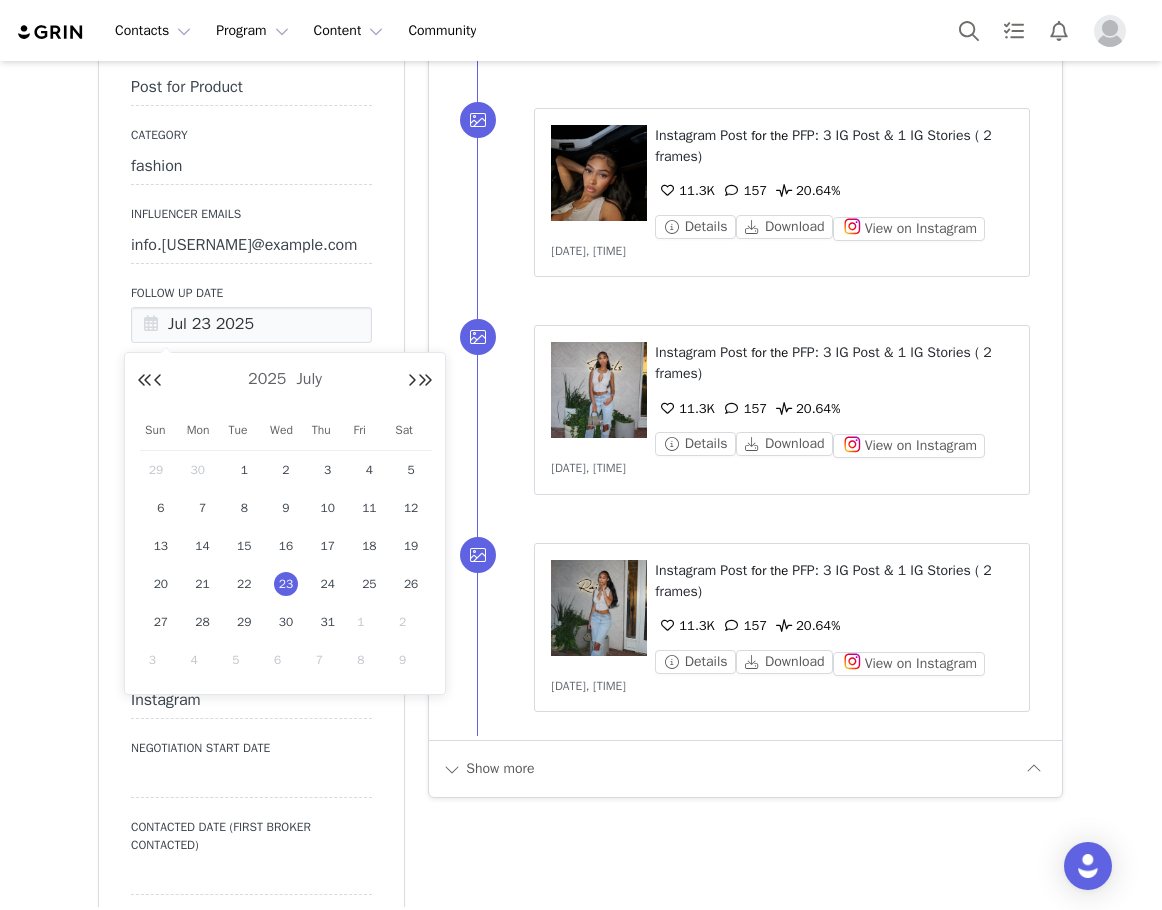 click on "1" at bounding box center [370, 622] 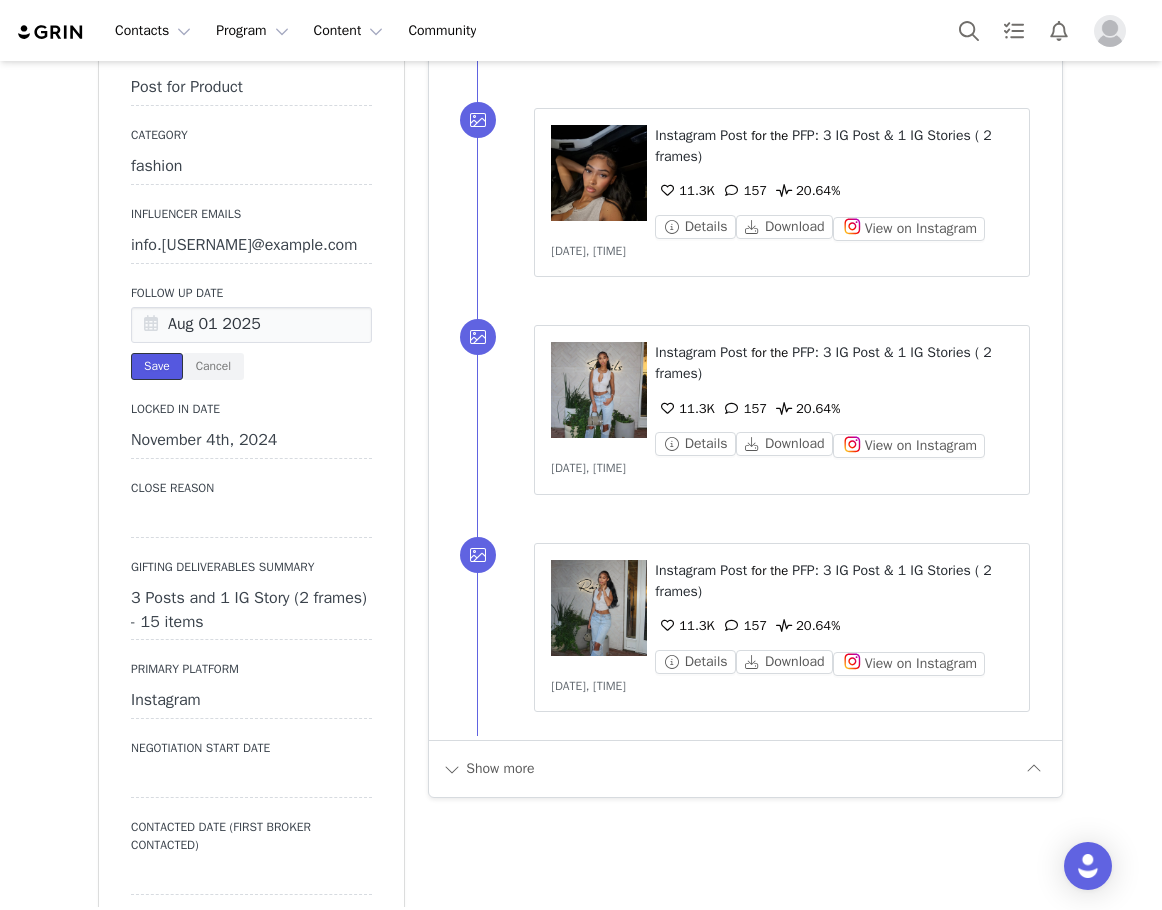 click on "Save" at bounding box center (157, 366) 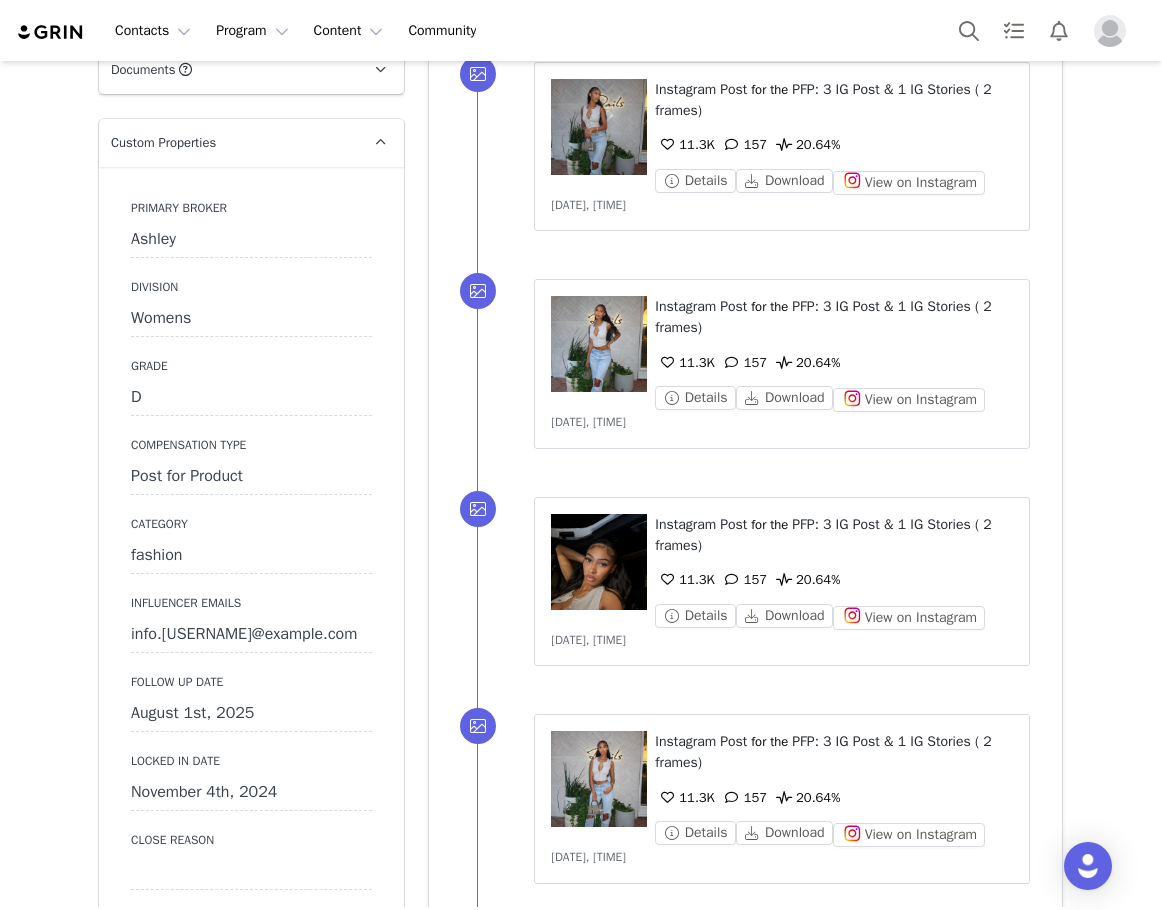 scroll, scrollTop: 2000, scrollLeft: 0, axis: vertical 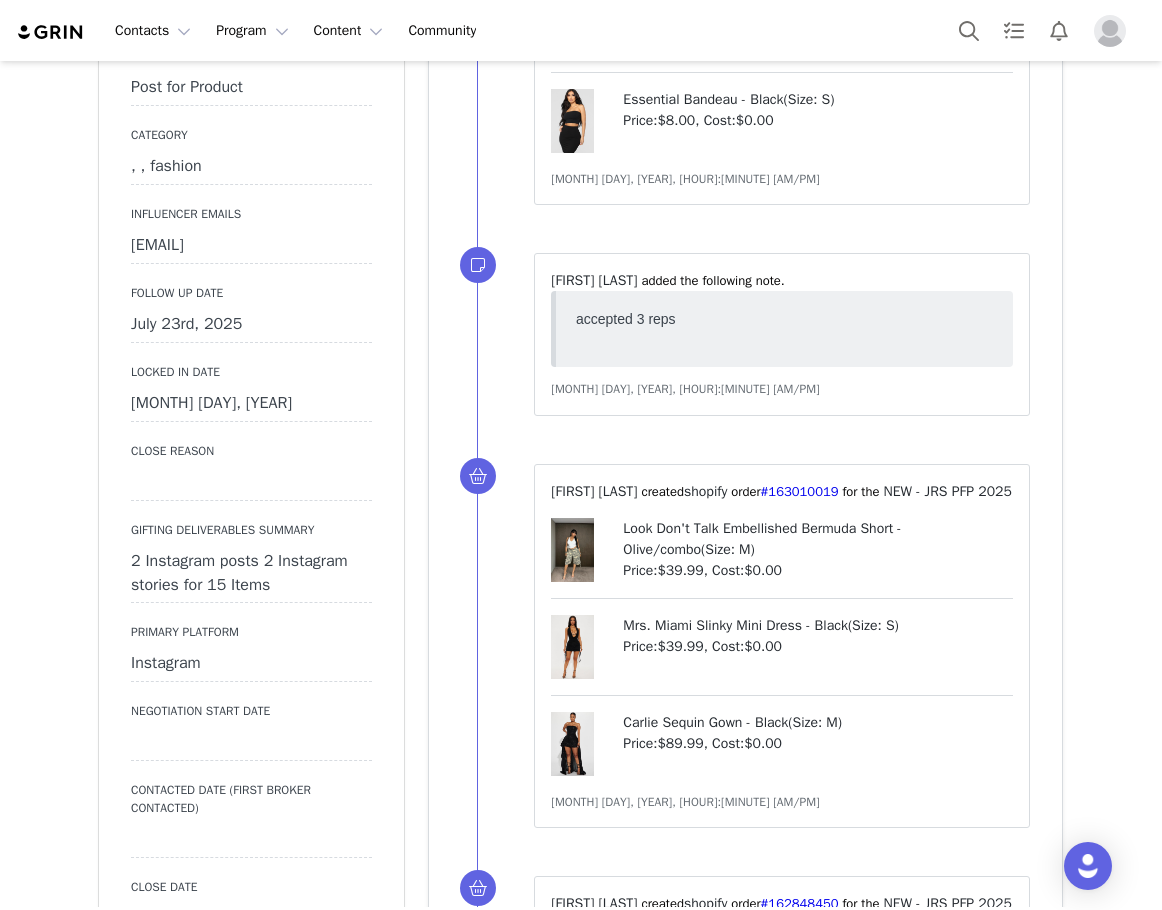 click on "July 23rd, 2025" at bounding box center (251, 325) 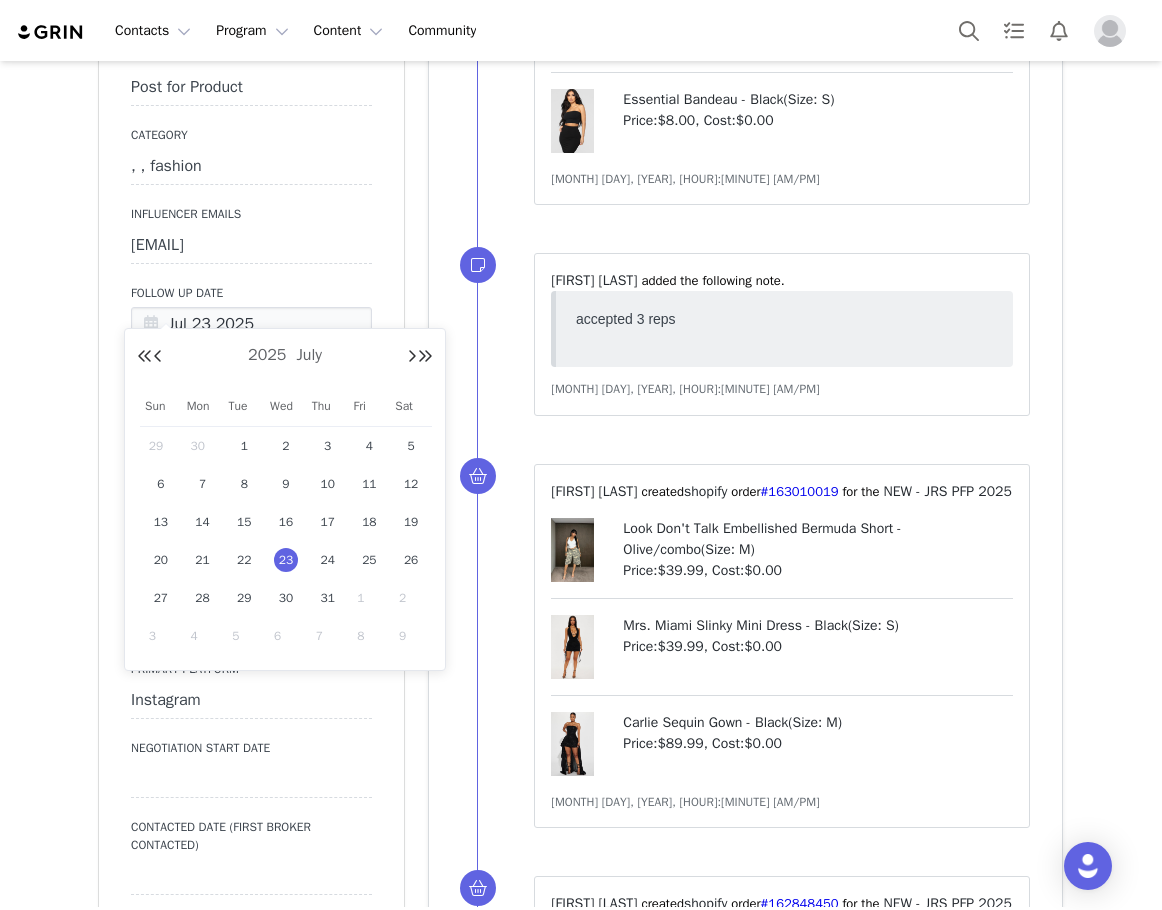 click on "1" at bounding box center (369, 598) 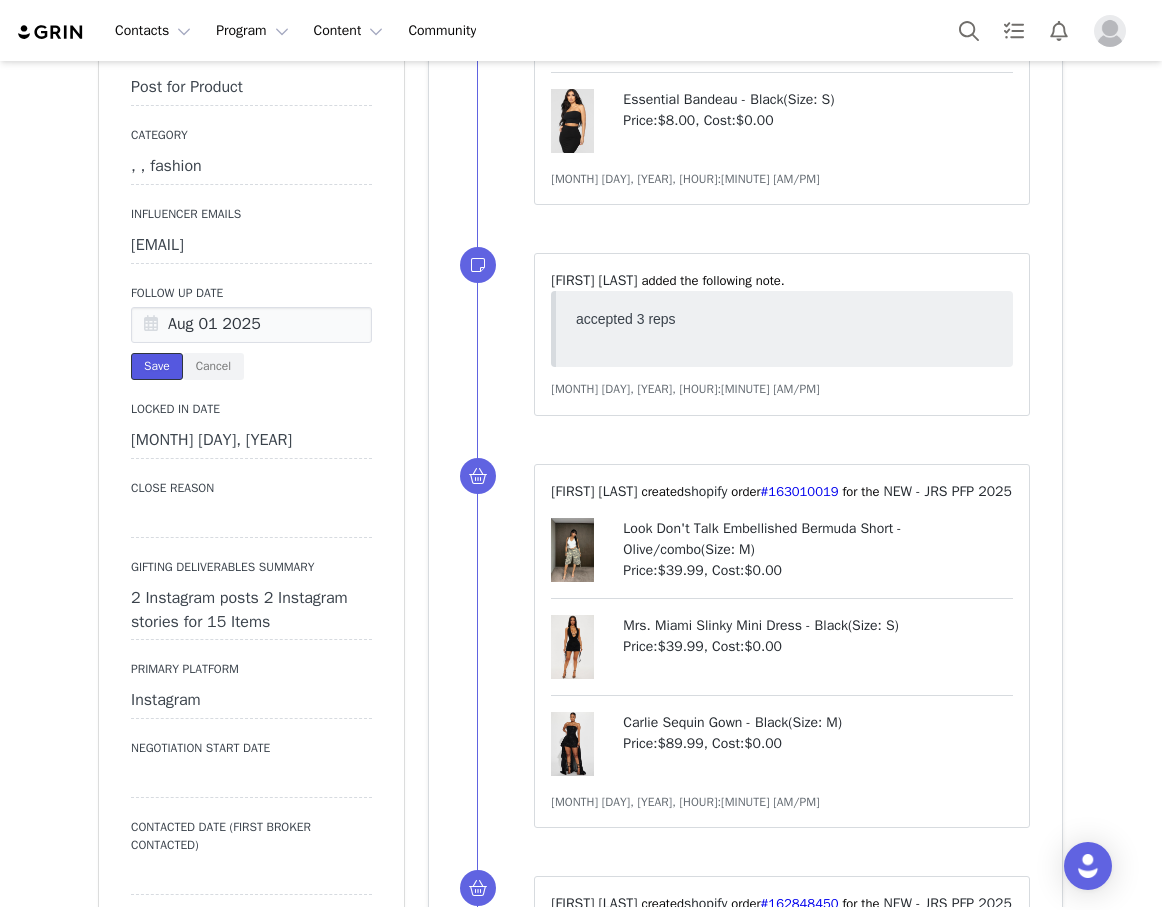 click on "Save" at bounding box center [157, 366] 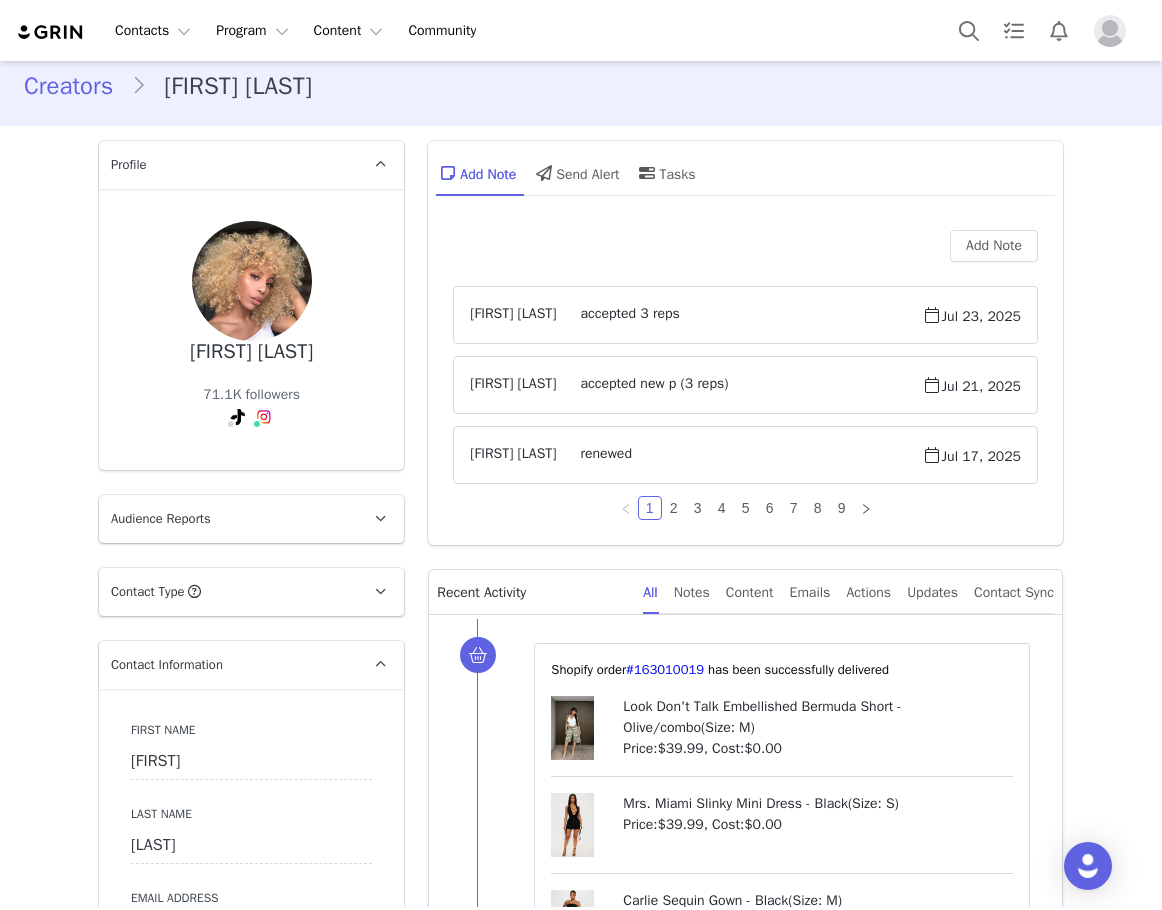 scroll, scrollTop: 0, scrollLeft: 0, axis: both 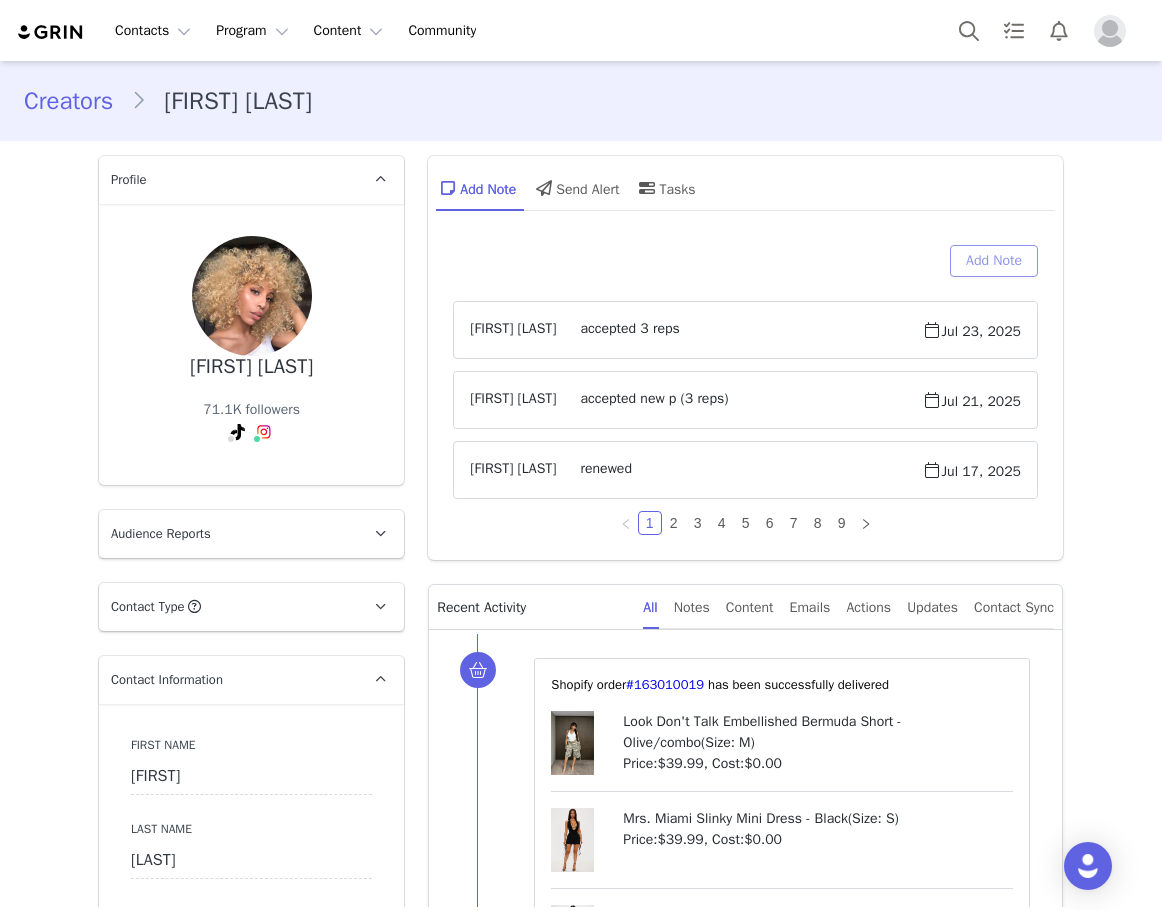 click on "Add Note" at bounding box center [994, 261] 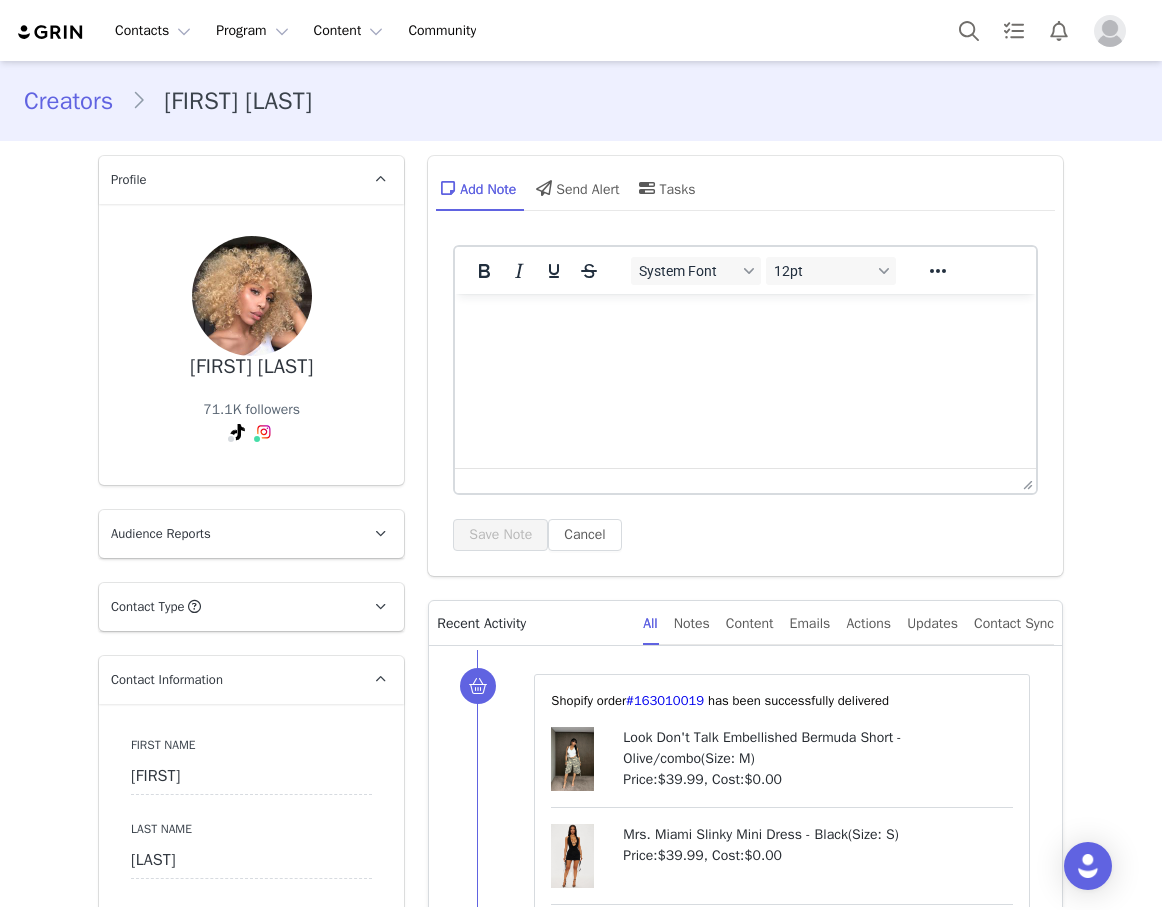 scroll, scrollTop: 0, scrollLeft: 0, axis: both 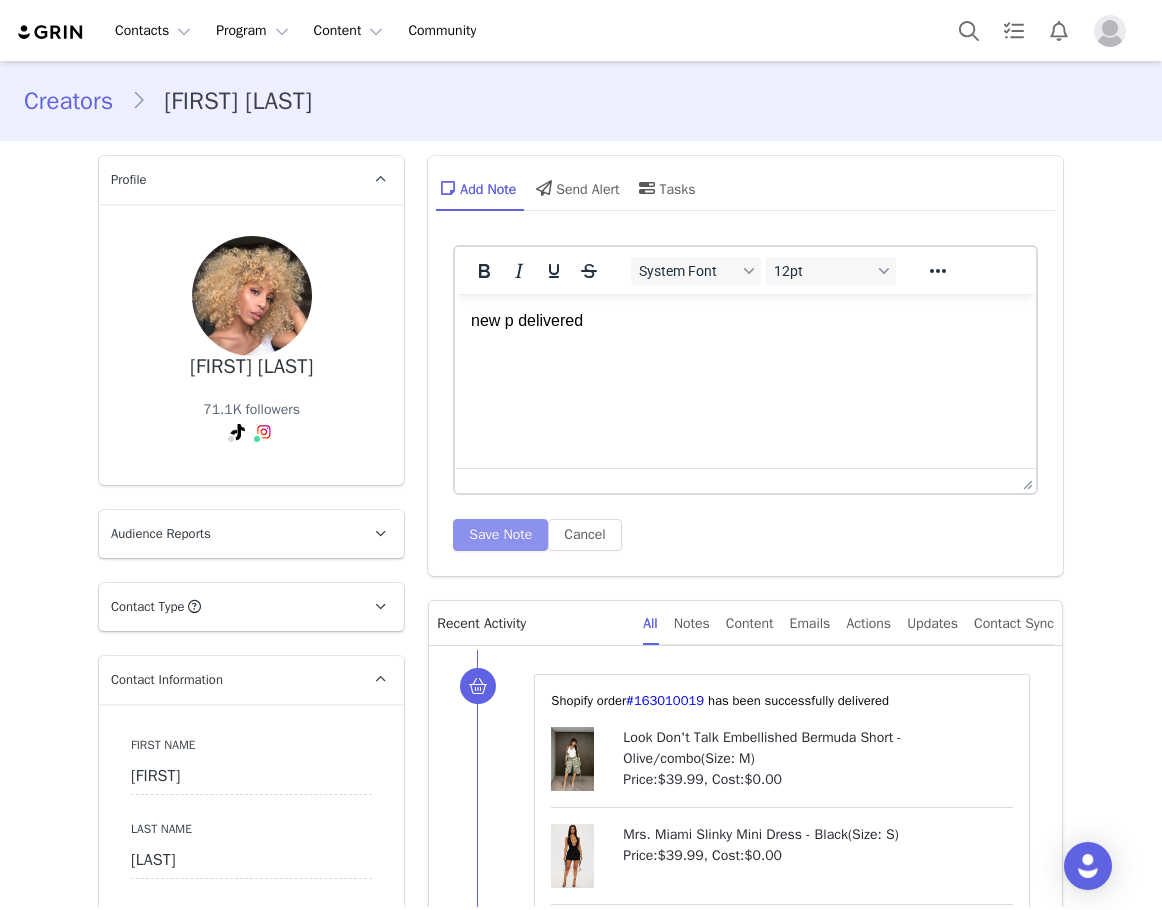 click on "Save Note" at bounding box center [500, 535] 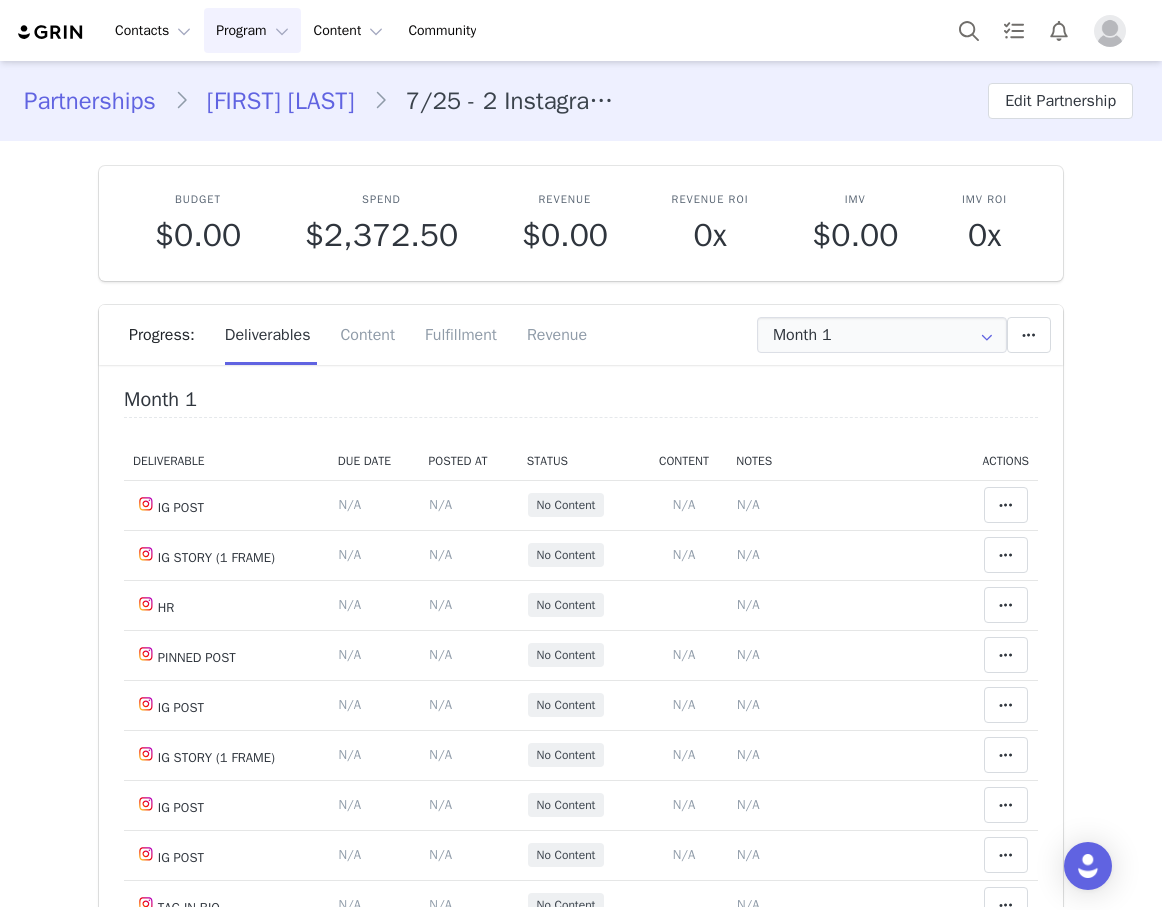 scroll, scrollTop: 0, scrollLeft: 0, axis: both 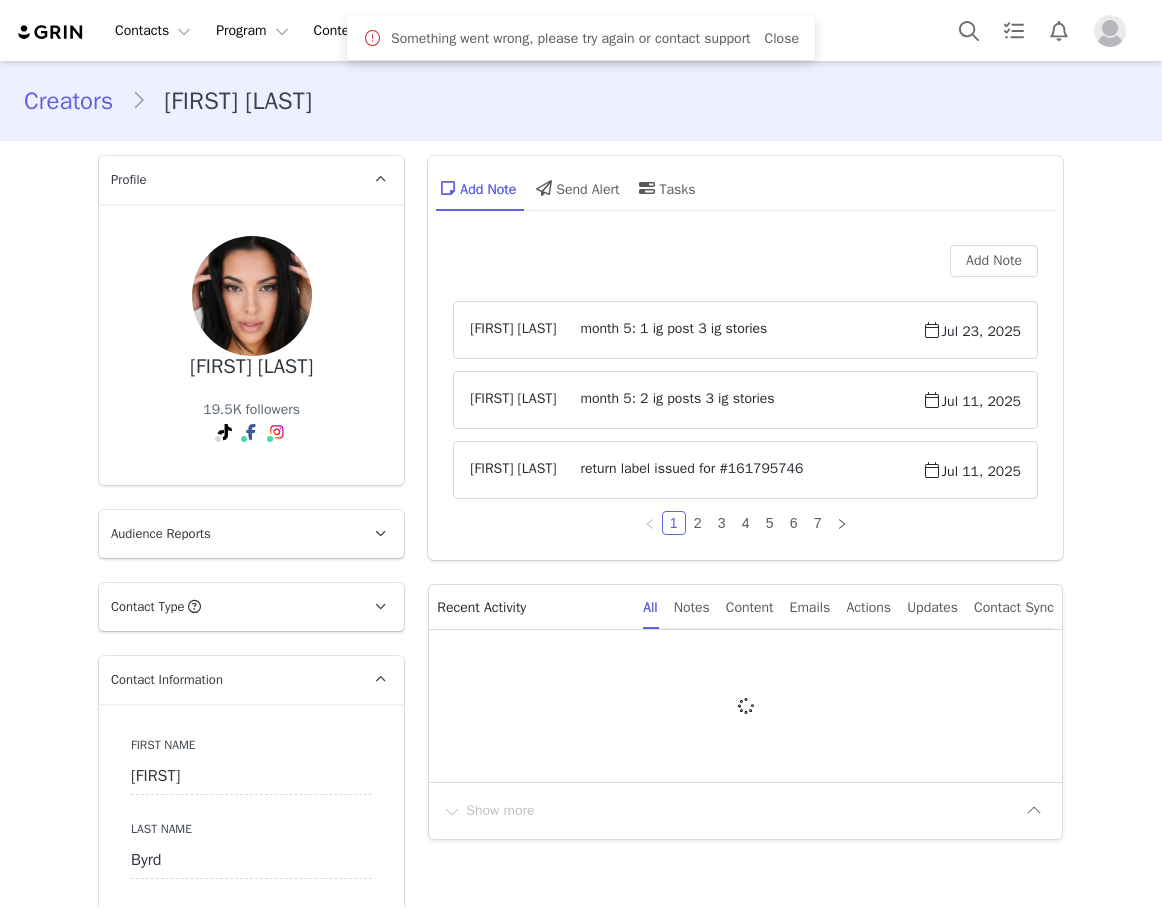 type on "+1 (United States)" 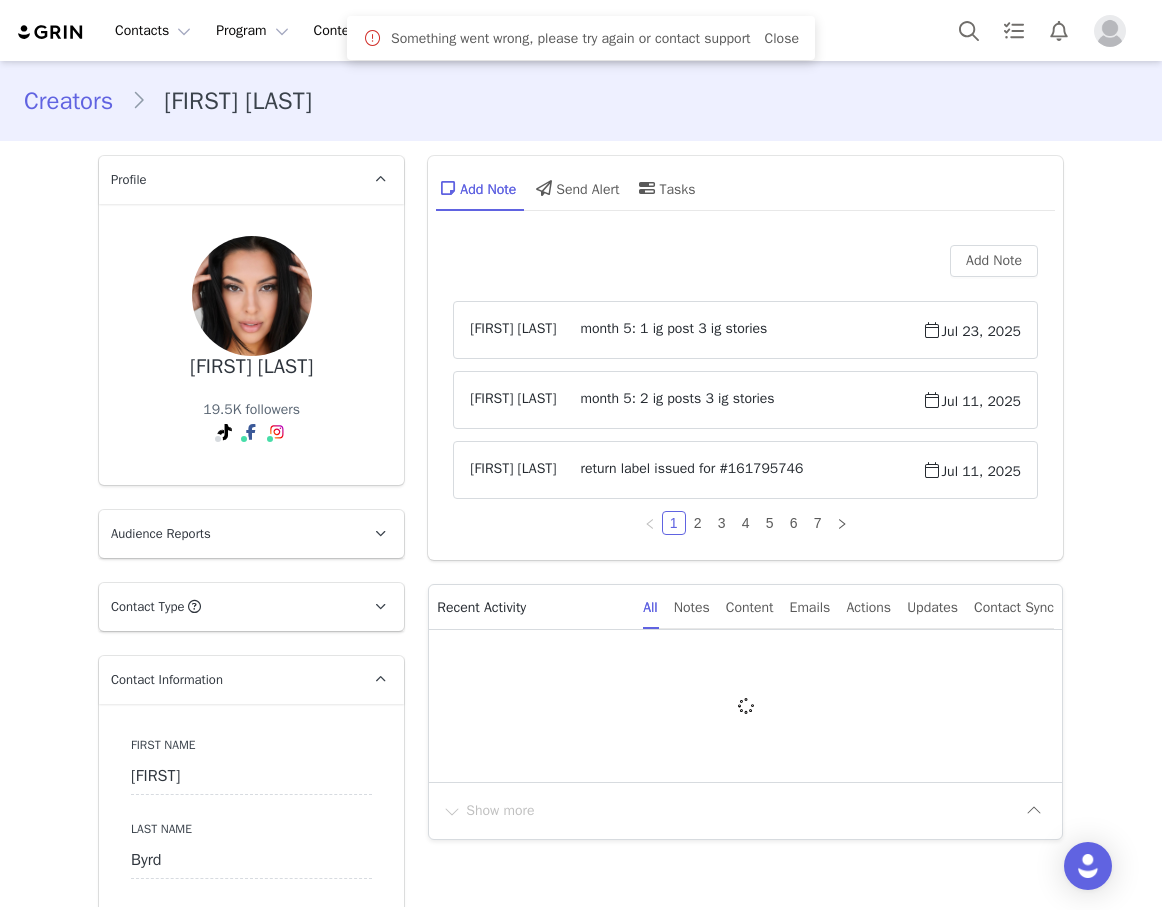 scroll, scrollTop: 0, scrollLeft: 0, axis: both 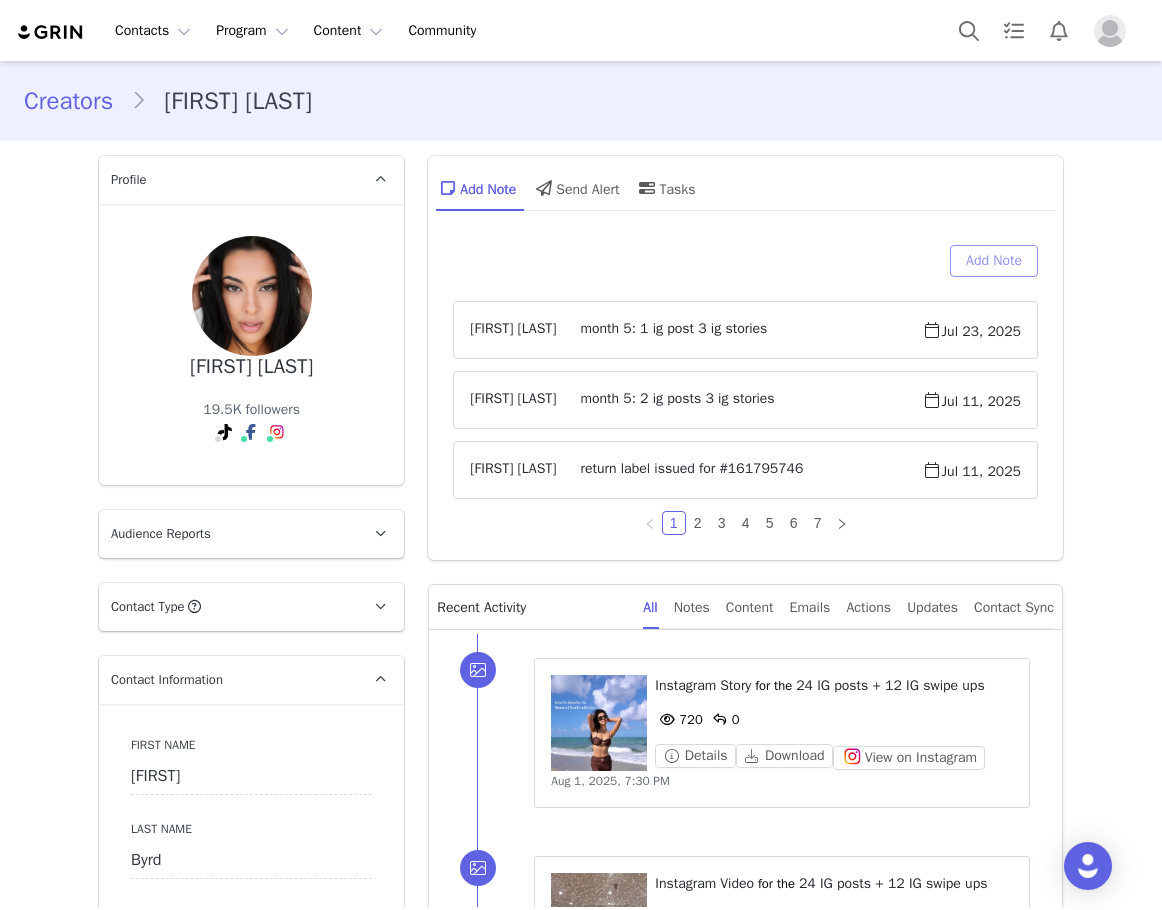 click on "Add Note" at bounding box center [994, 261] 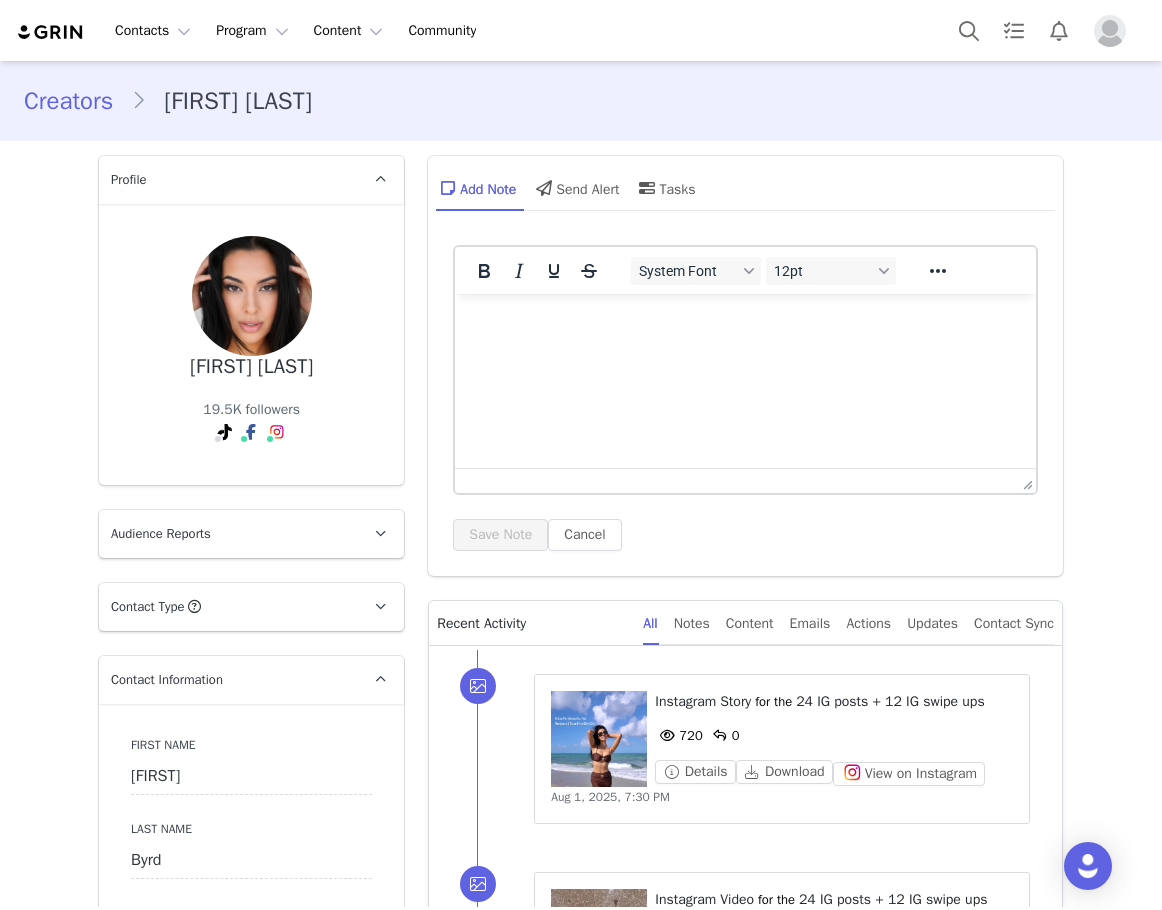 scroll, scrollTop: 0, scrollLeft: 0, axis: both 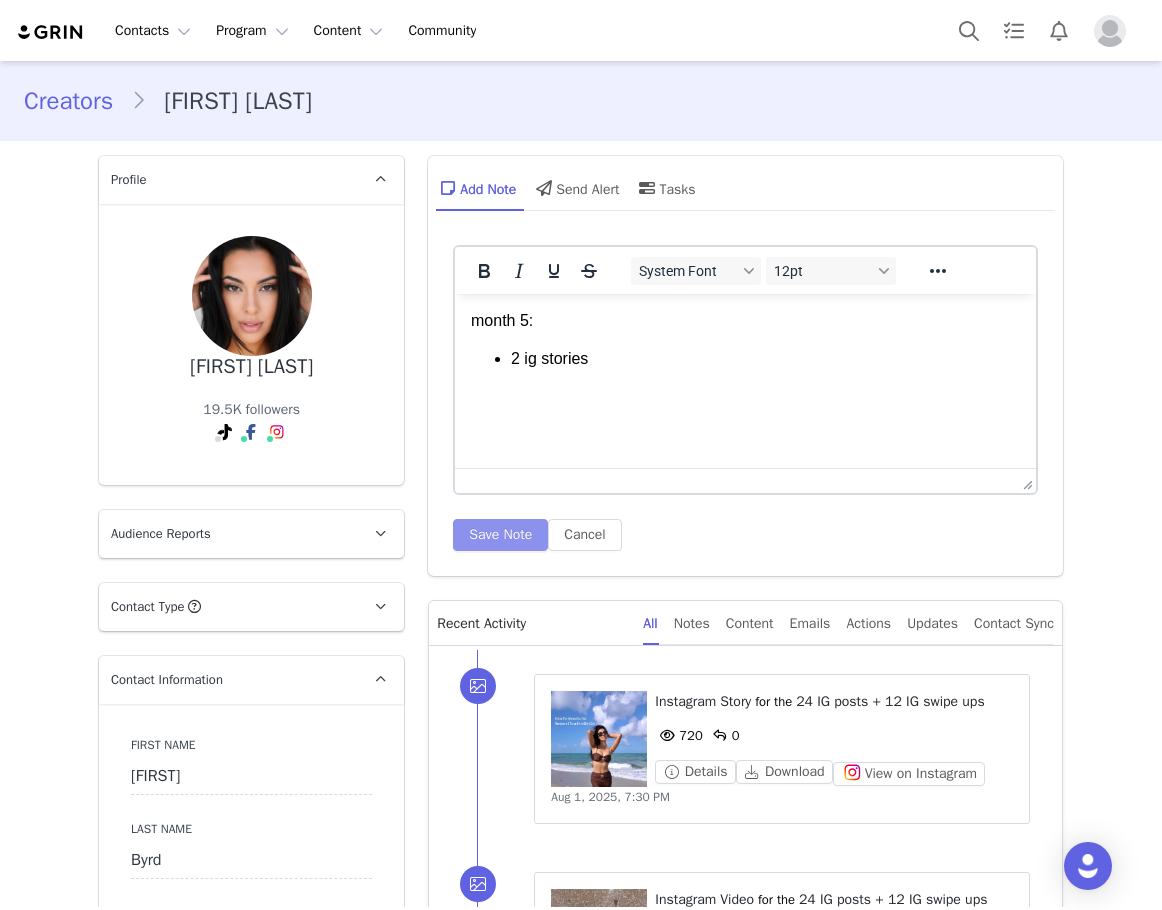 click on "Save Note" at bounding box center [500, 535] 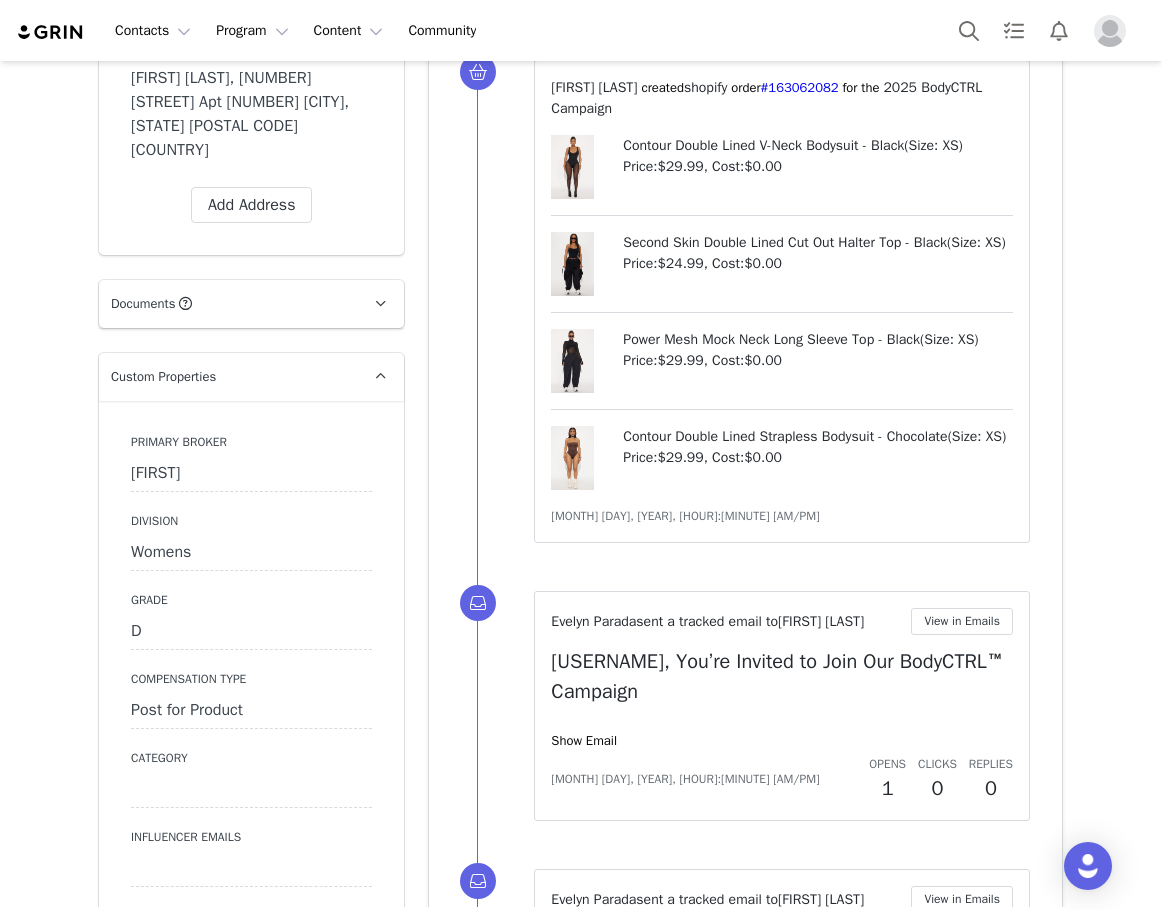 scroll, scrollTop: 1800, scrollLeft: 0, axis: vertical 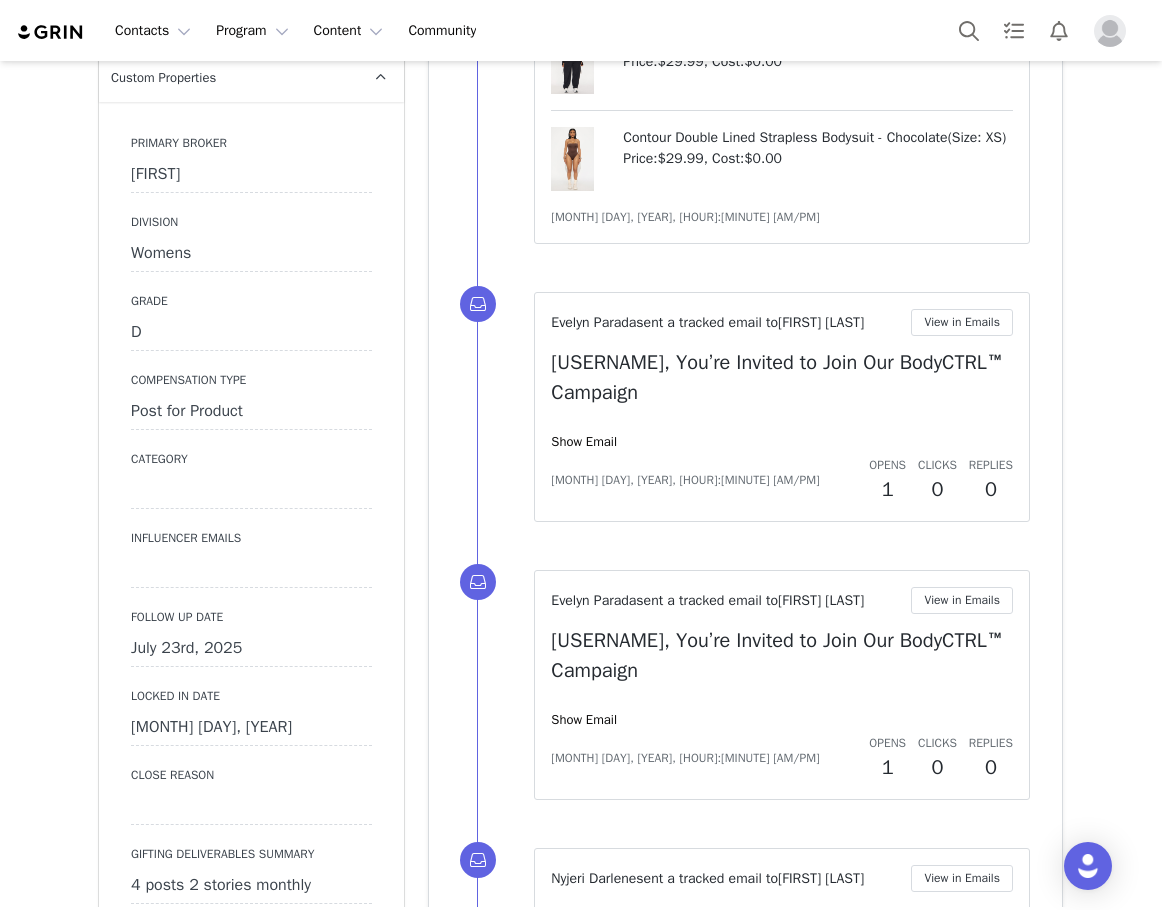 click on "July 23rd, 2025" at bounding box center (251, 649) 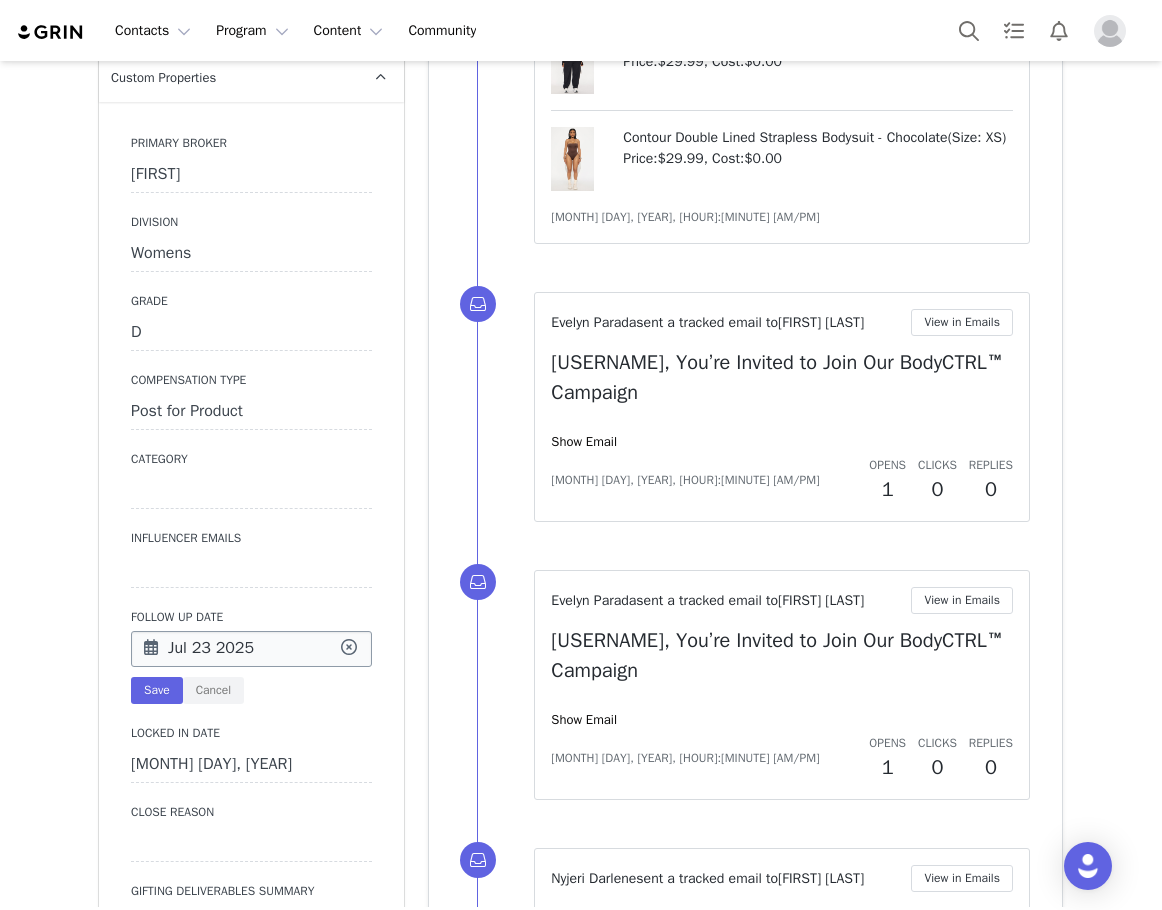 click on "Jul 23 2025" at bounding box center [251, 649] 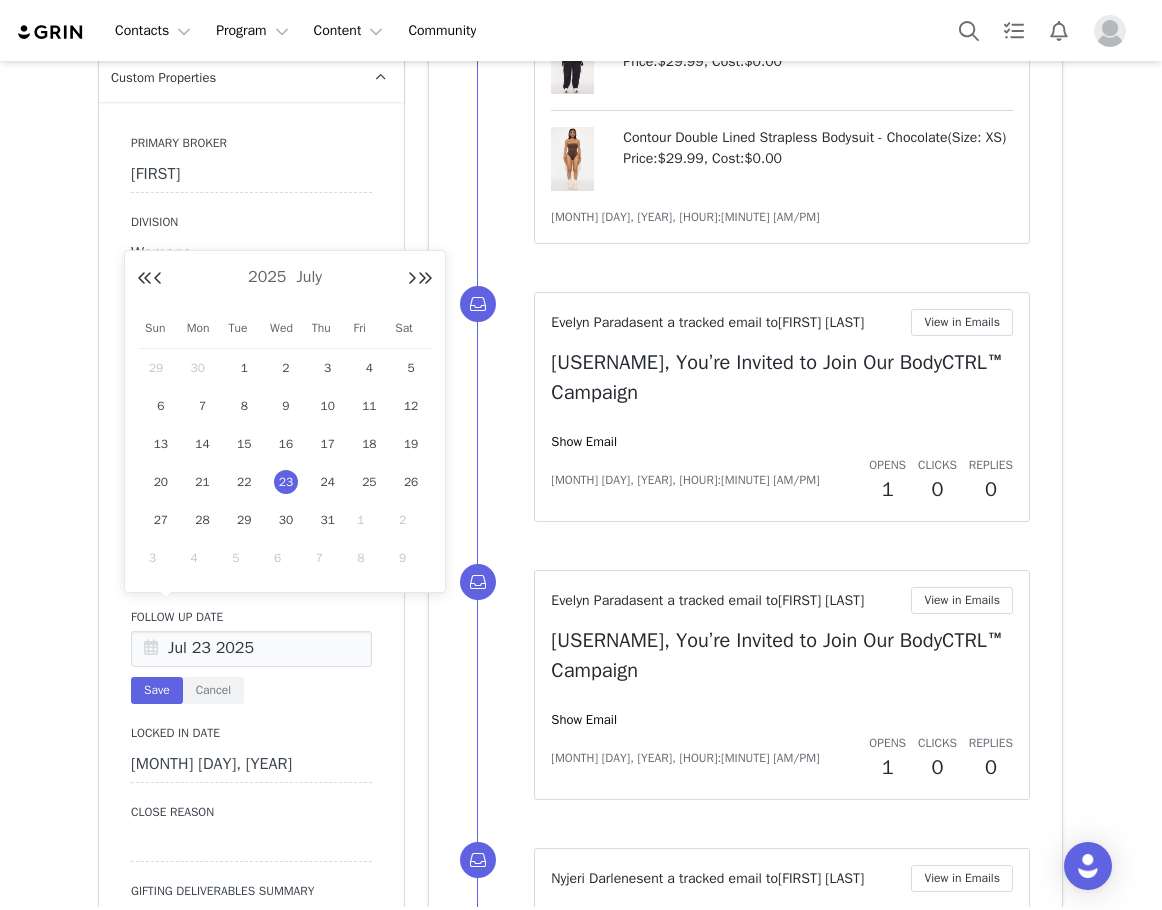 click on "1" at bounding box center (369, 520) 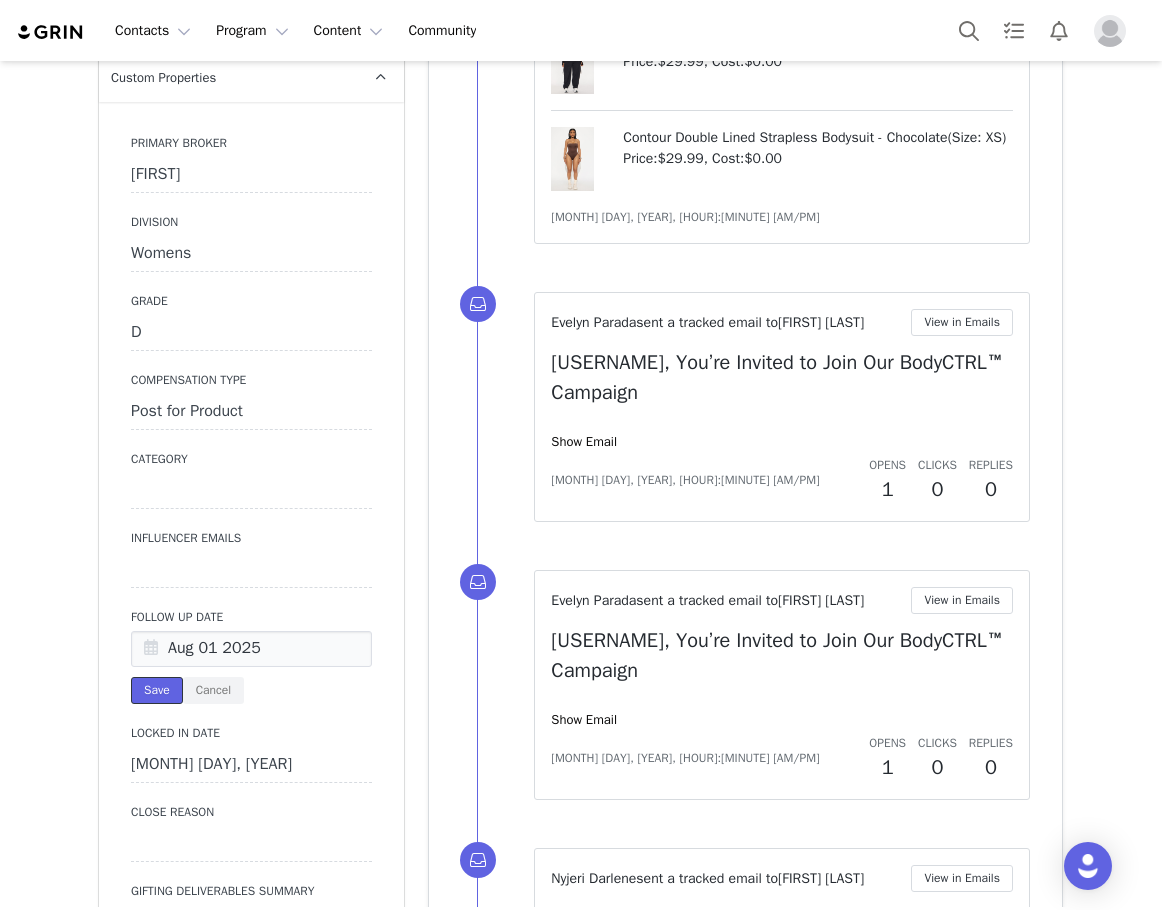 click on "Save" at bounding box center (157, 690) 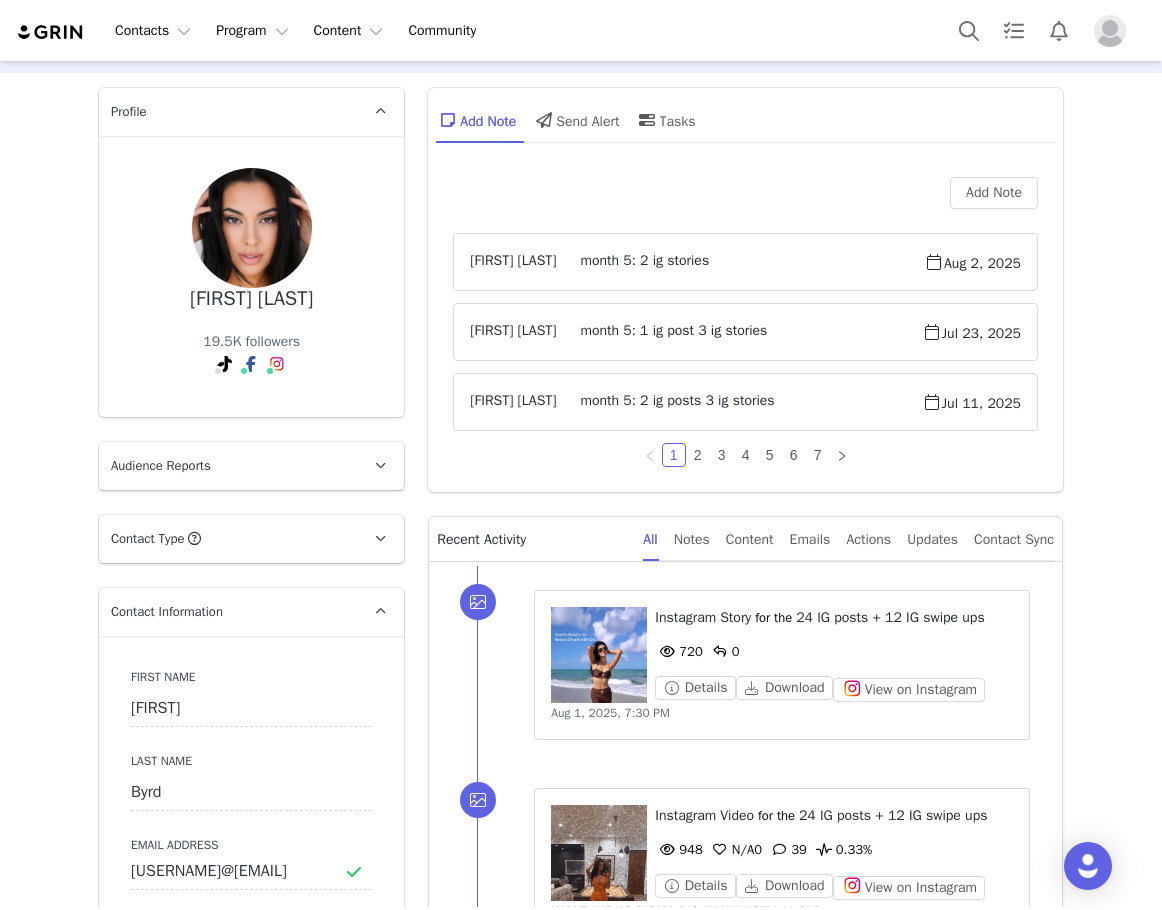 scroll, scrollTop: 0, scrollLeft: 0, axis: both 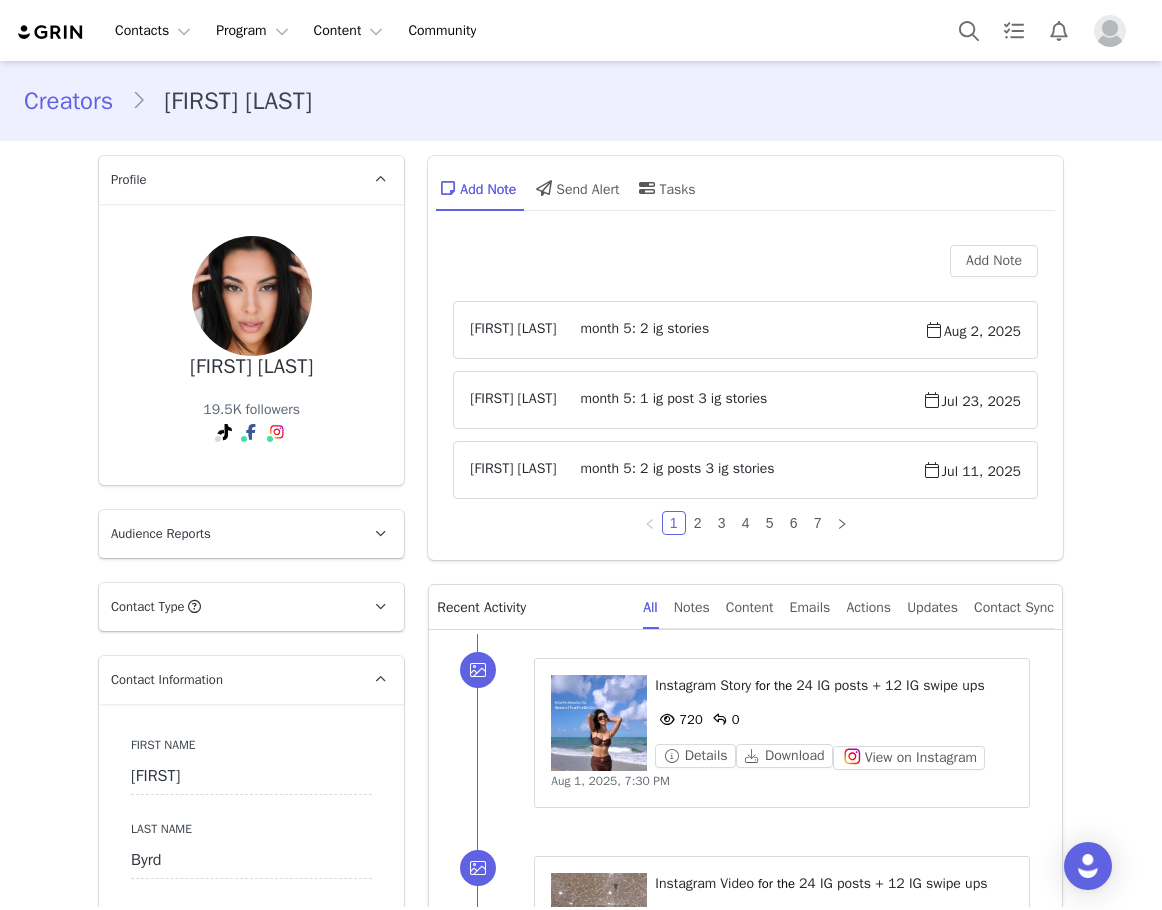 drag, startPoint x: 279, startPoint y: 490, endPoint x: 278, endPoint y: 470, distance: 20.024984 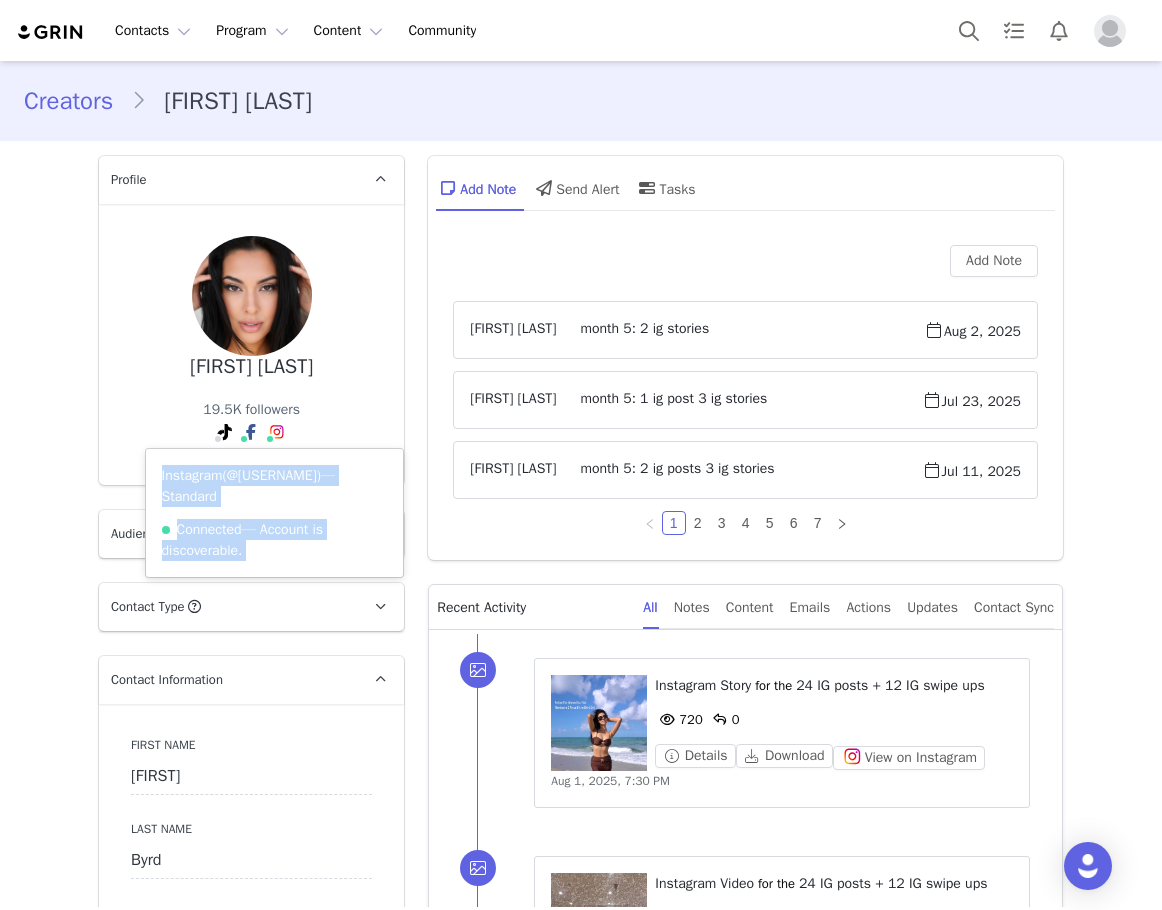 click on "Instagram  (   @[USERNAME]   )   — Standard  Connected  — Account is discoverable." at bounding box center (275, 513) 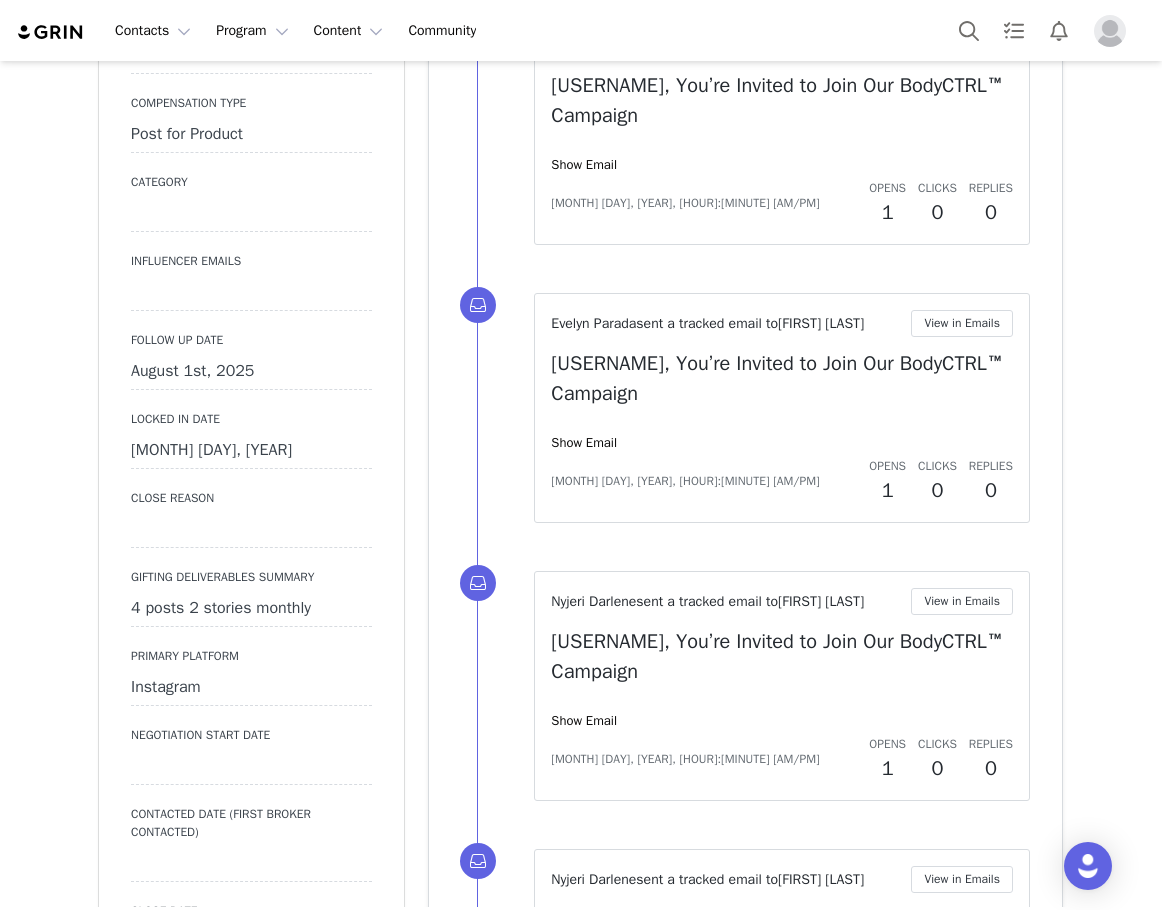 scroll, scrollTop: 2100, scrollLeft: 0, axis: vertical 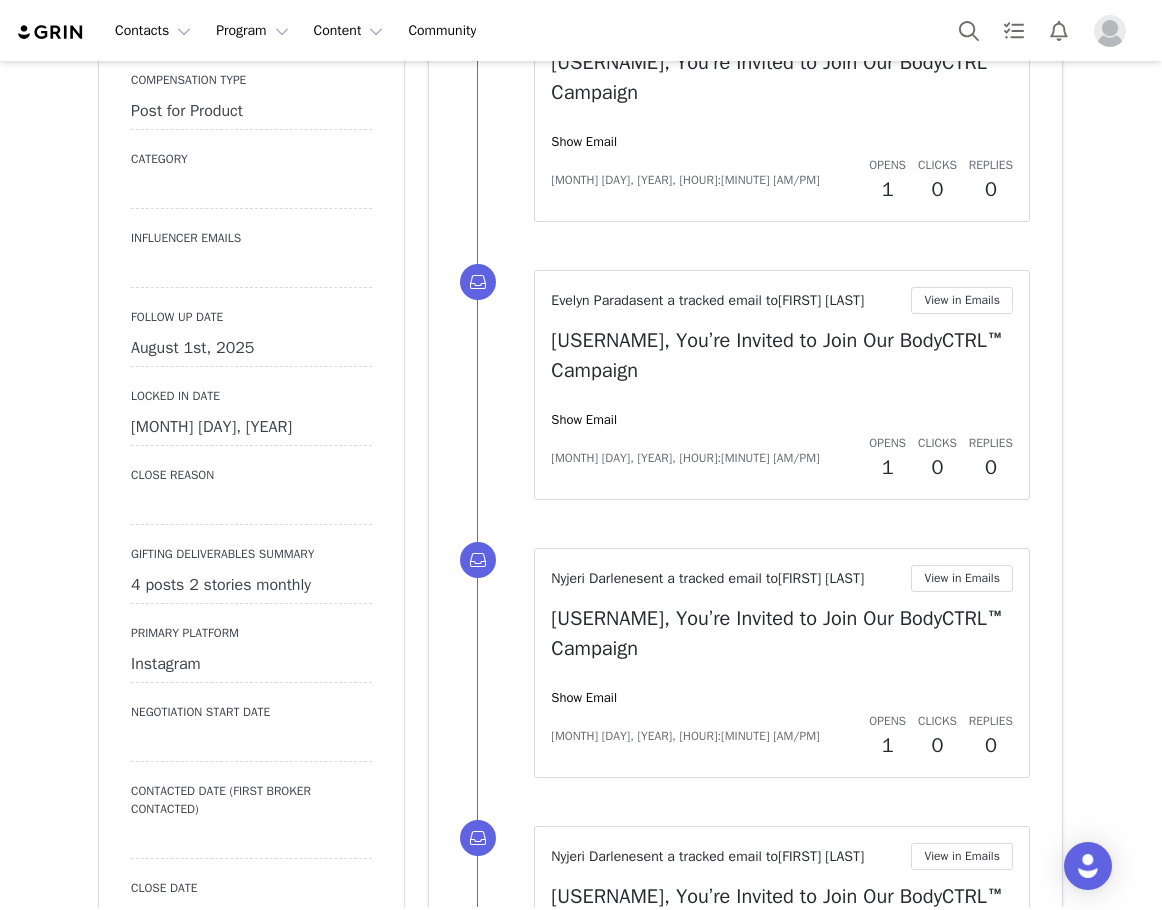 click on "August 1st, 2025" at bounding box center (251, 349) 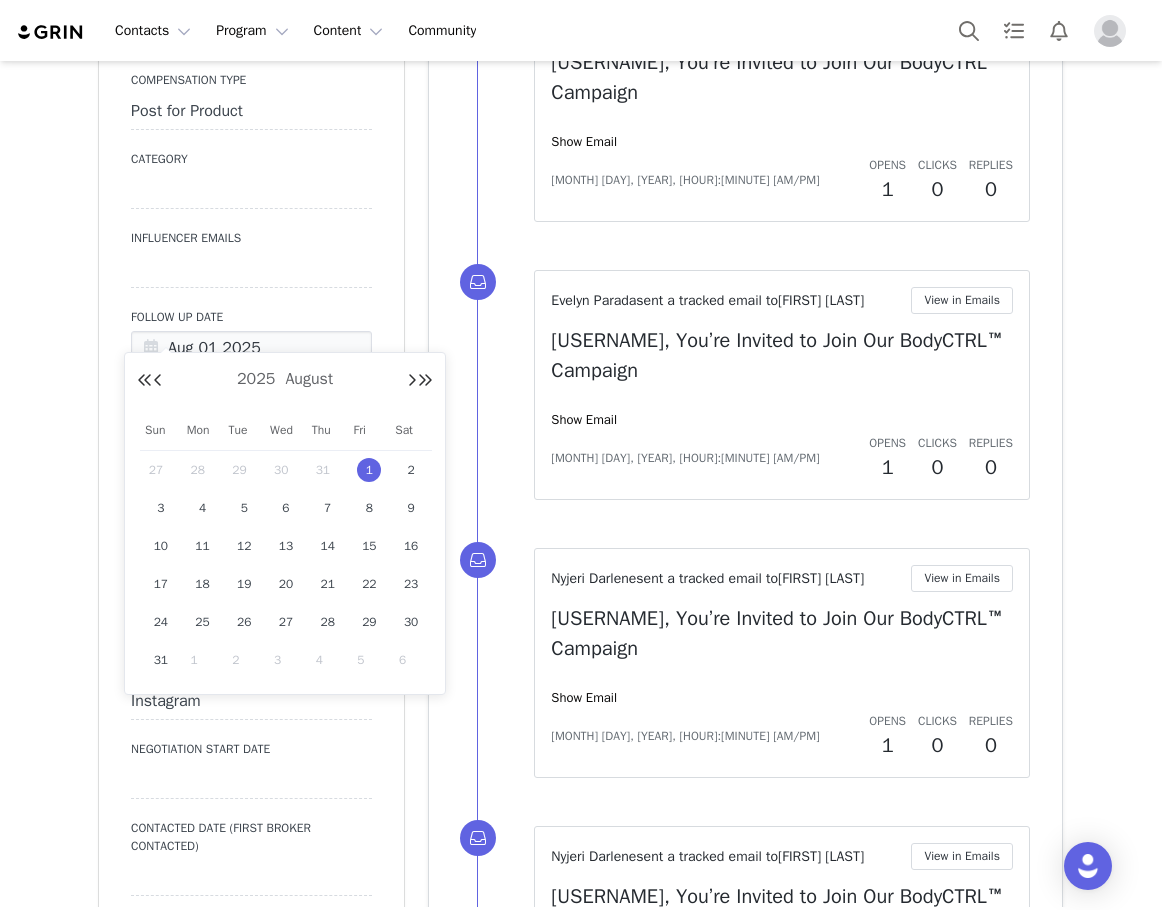click on "Primary Broker   [FIRST]   Division   Womens   Grade   D   Compensation Type   Post for Product   Category      Influencer Emails      Follow Up Date  [MONTH] [DAY] [YEAR]  Save  Cancel  Locked In Date   [MONTH] [DAY], [YEAR]  Close Reason      Gifting Deliverables Summary   4 posts 2 stories monthly   Primary Platform   Instagram   Negotiation Start Date      Contacted Date (First Broker Contacted)      Close Date      NEGOTIATION SUBSTAGES      Influencer Birthday      Sprinklr Case #   #429977   Reality Show Name      NETSUITE ID      VENDOR NAME      UTM Link      Category (NEW)" at bounding box center [251, 730] 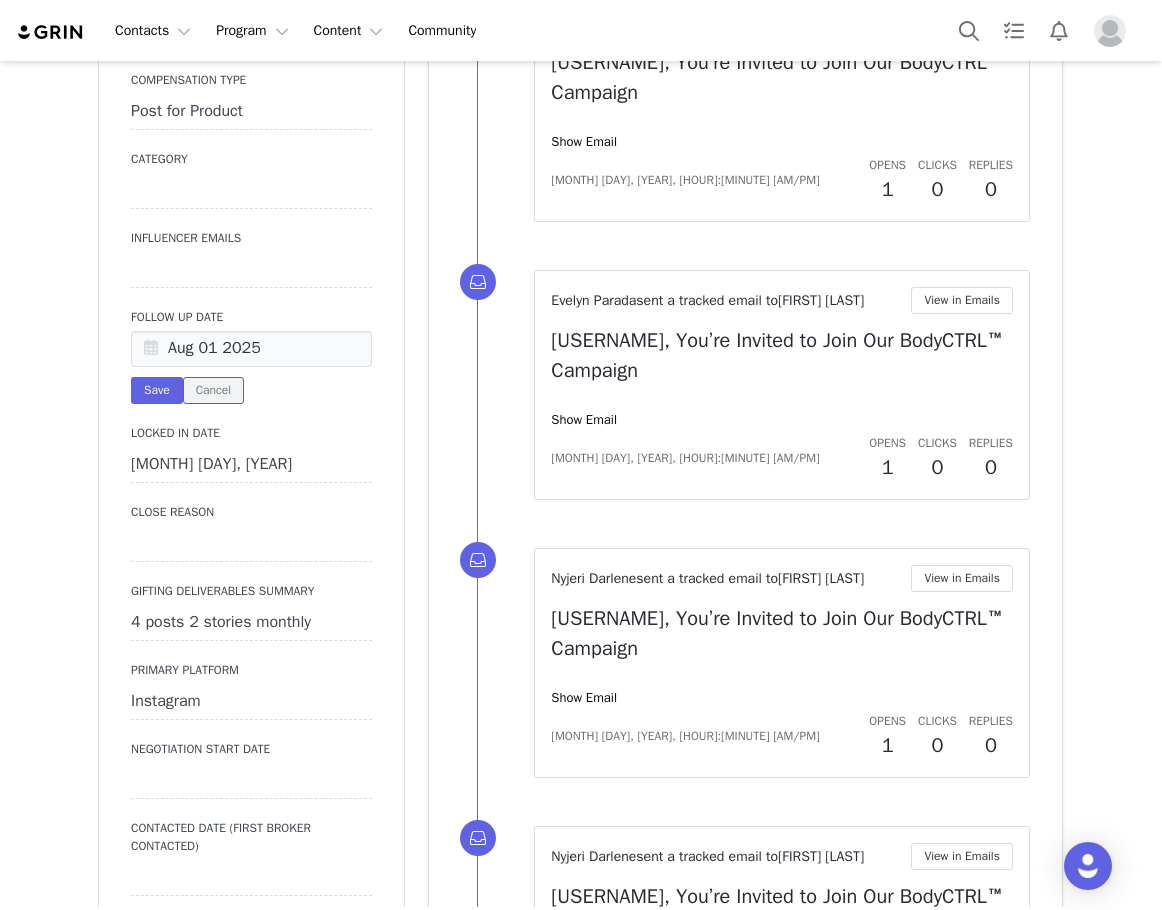 click on "Cancel" at bounding box center (213, 390) 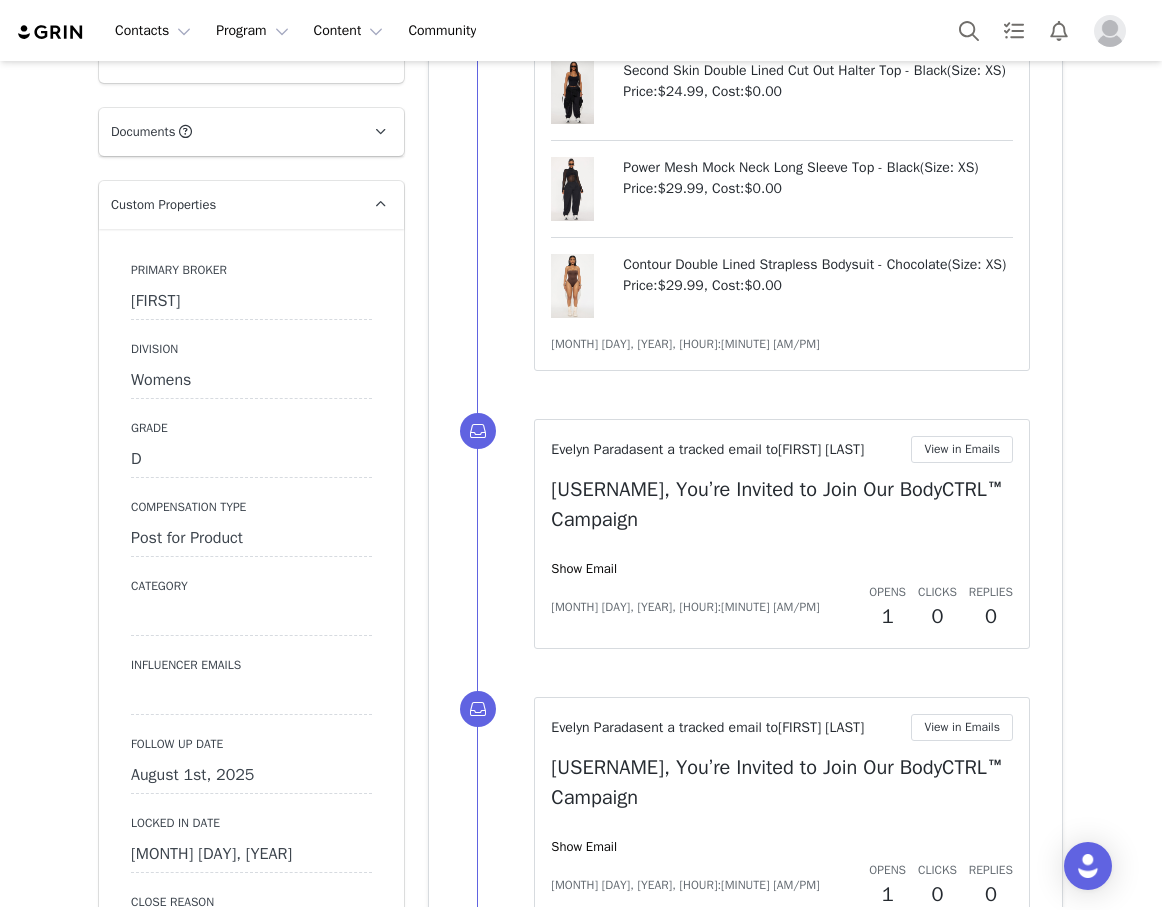 scroll, scrollTop: 1800, scrollLeft: 0, axis: vertical 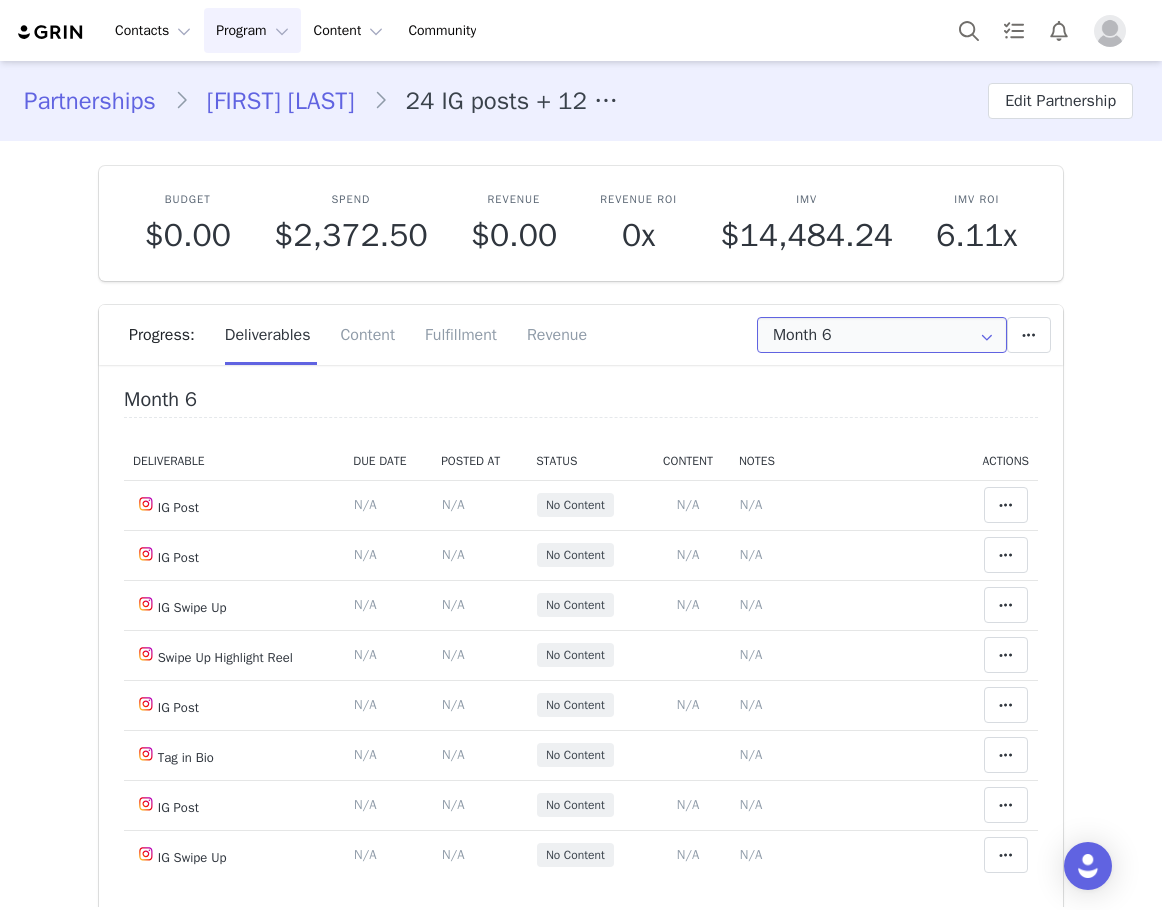 click on "Month 6" at bounding box center (882, 335) 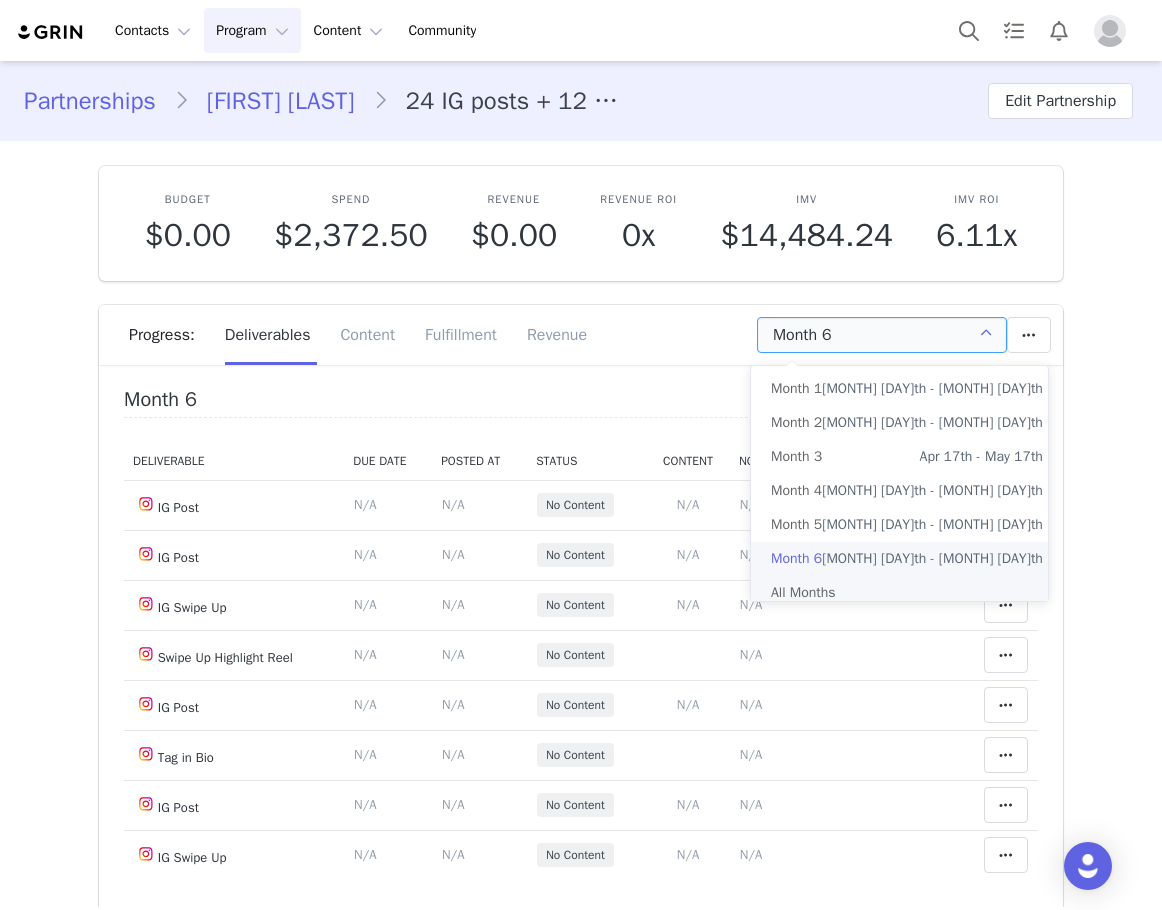 click on "All Months" at bounding box center [907, 593] 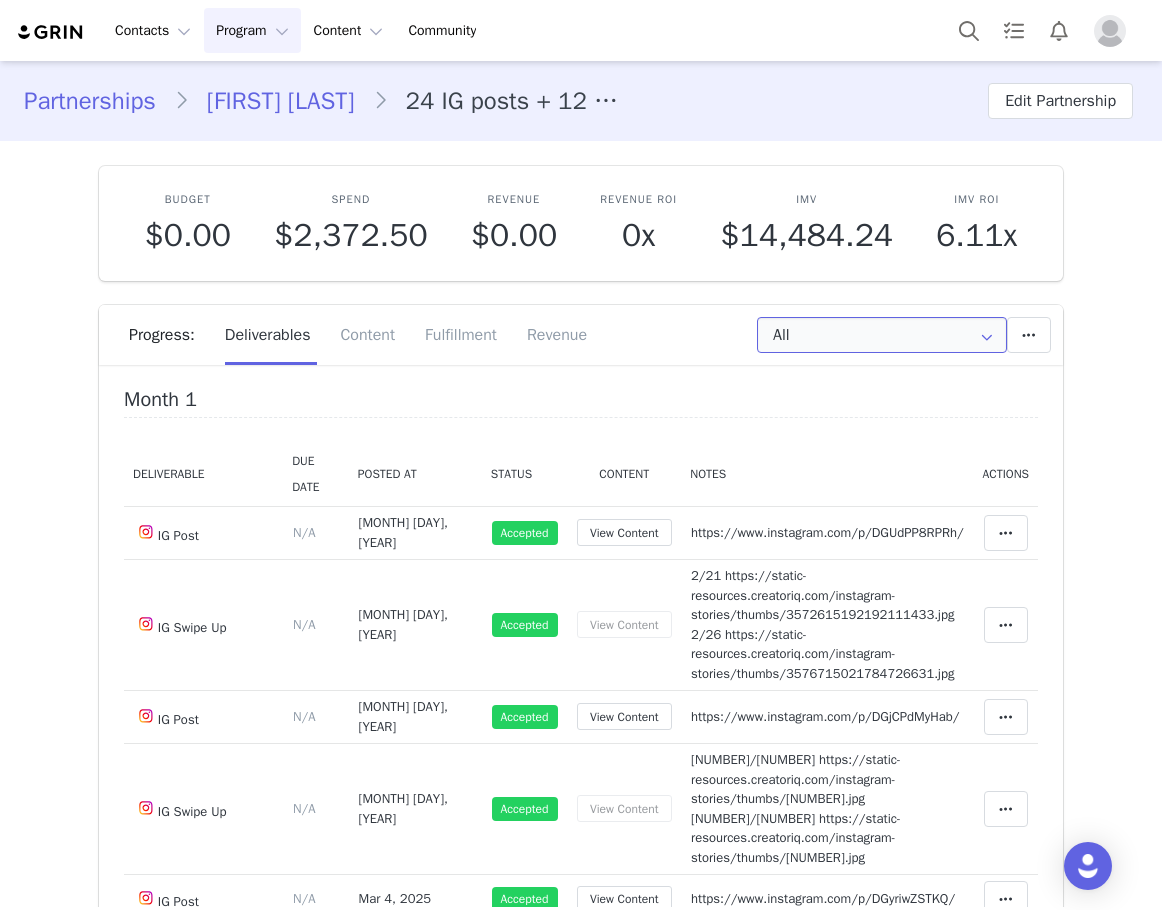 scroll, scrollTop: 100, scrollLeft: 0, axis: vertical 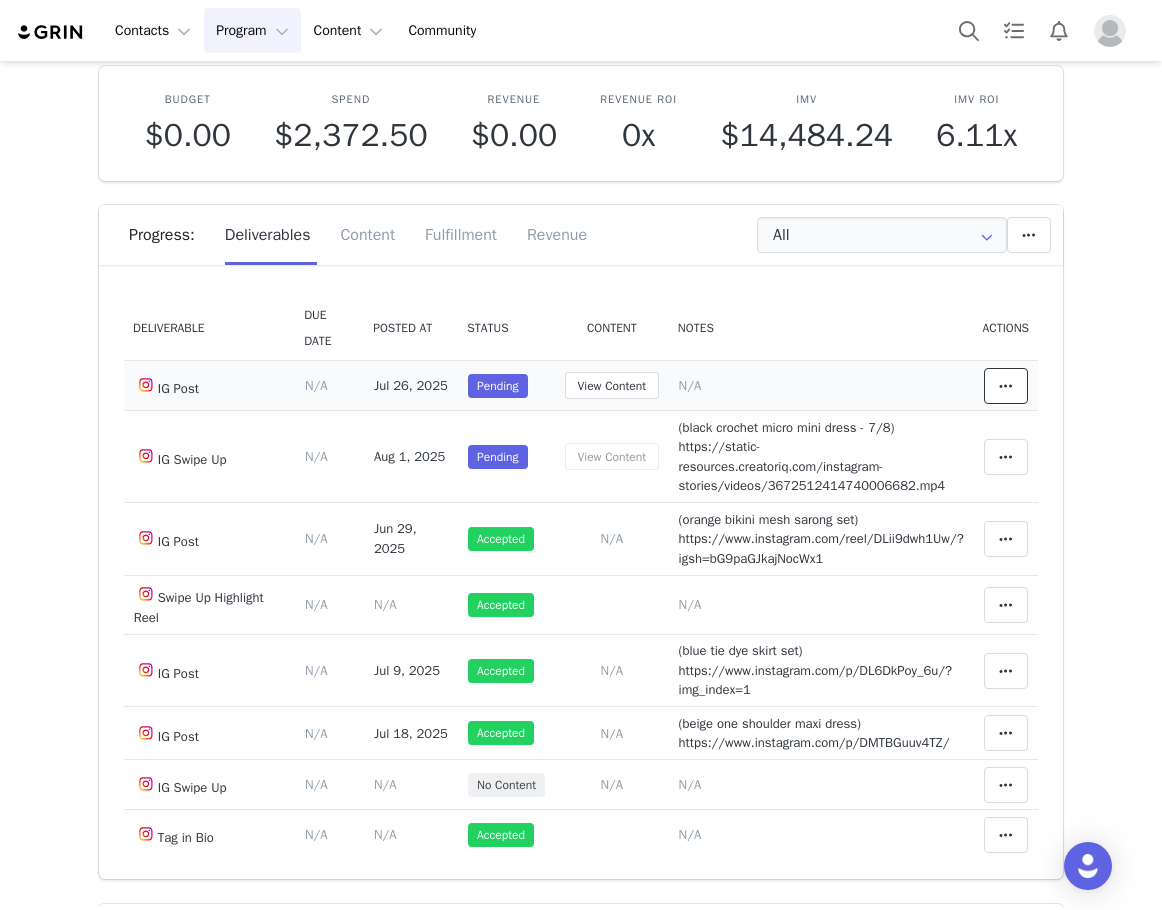 click at bounding box center (1006, 386) 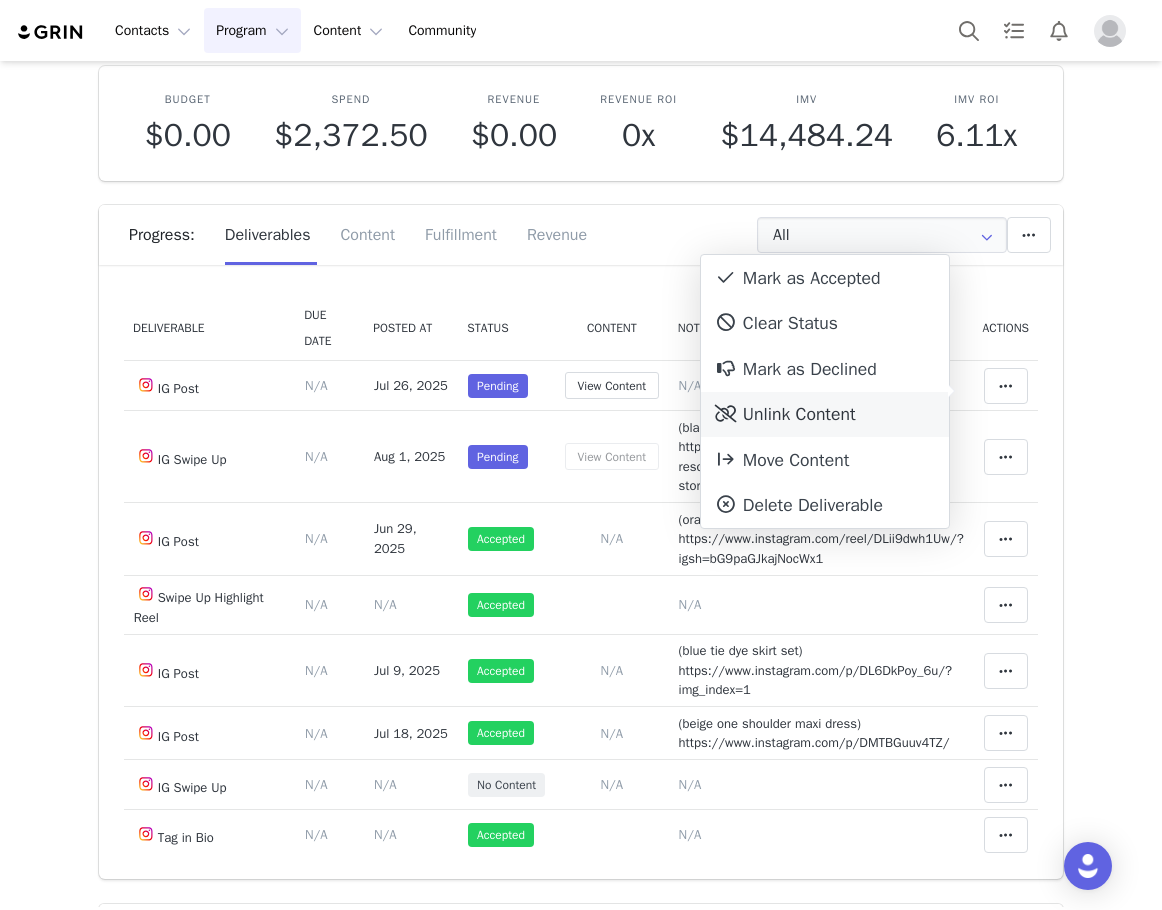 click on "Unlink Content" at bounding box center [825, 415] 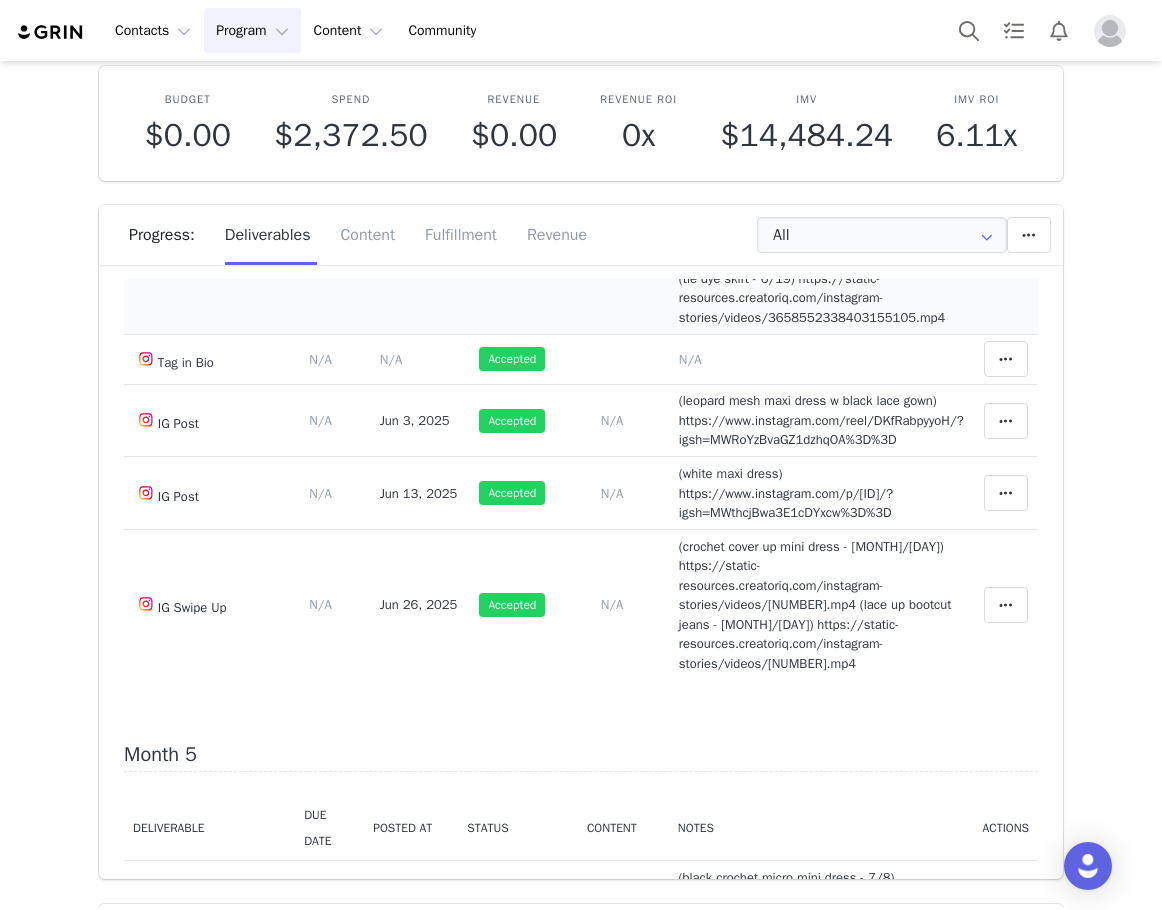 scroll, scrollTop: 3000, scrollLeft: 0, axis: vertical 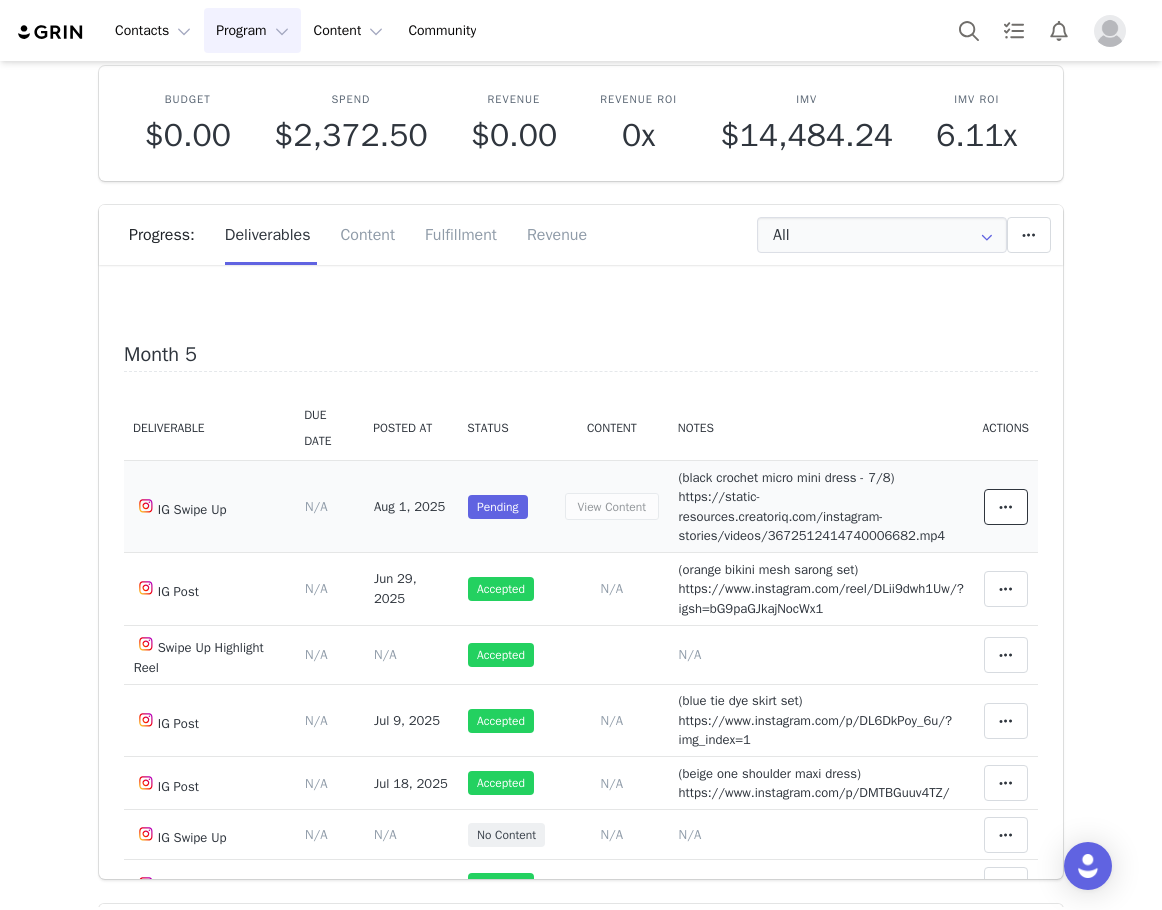 click at bounding box center (1006, 507) 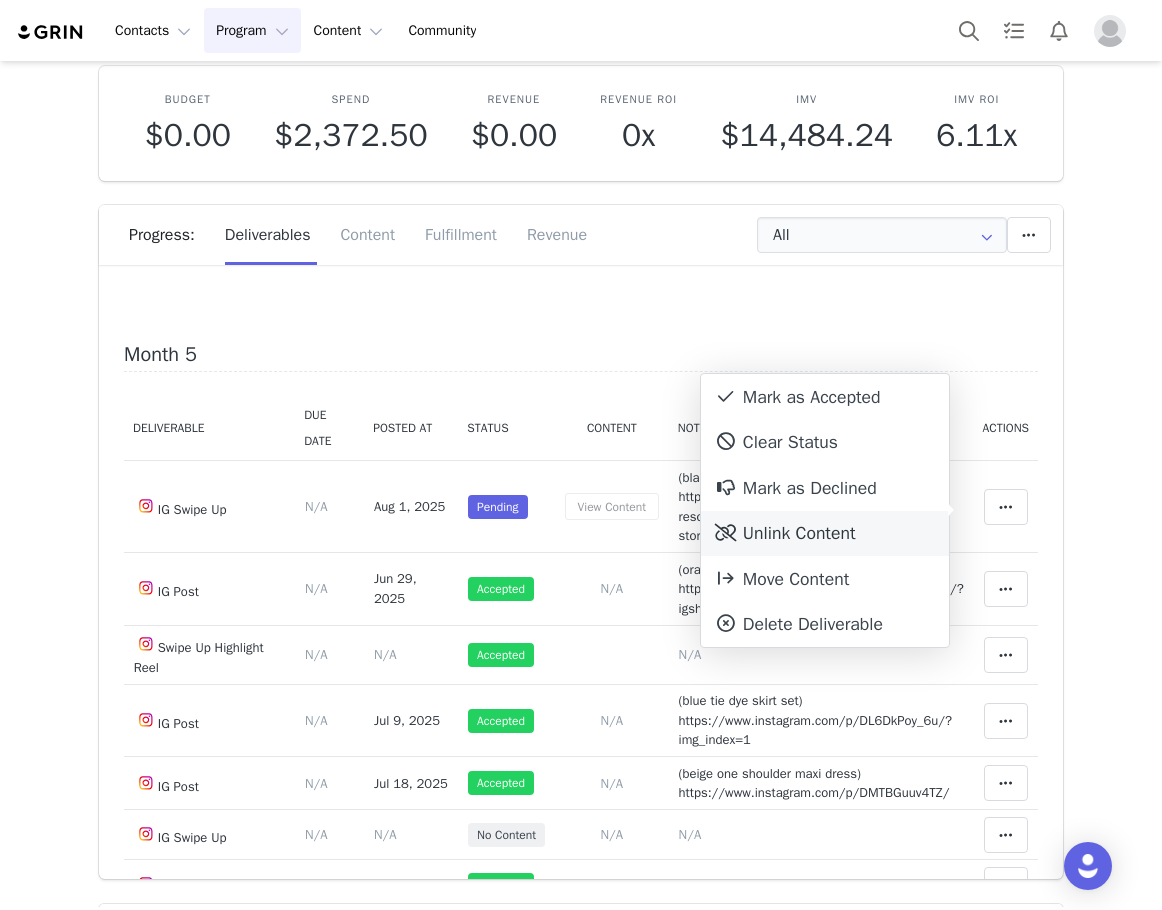click on "Unlink Content" at bounding box center [825, 534] 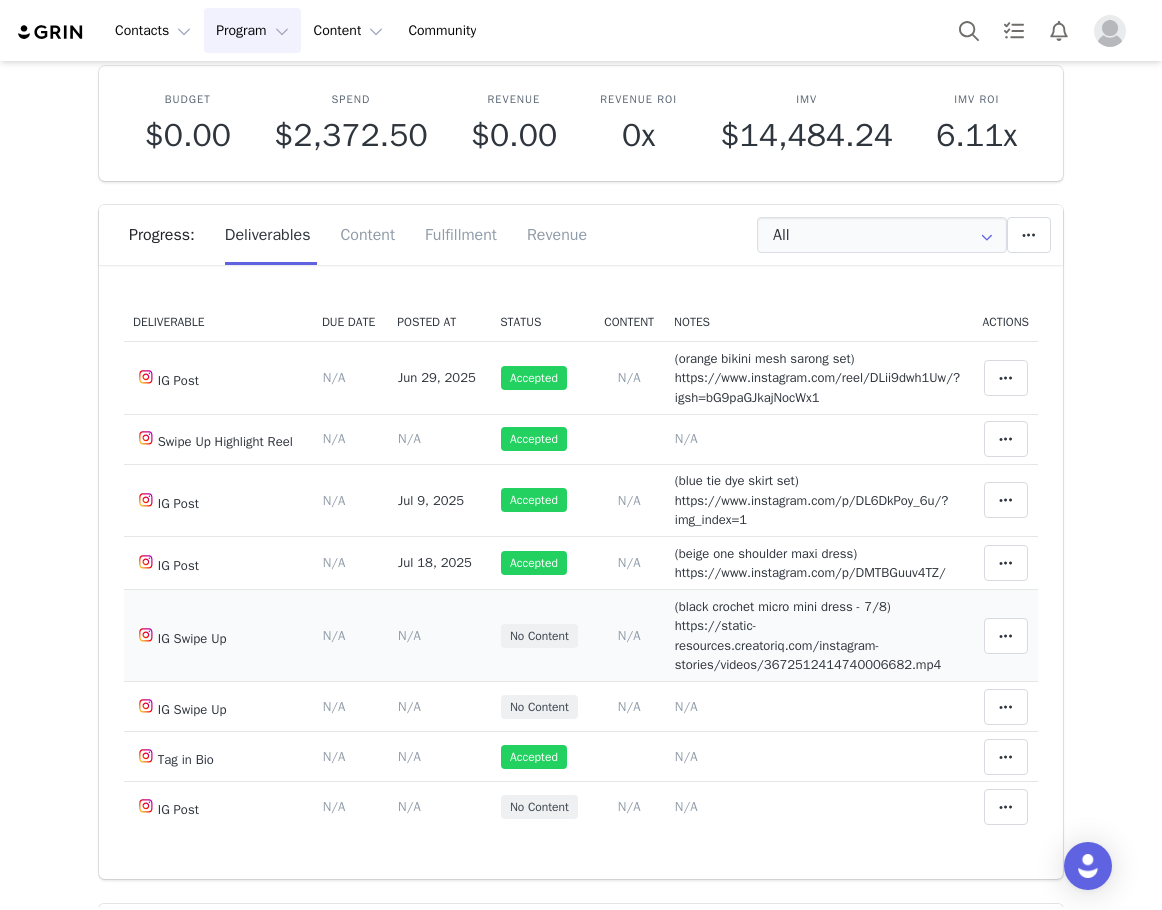 scroll, scrollTop: 3193, scrollLeft: 0, axis: vertical 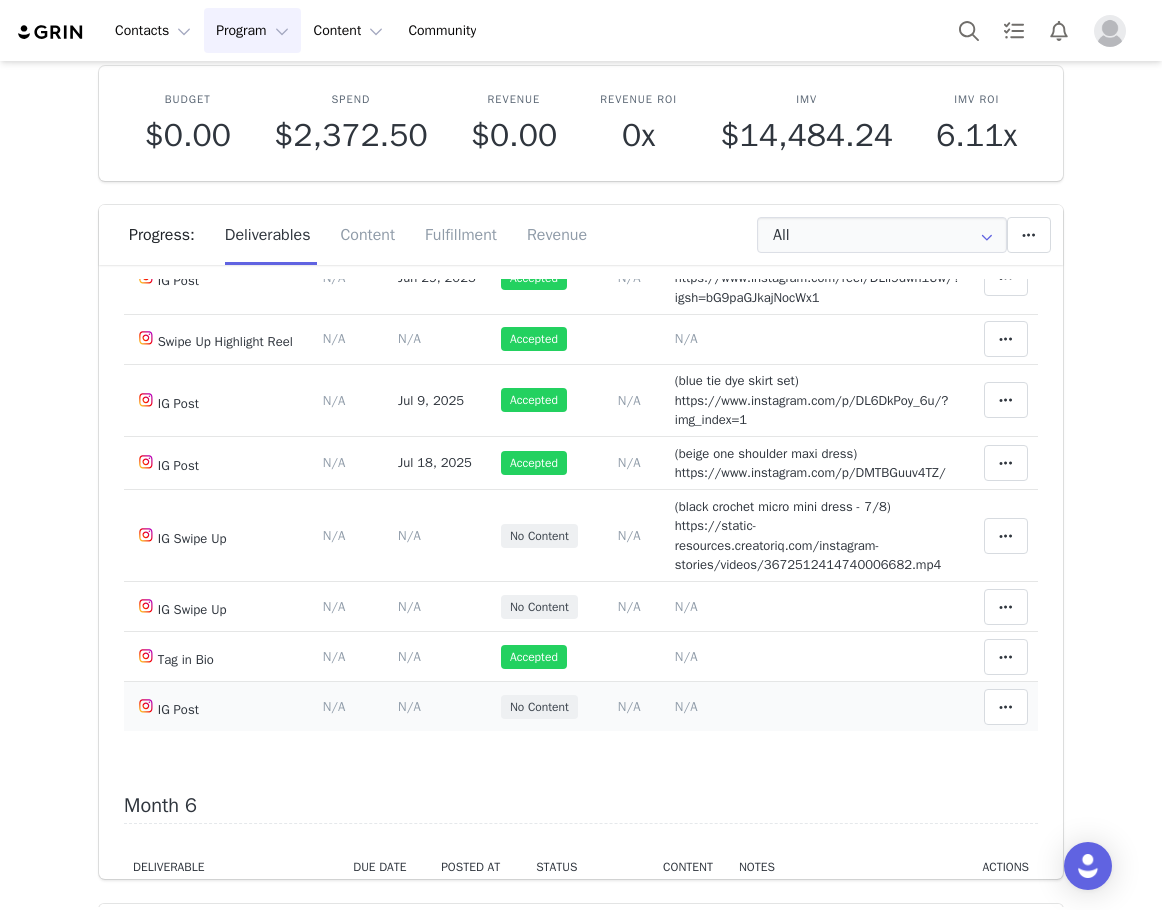 click on "N/A" at bounding box center (686, 706) 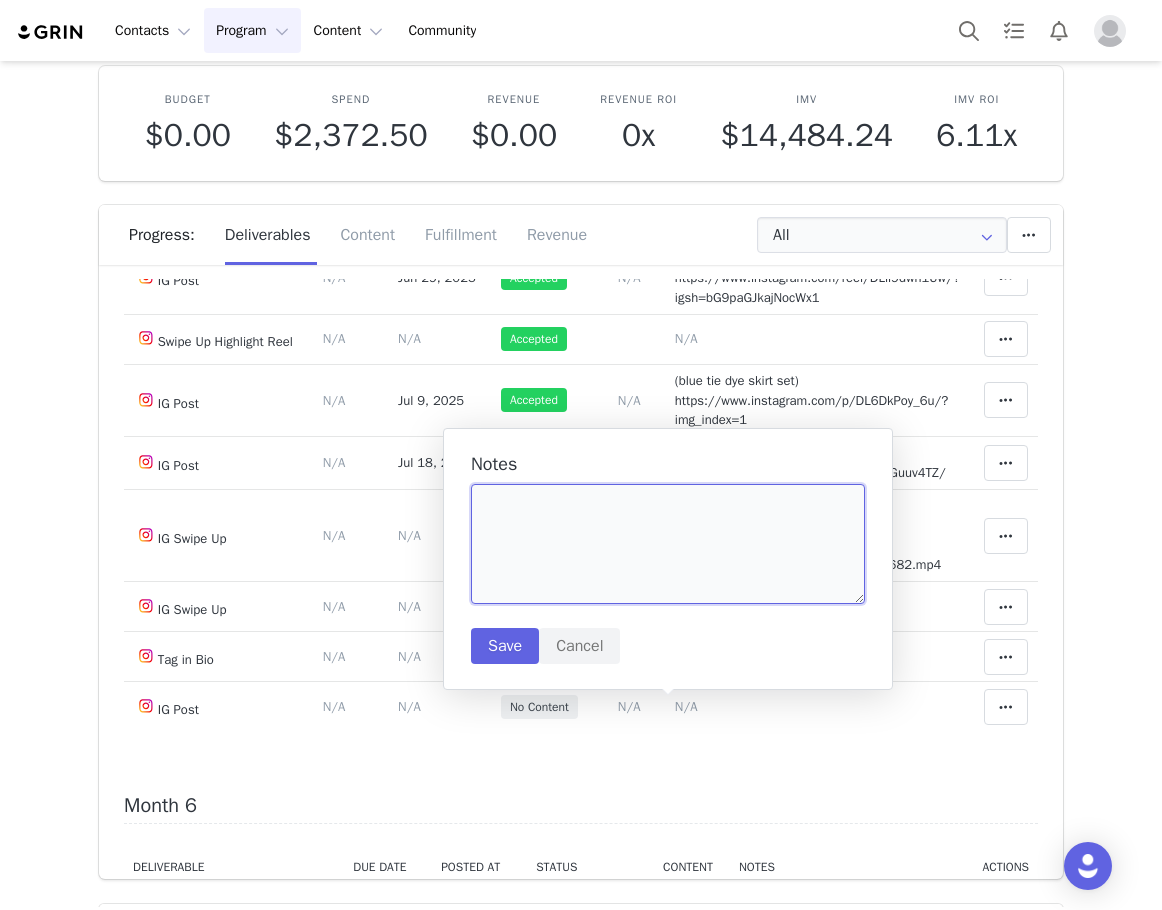 click at bounding box center (668, 544) 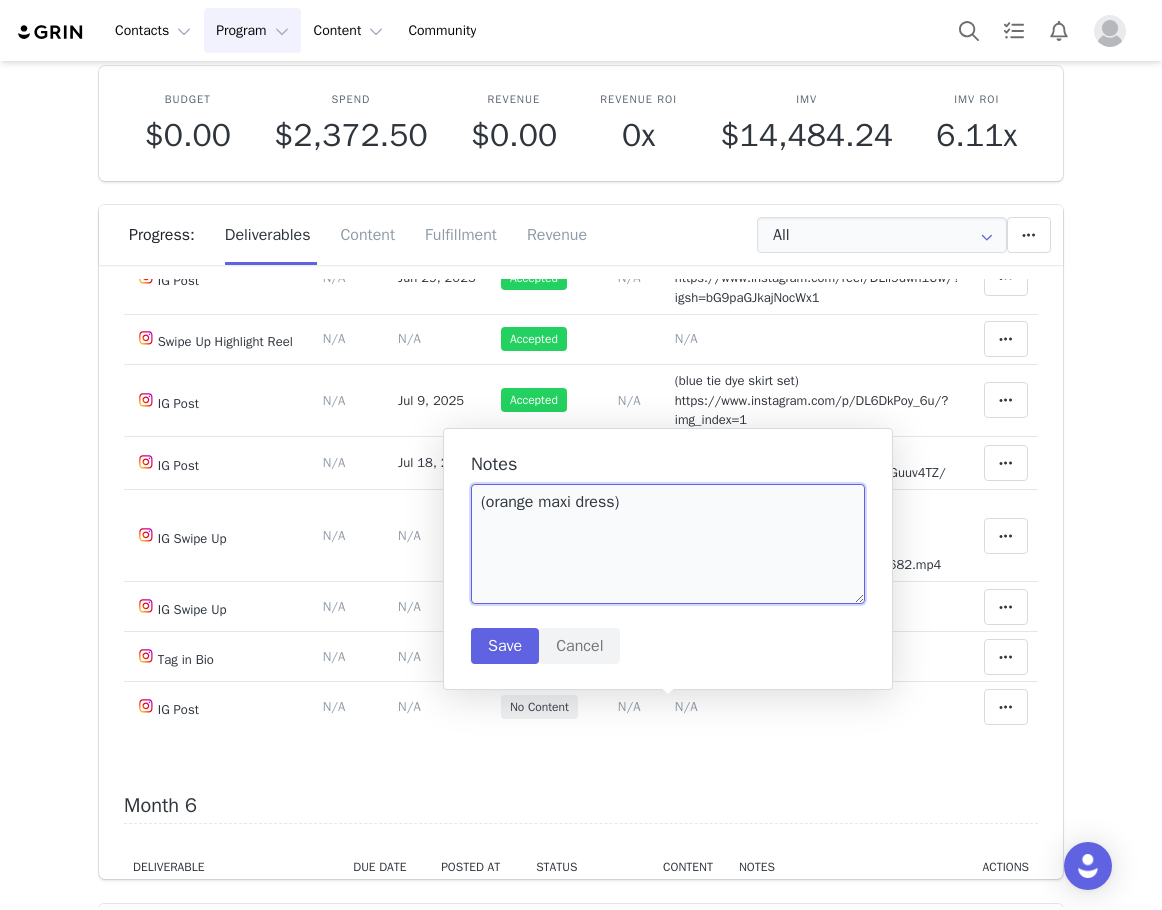 click on "(orange maxi dress)" at bounding box center [668, 544] 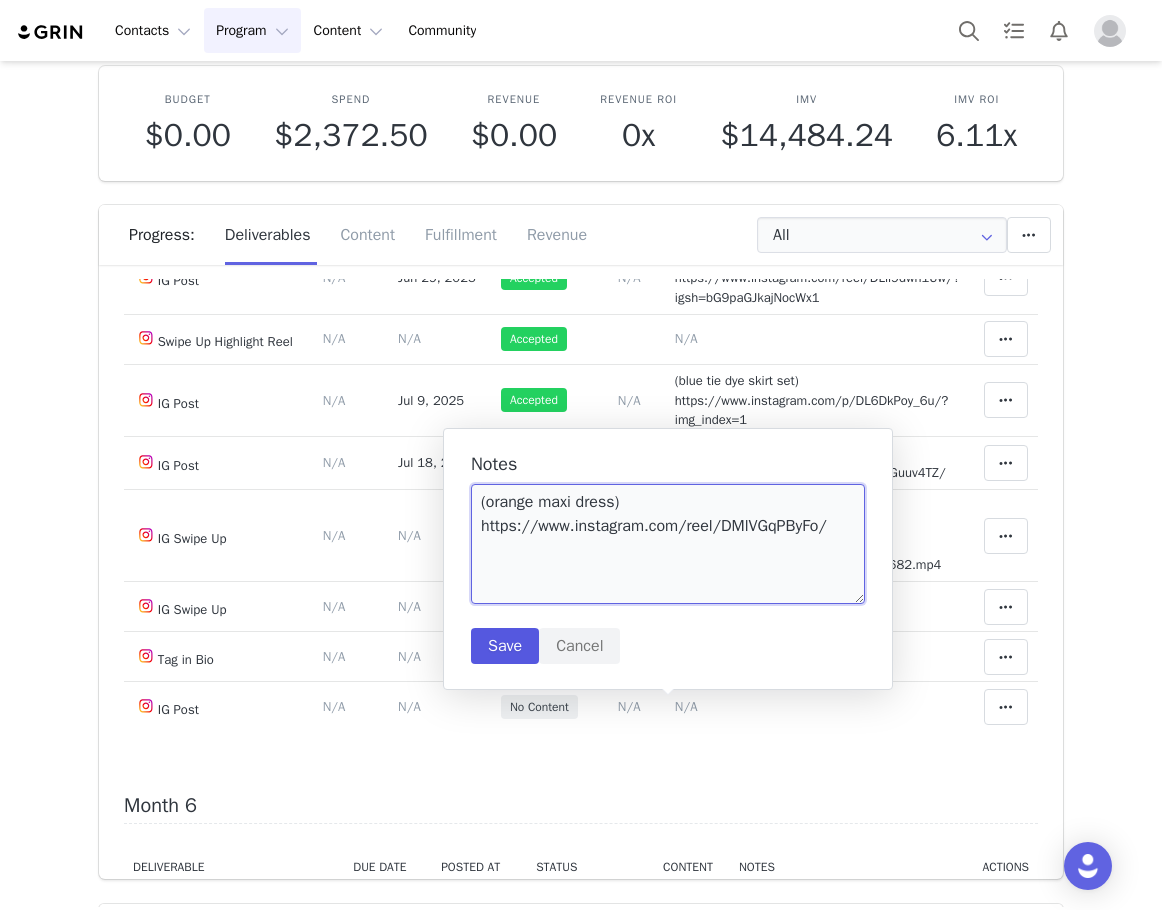 type on "(orange maxi dress)
https://www.instagram.com/reel/DMlVGqPByFo/" 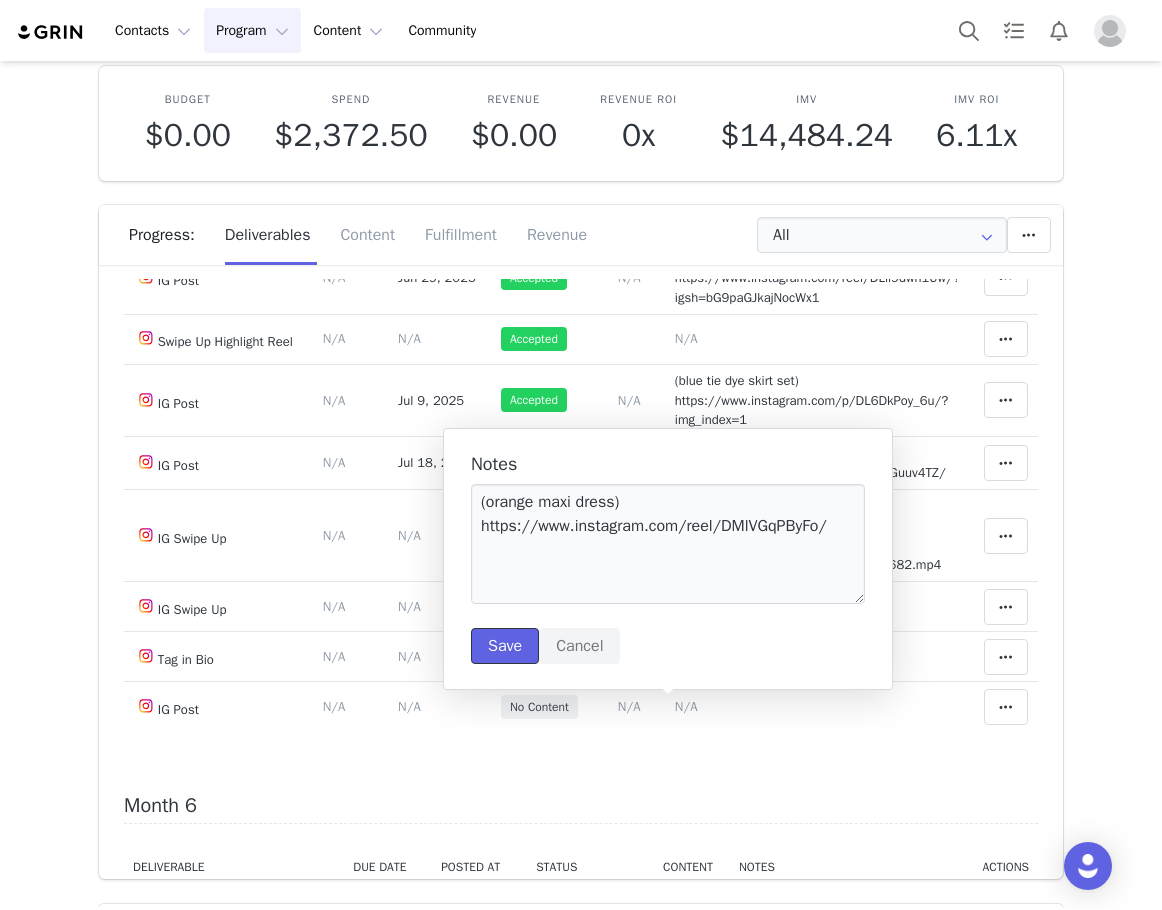 drag, startPoint x: 511, startPoint y: 664, endPoint x: 498, endPoint y: 652, distance: 17.691807 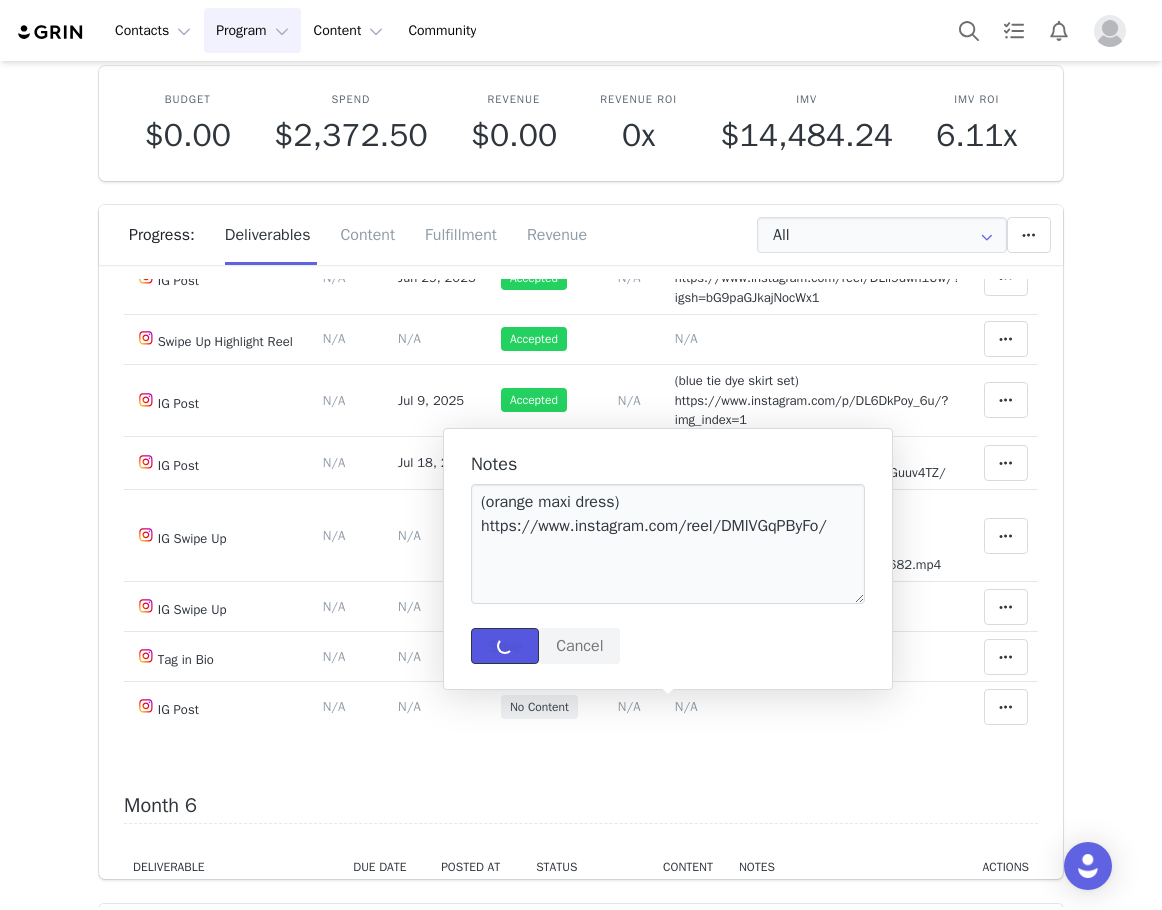 type 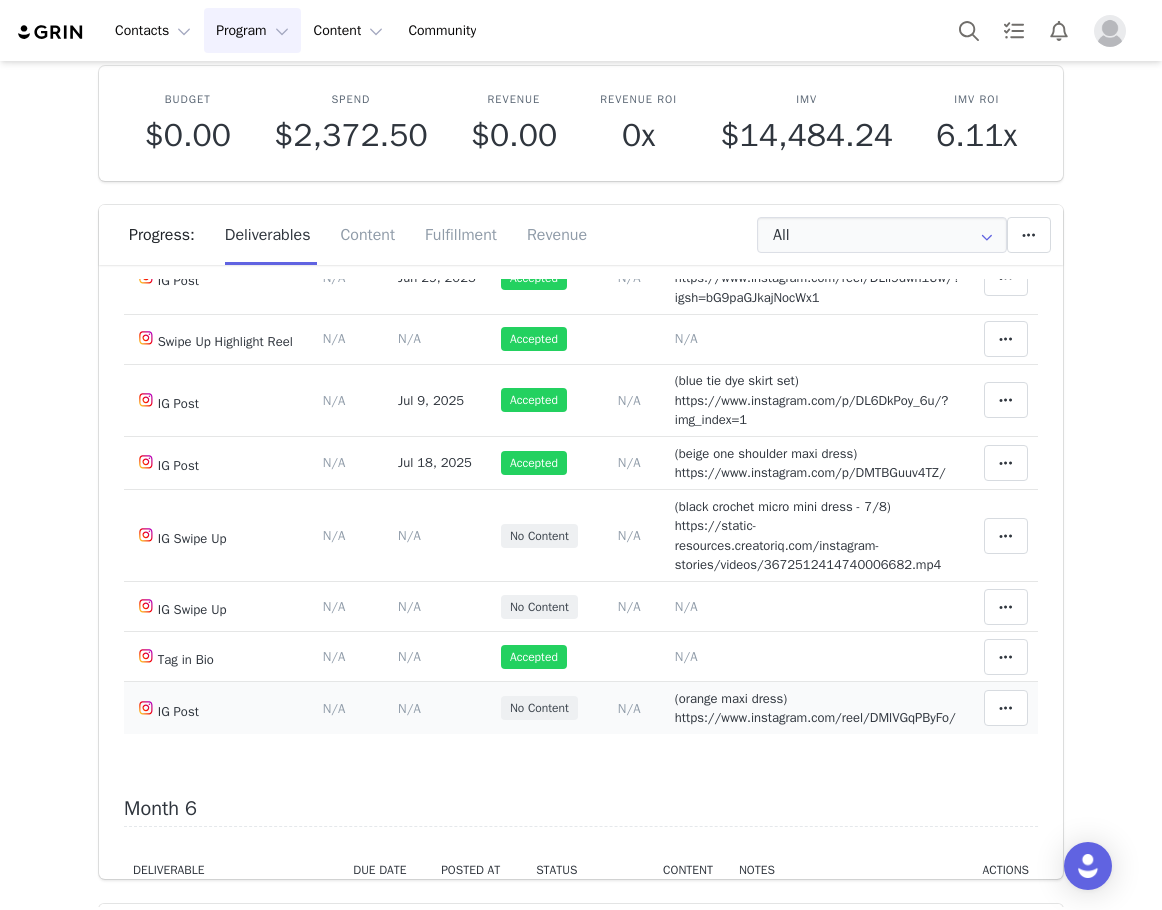 drag, startPoint x: 409, startPoint y: 723, endPoint x: 400, endPoint y: 716, distance: 11.401754 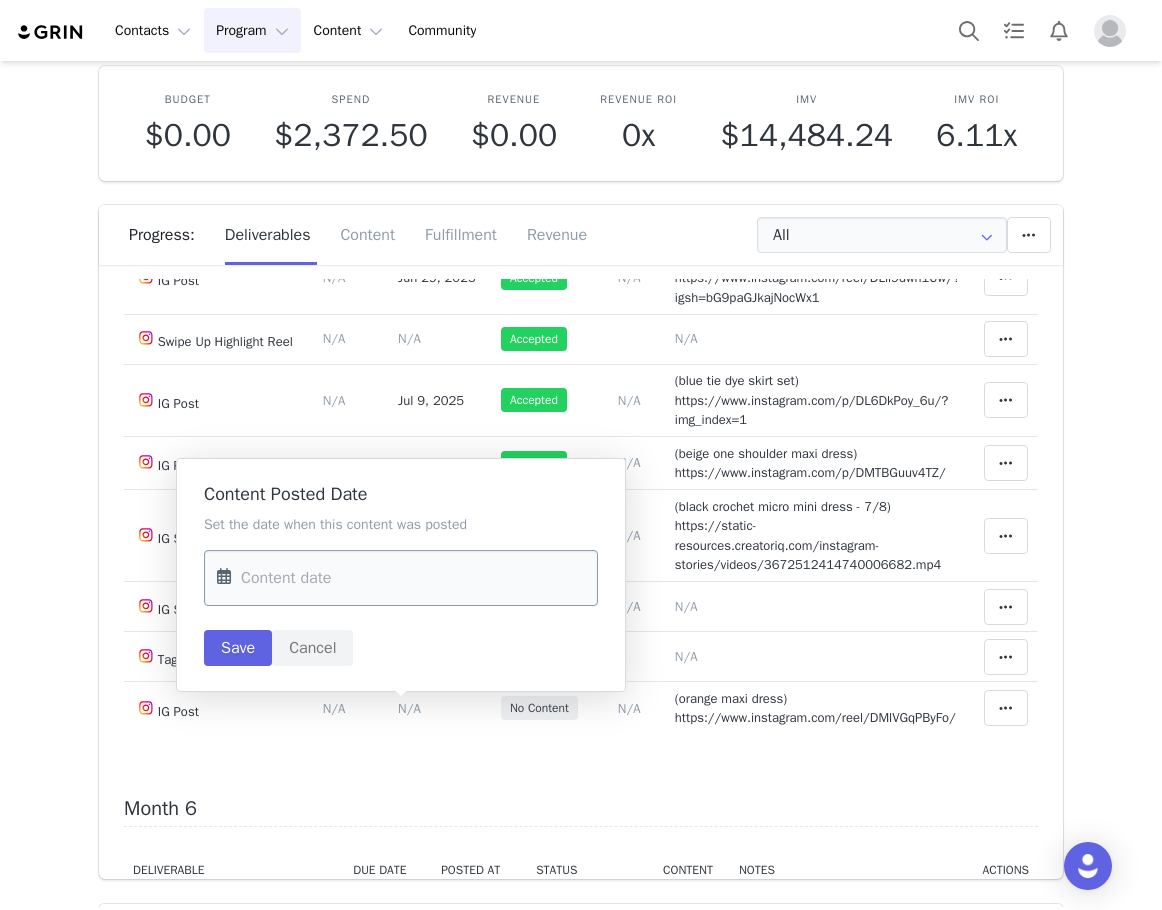click at bounding box center (401, 578) 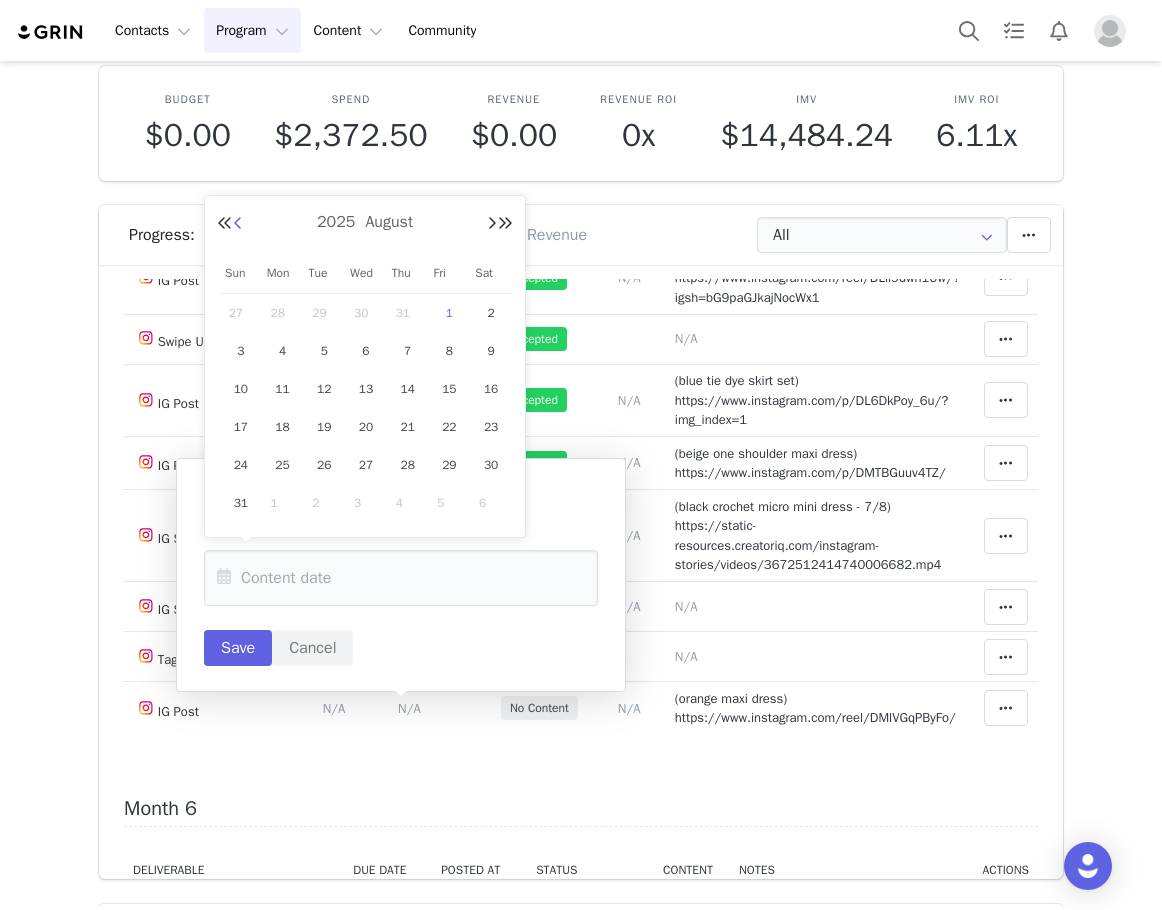 click at bounding box center [238, 224] 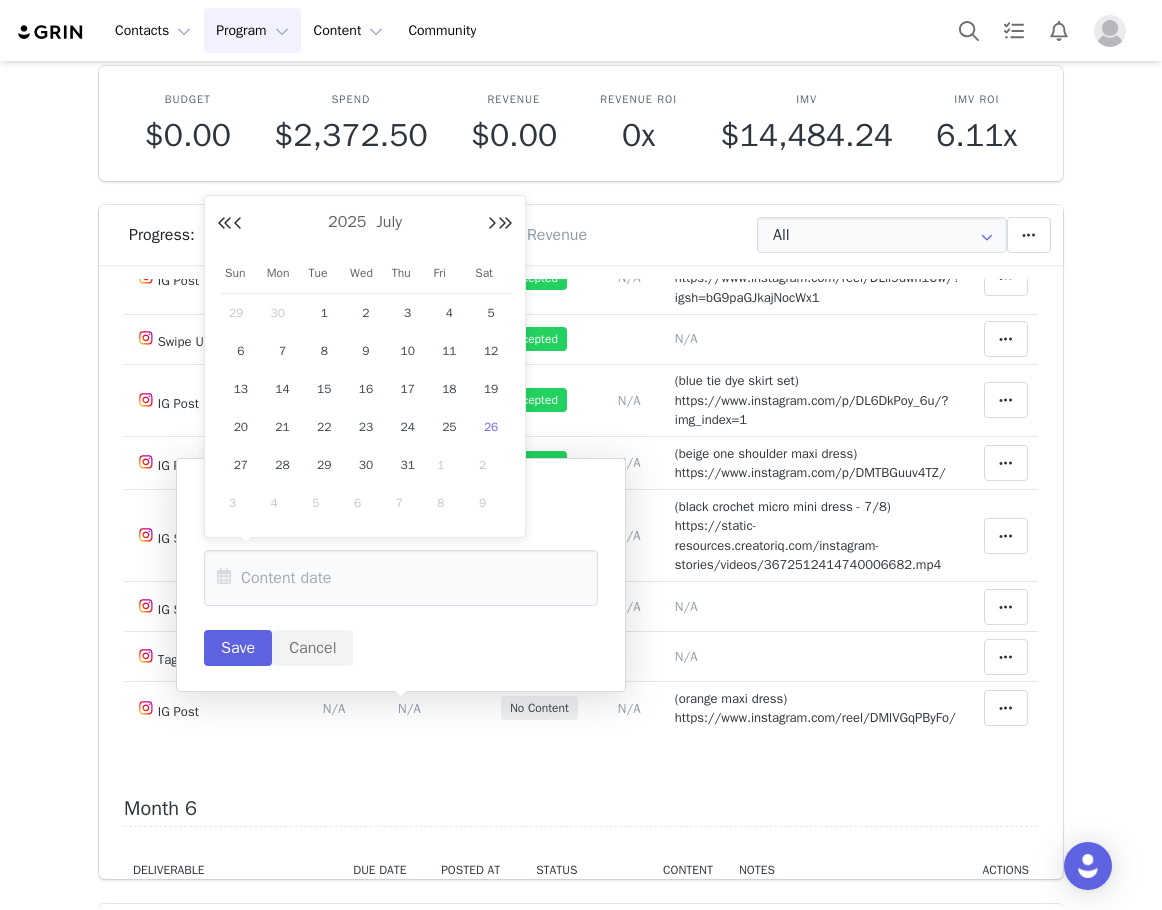 click on "26" at bounding box center (491, 427) 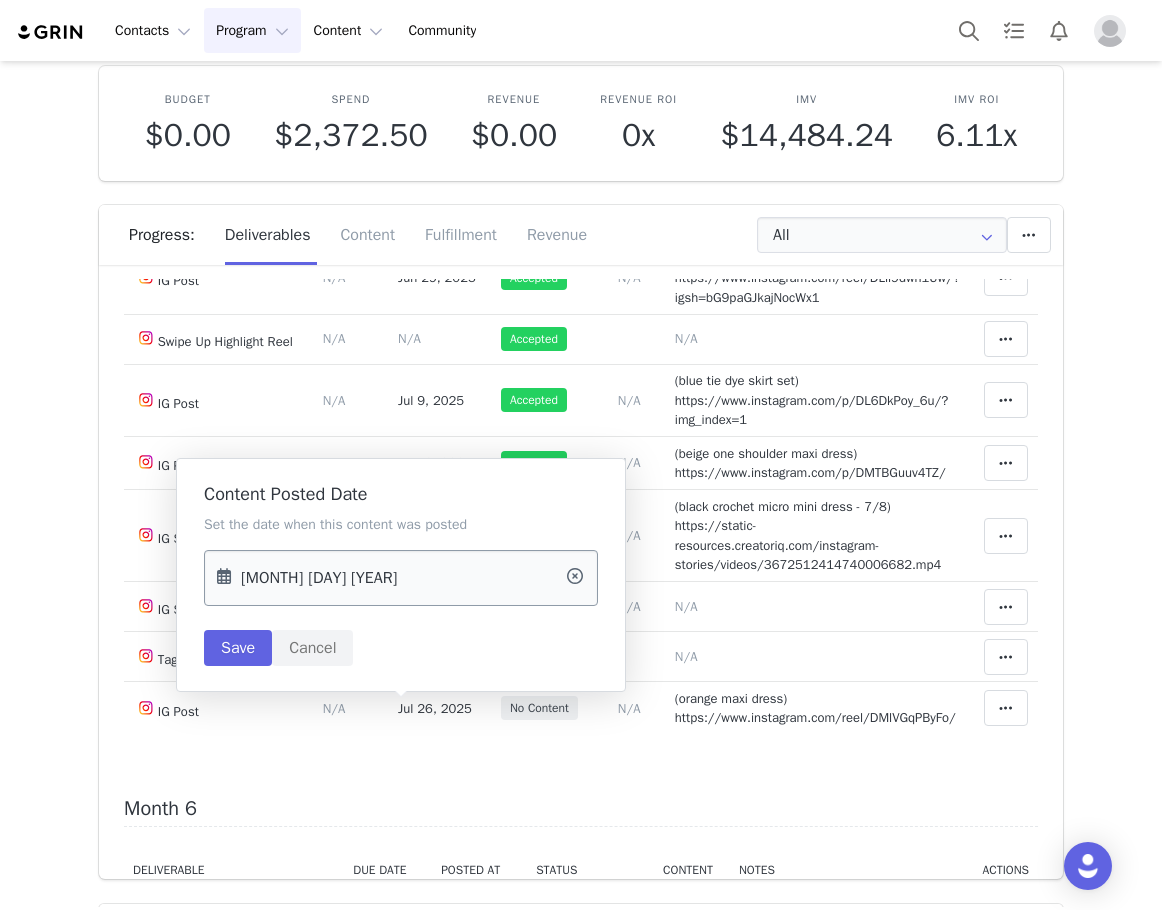 click on "Jul 26 2025" at bounding box center (401, 578) 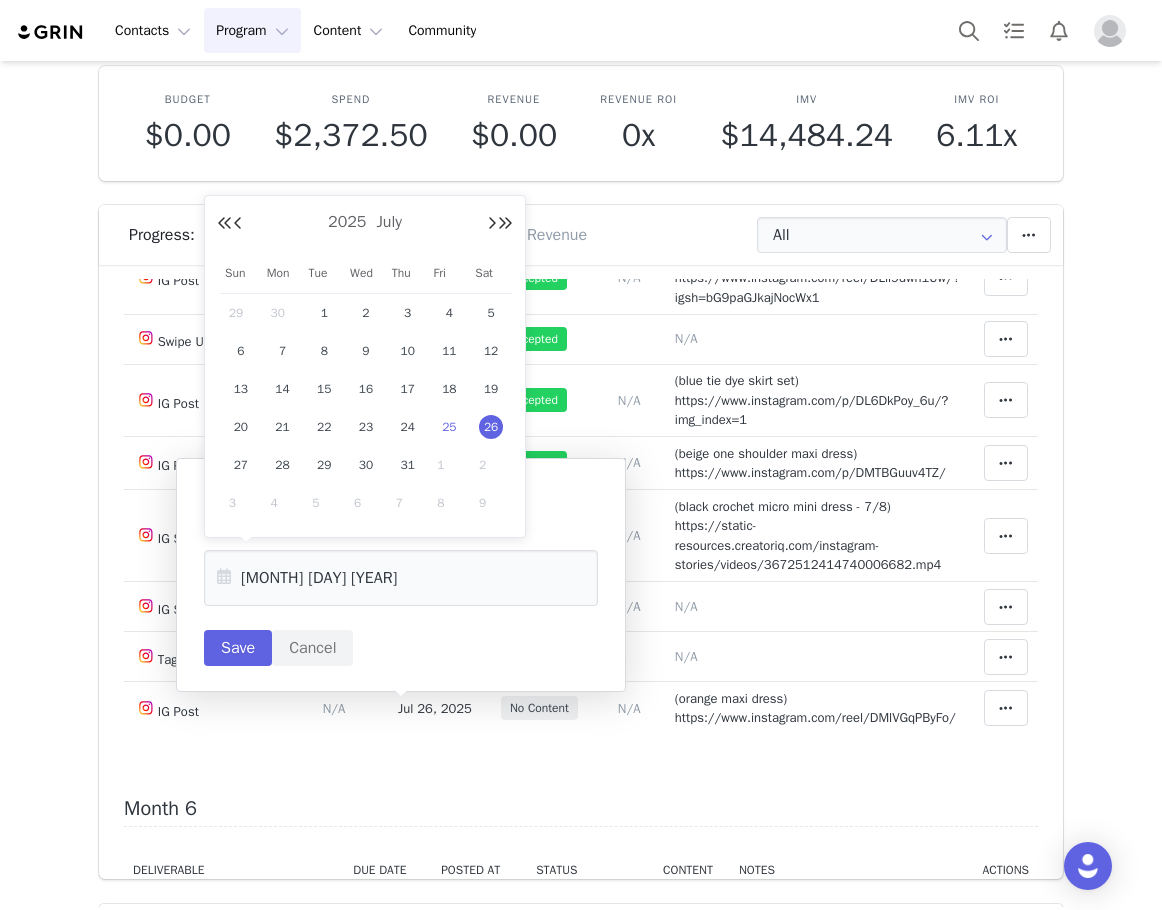 click on "25" at bounding box center [449, 427] 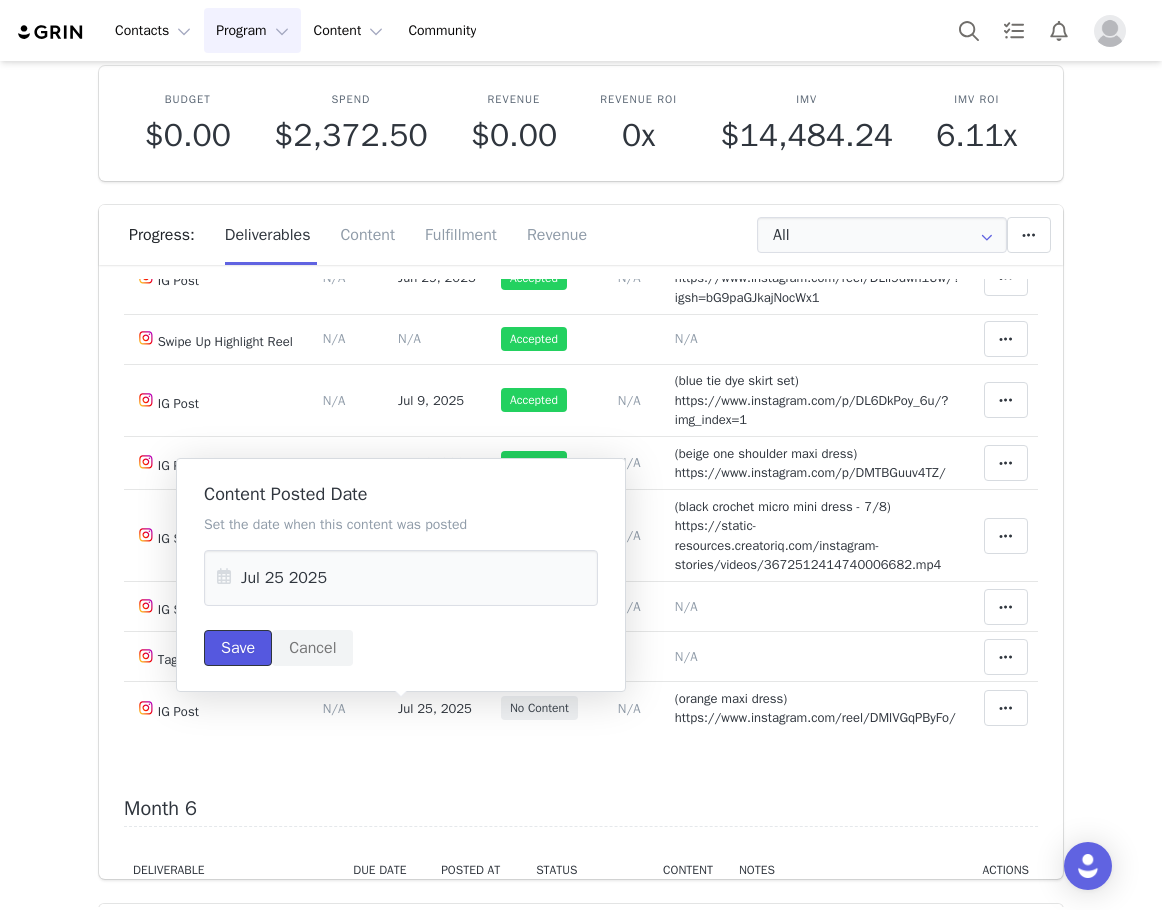 click on "Save" at bounding box center (238, 648) 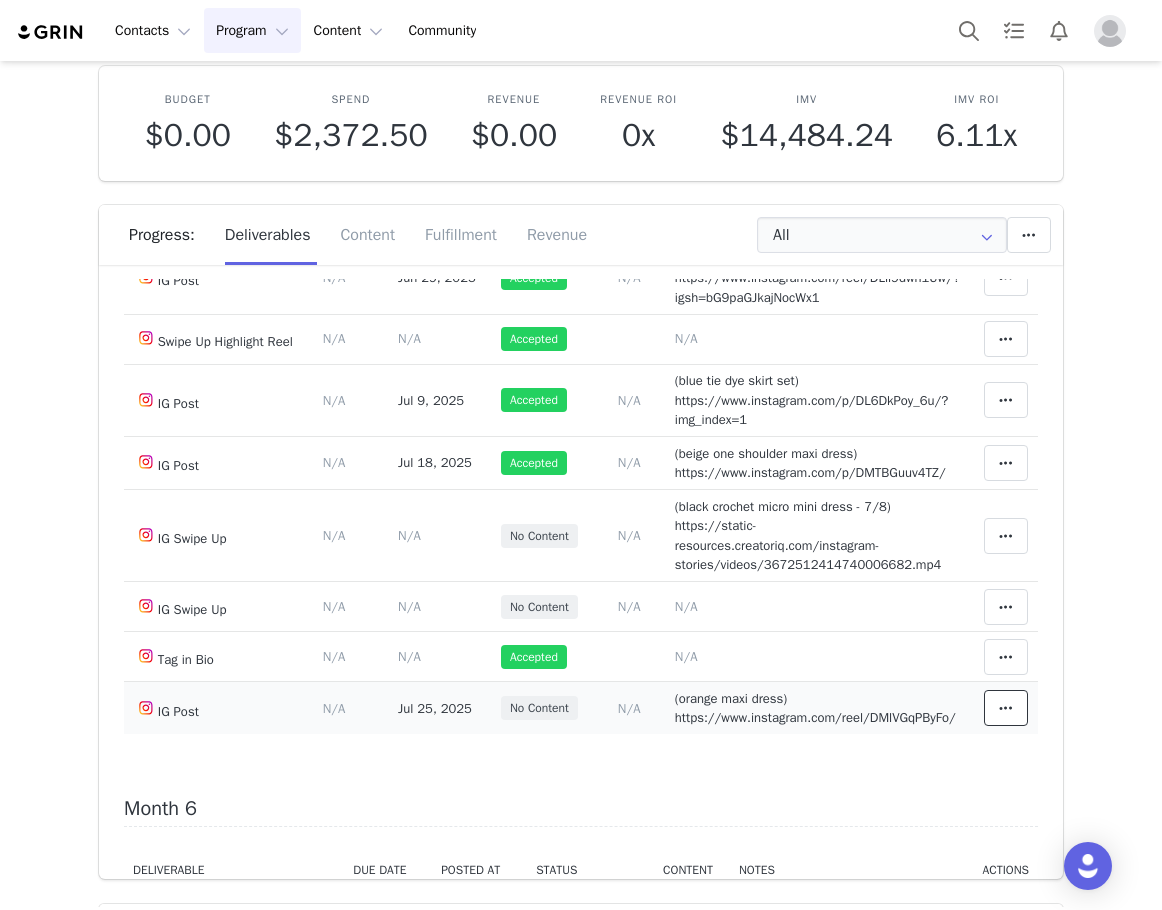 click at bounding box center (1006, 708) 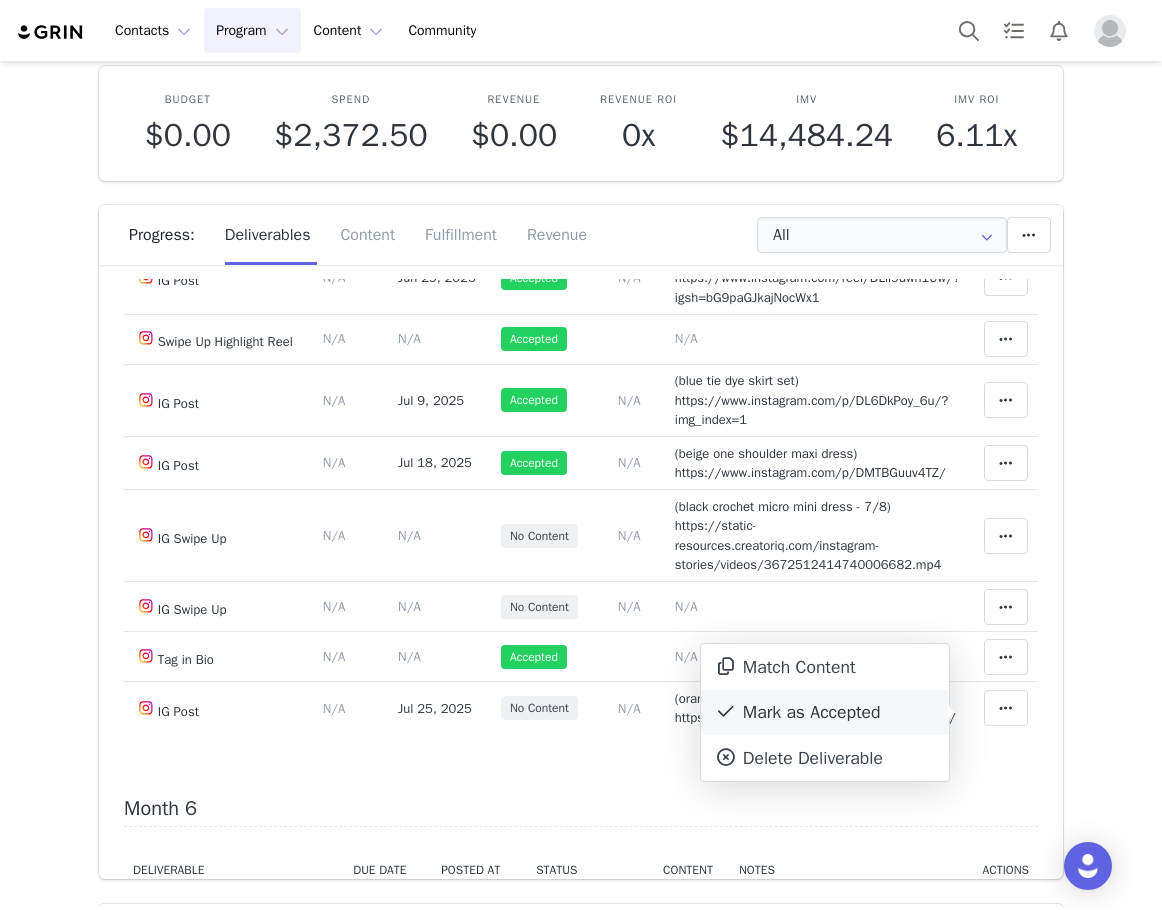 click on "Mark as Accepted" at bounding box center [825, 713] 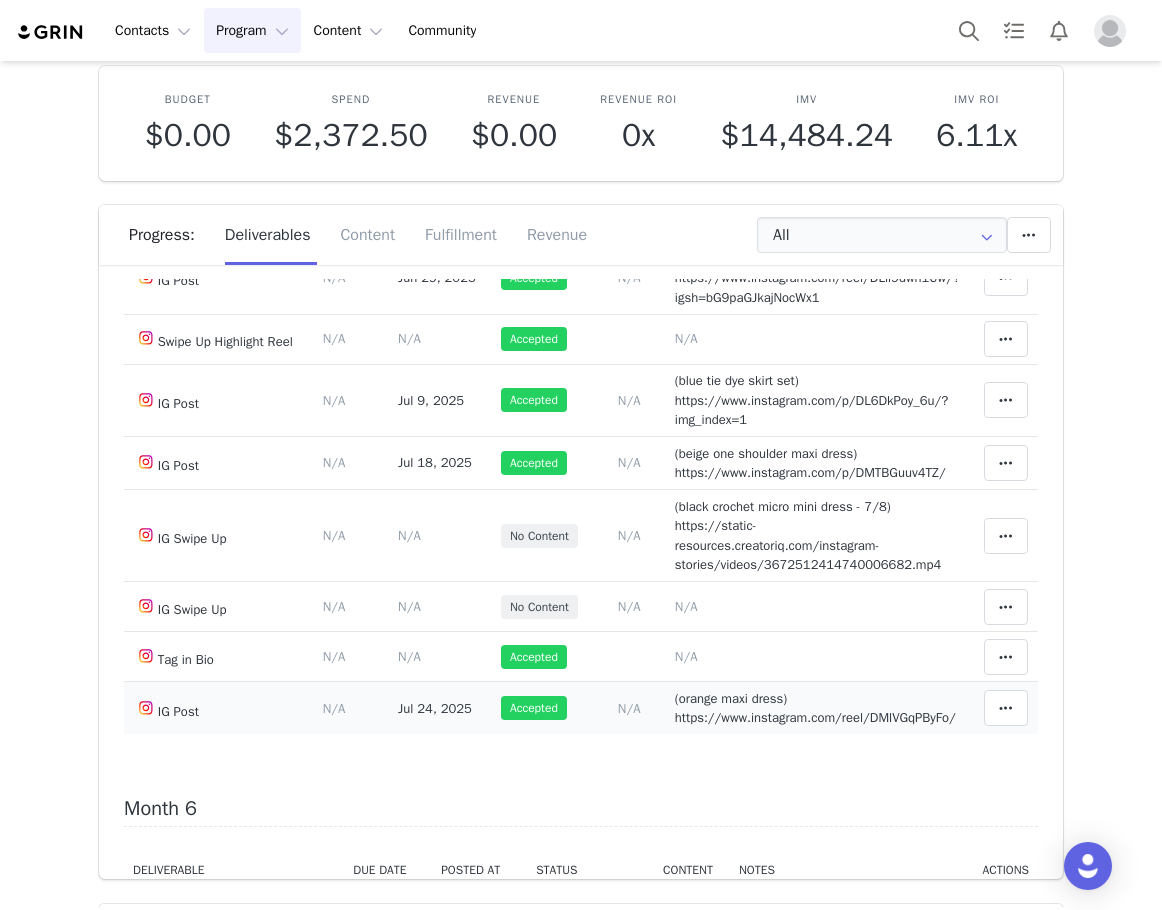 click on "(orange maxi dress)
https://www.instagram.com/reel/DMlVGqPByFo/" at bounding box center [815, 708] 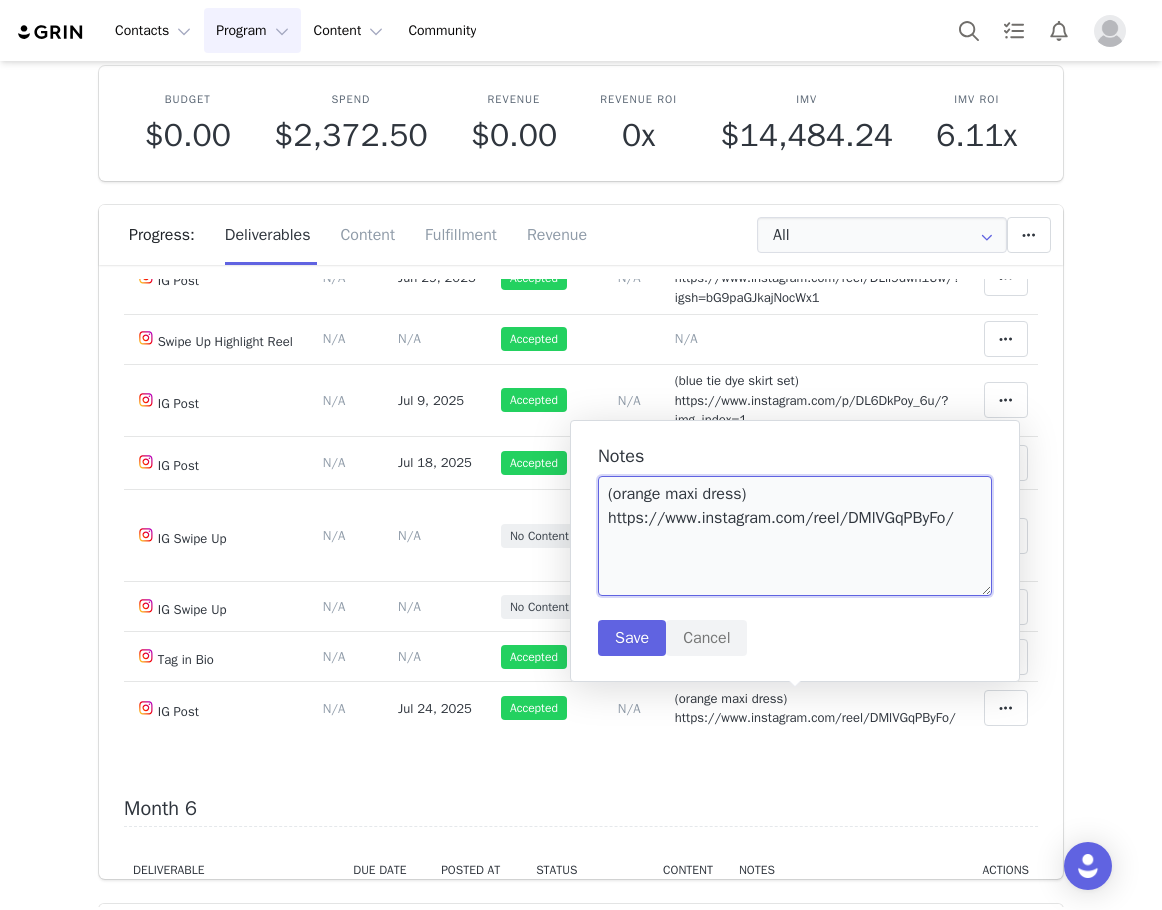 click on "(orange maxi dress)
https://www.instagram.com/reel/DMlVGqPByFo/" at bounding box center [795, 536] 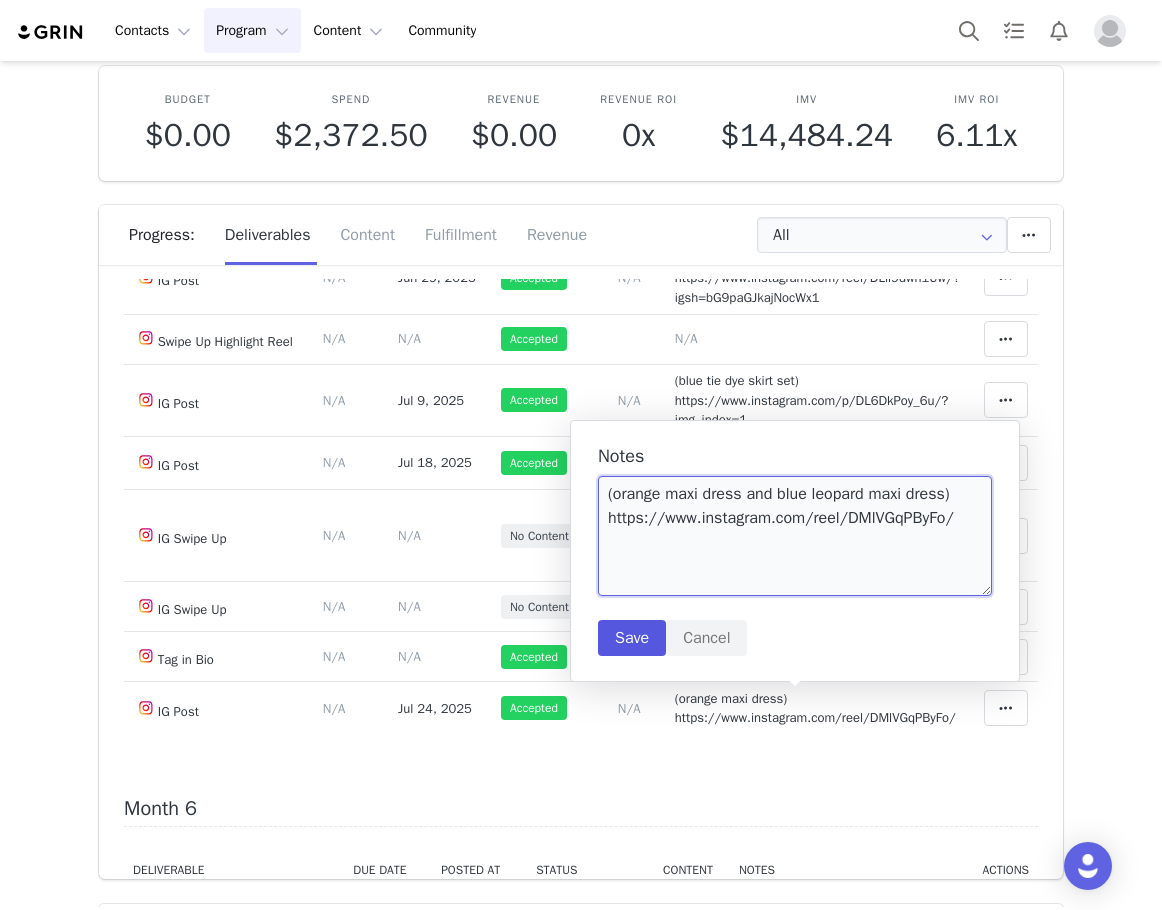 type on "(orange maxi dress and blue leopard maxi dress)
https://www.instagram.com/reel/DMlVGqPByFo/" 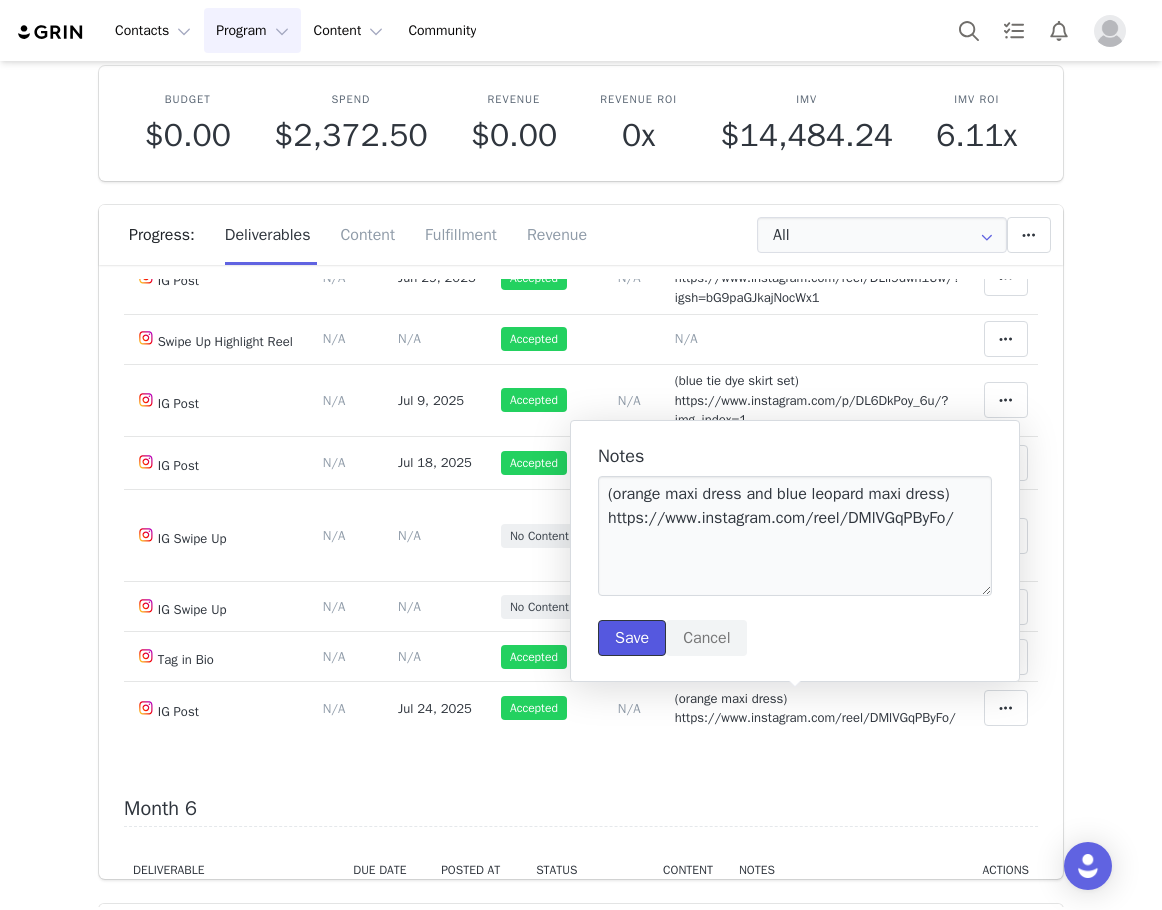 click on "Save" at bounding box center [632, 638] 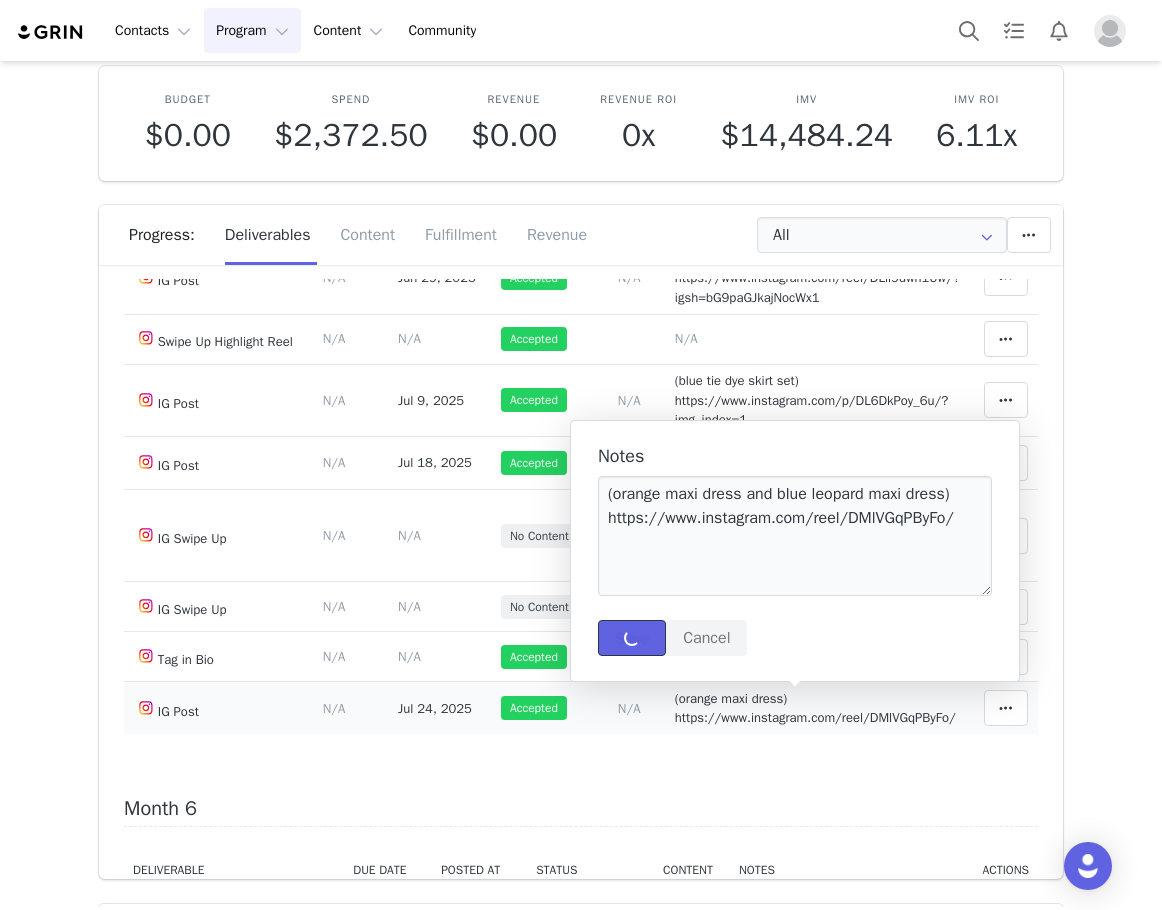 type 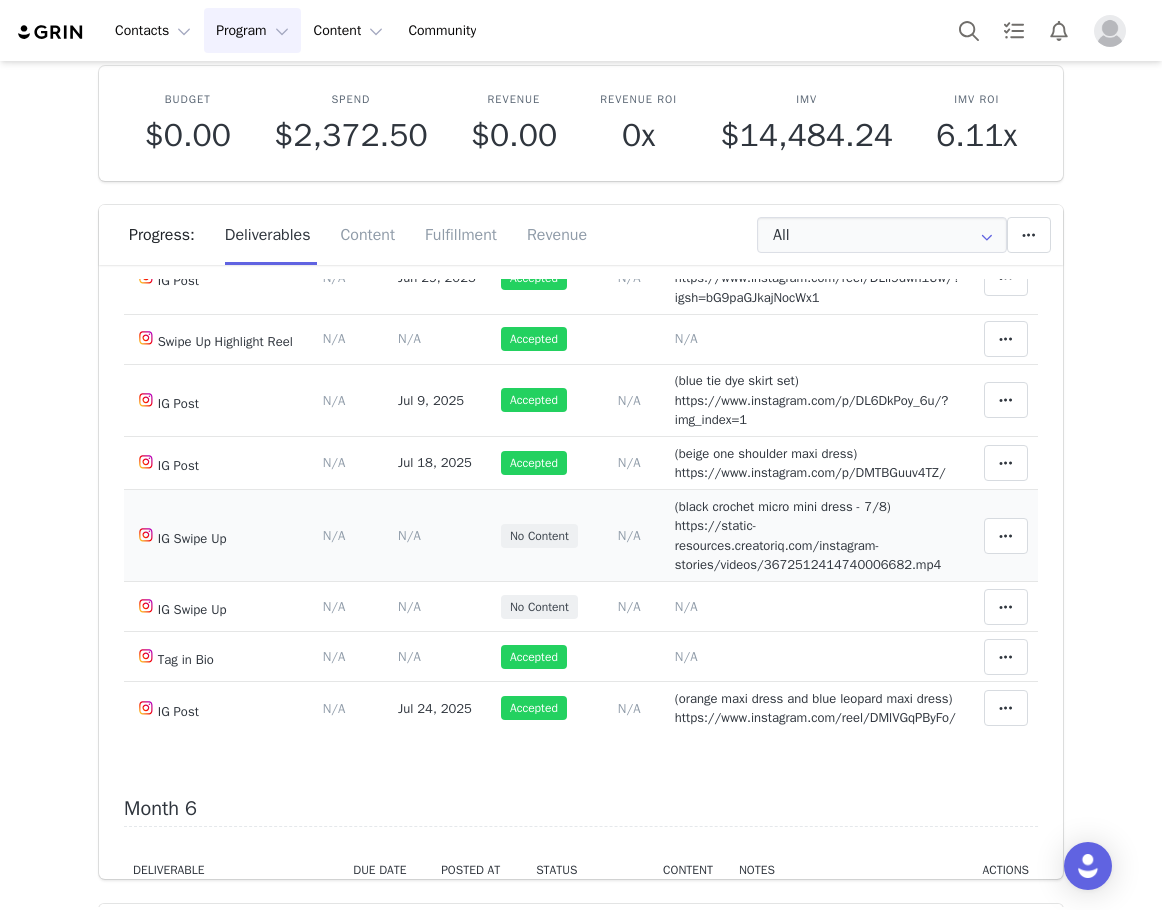 click on "(black crochet micro mini dress - 7/8)
https://static-resources.creatoriq.com/instagram-stories/videos/3672512414740006682.mp4" at bounding box center [808, 536] 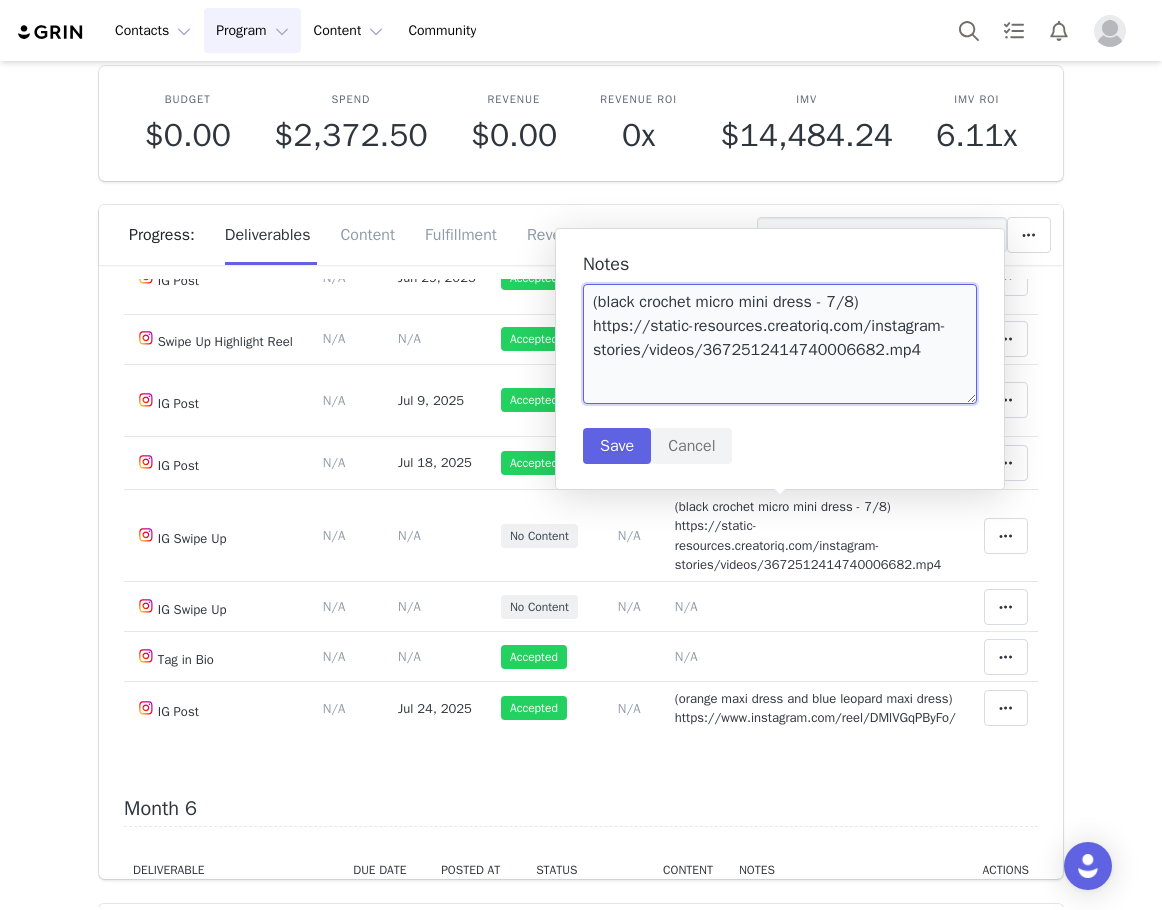 click on "(black crochet micro mini dress - 7/8)
https://static-resources.creatoriq.com/instagram-stories/videos/3672512414740006682.mp4" at bounding box center (780, 344) 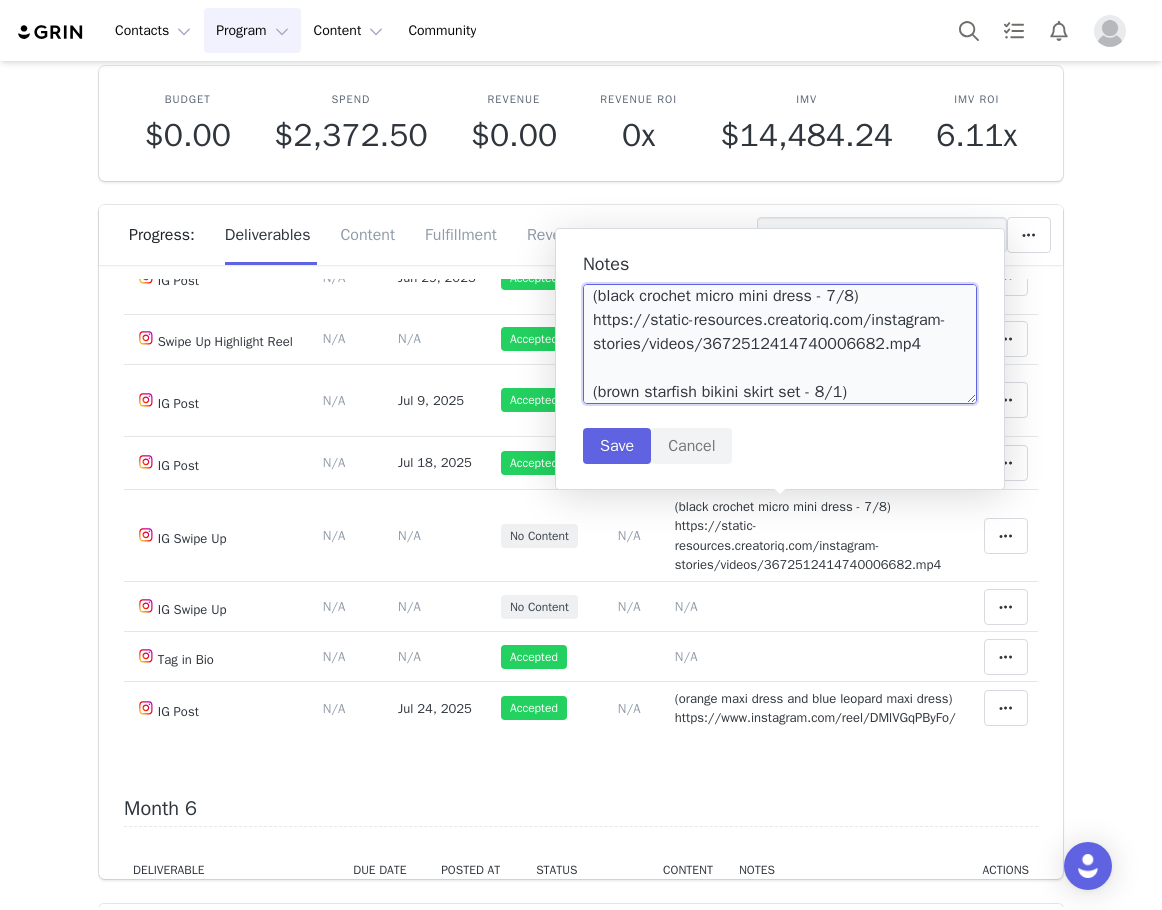 scroll, scrollTop: 30, scrollLeft: 0, axis: vertical 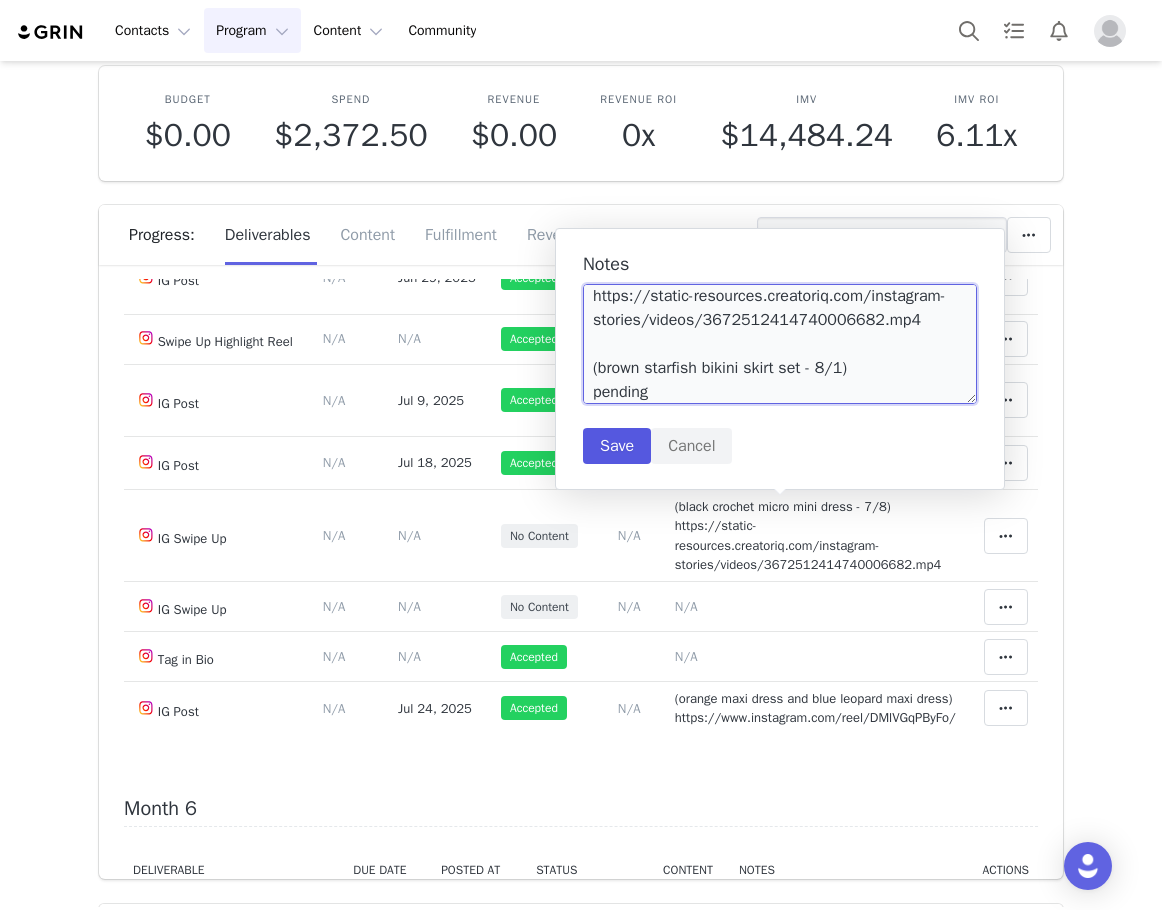 type on "(black crochet micro mini dress - 7/8)
https://static-resources.creatoriq.com/instagram-stories/videos/3672512414740006682.mp4
(brown starfish bikini skirt set - 8/1)
pending" 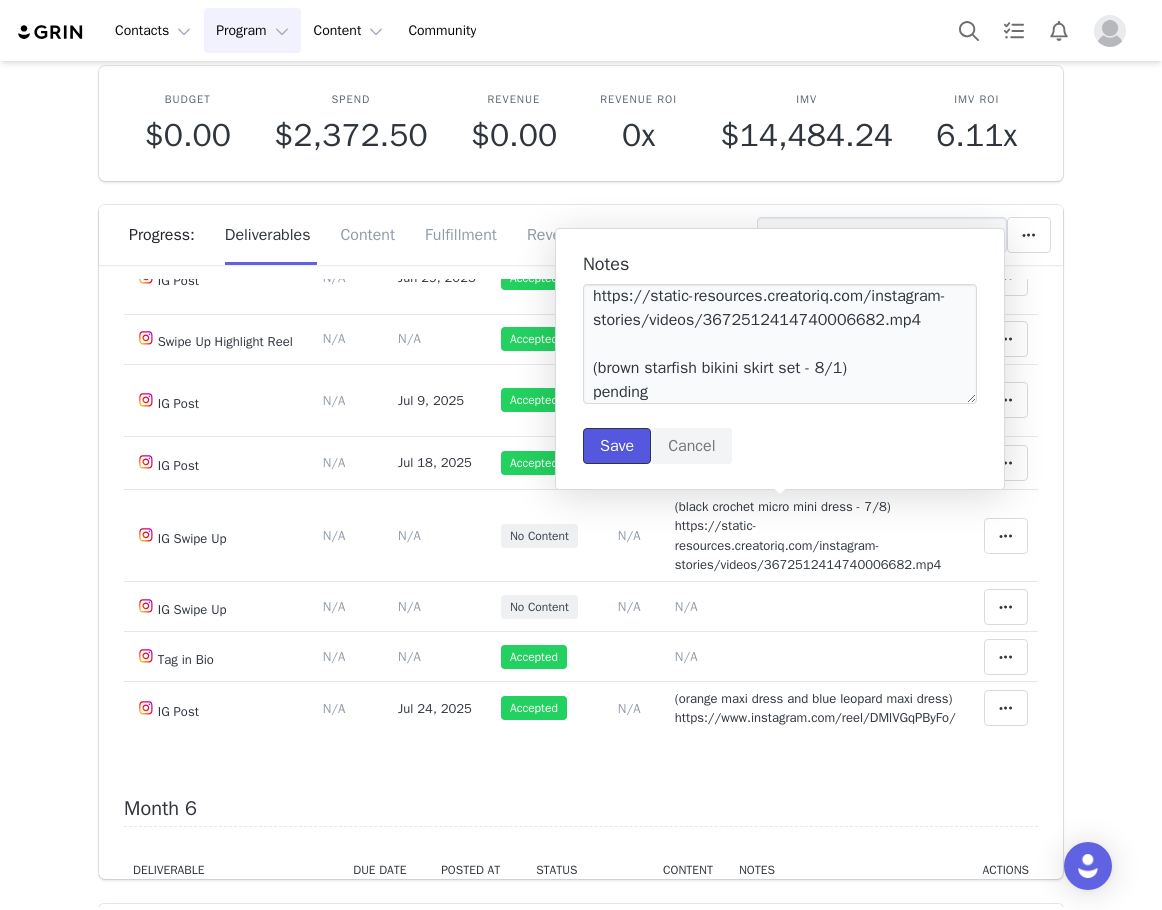 click on "Save" at bounding box center (617, 446) 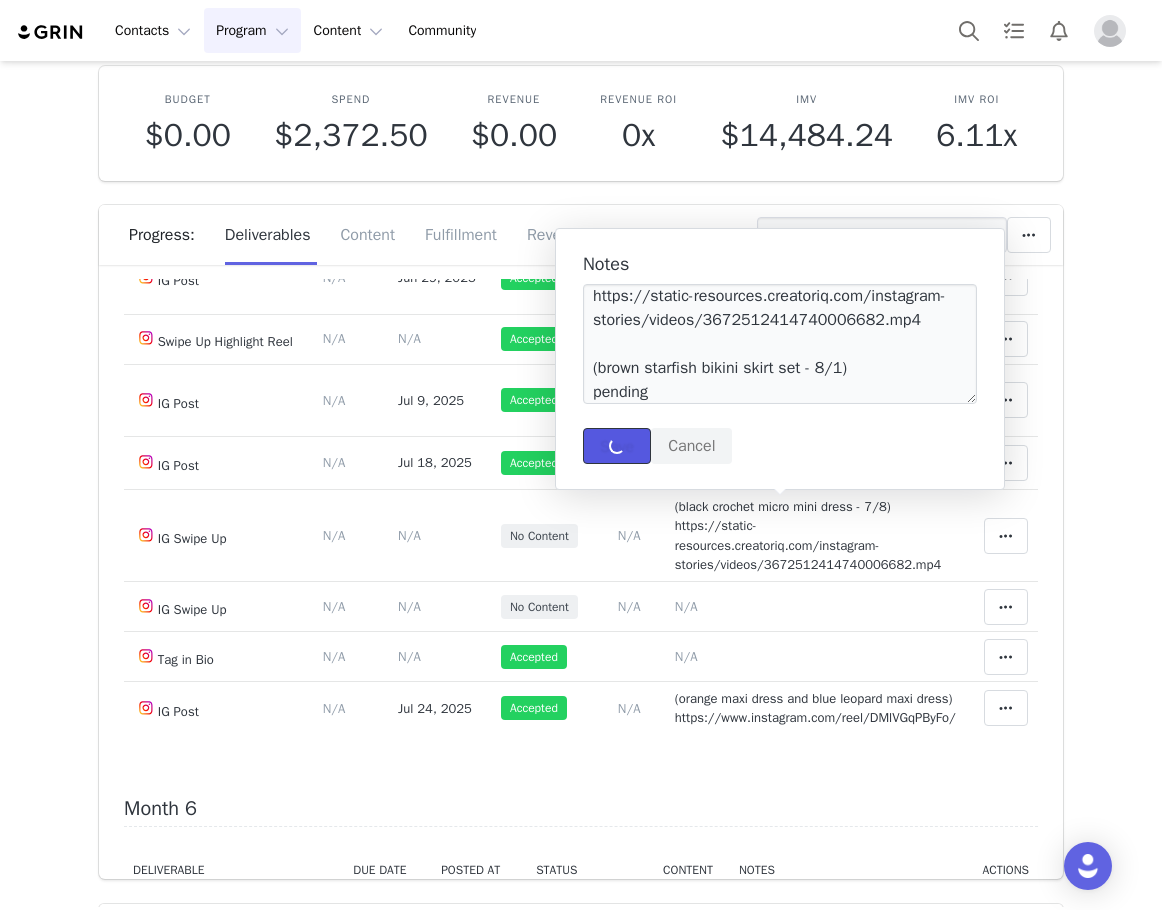 type 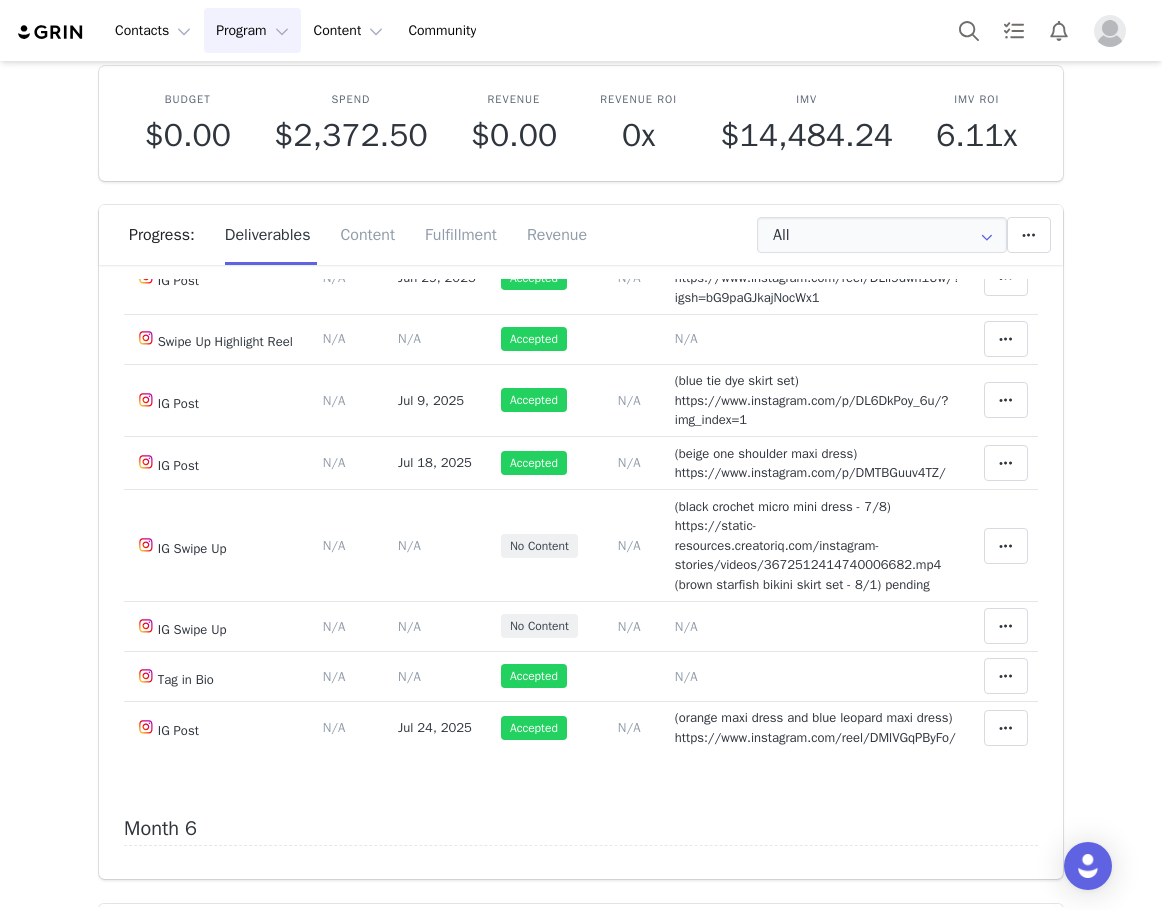 scroll, scrollTop: 0, scrollLeft: 0, axis: both 